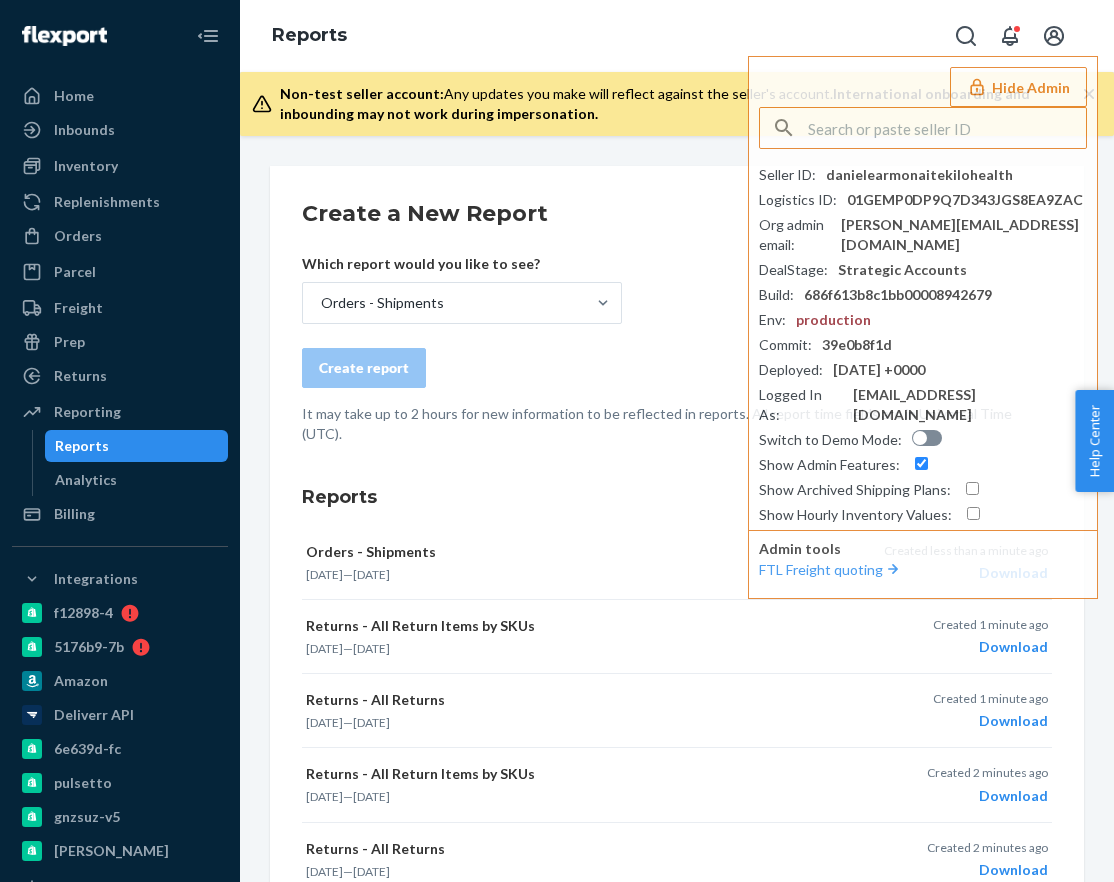 scroll, scrollTop: 0, scrollLeft: 0, axis: both 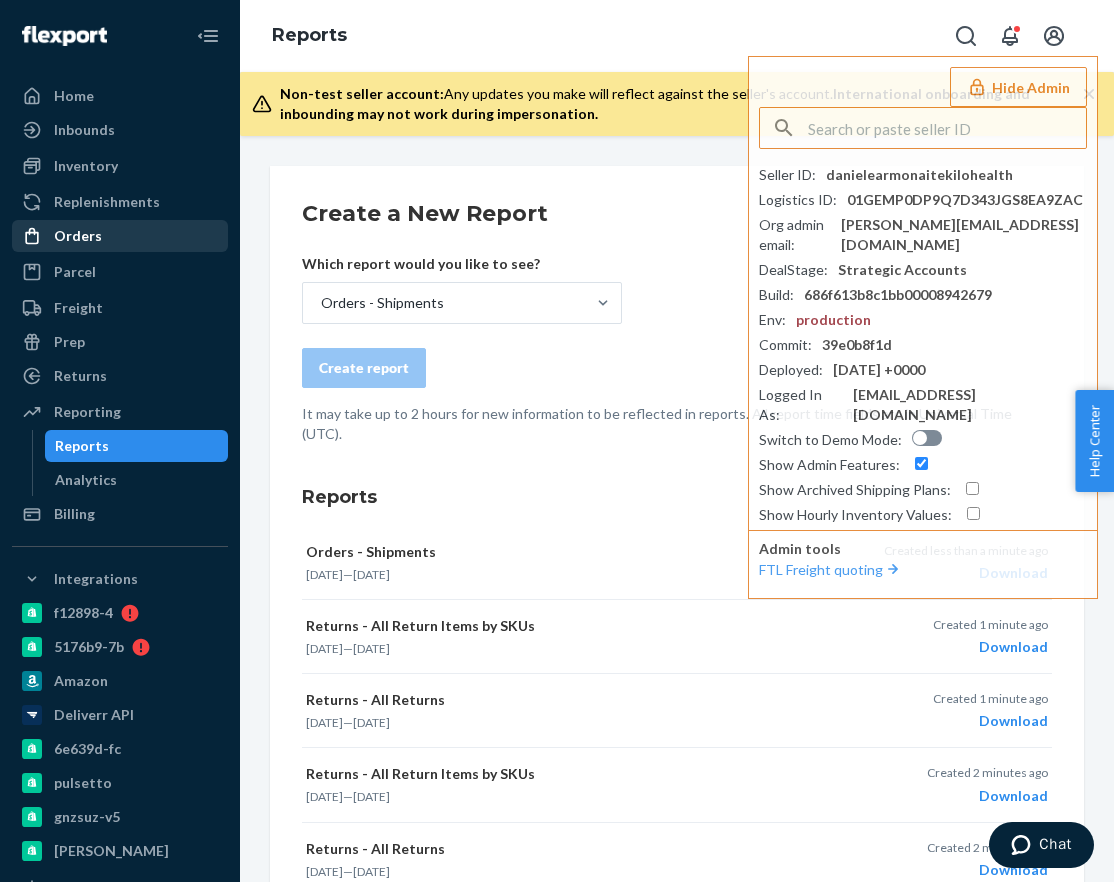 click on "Orders" at bounding box center [120, 236] 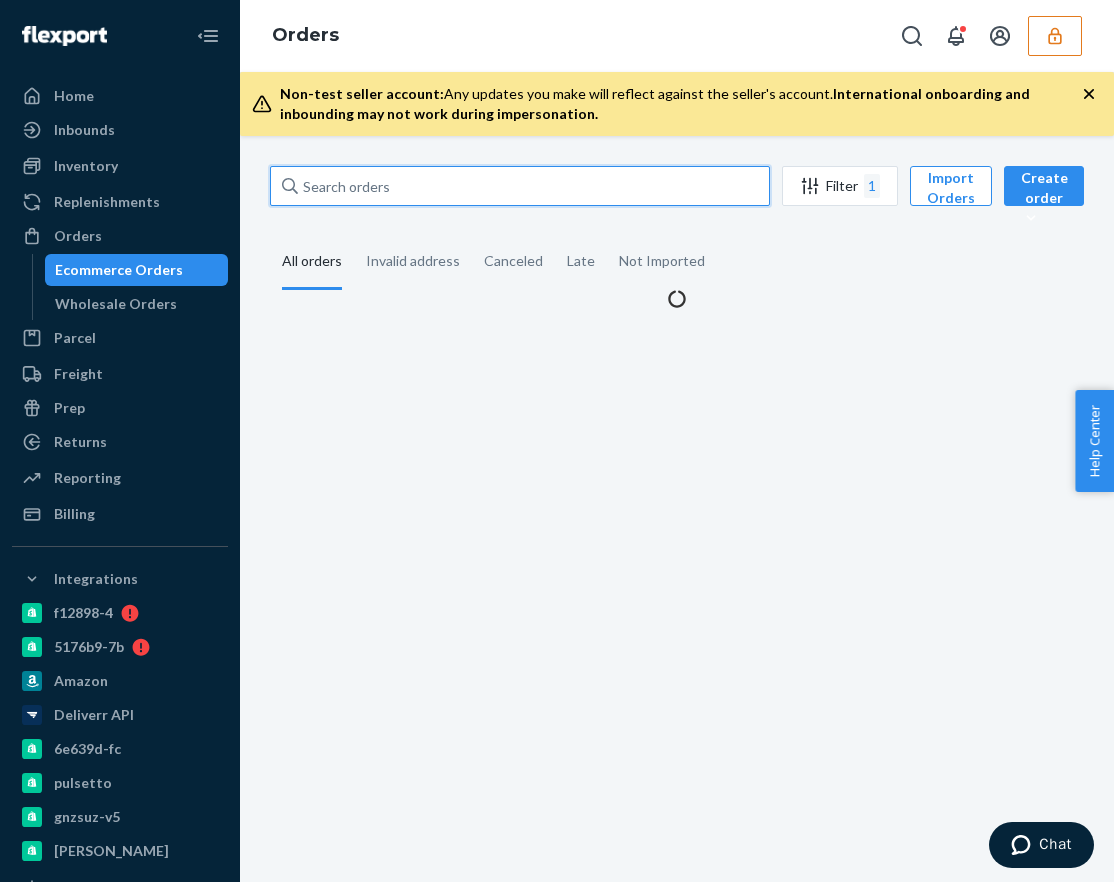 click at bounding box center (520, 186) 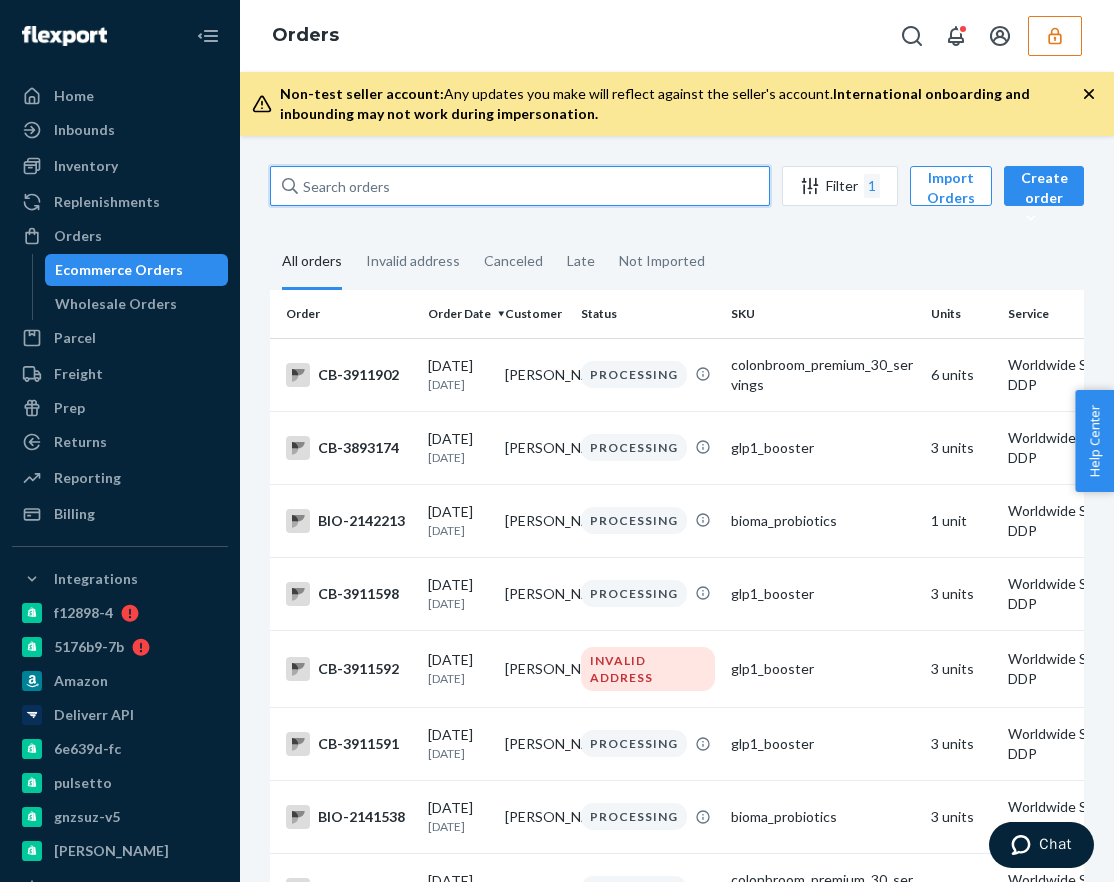 paste on "112161255" 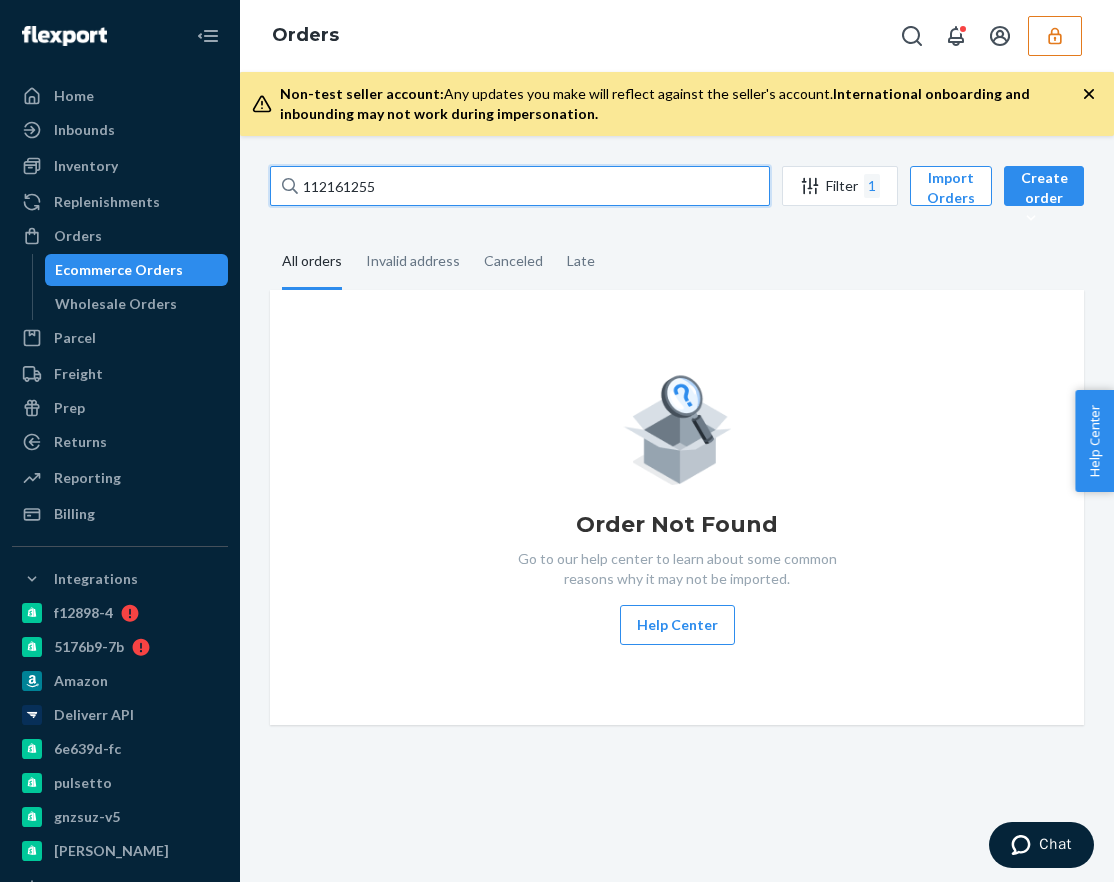click on "112161255" at bounding box center (520, 186) 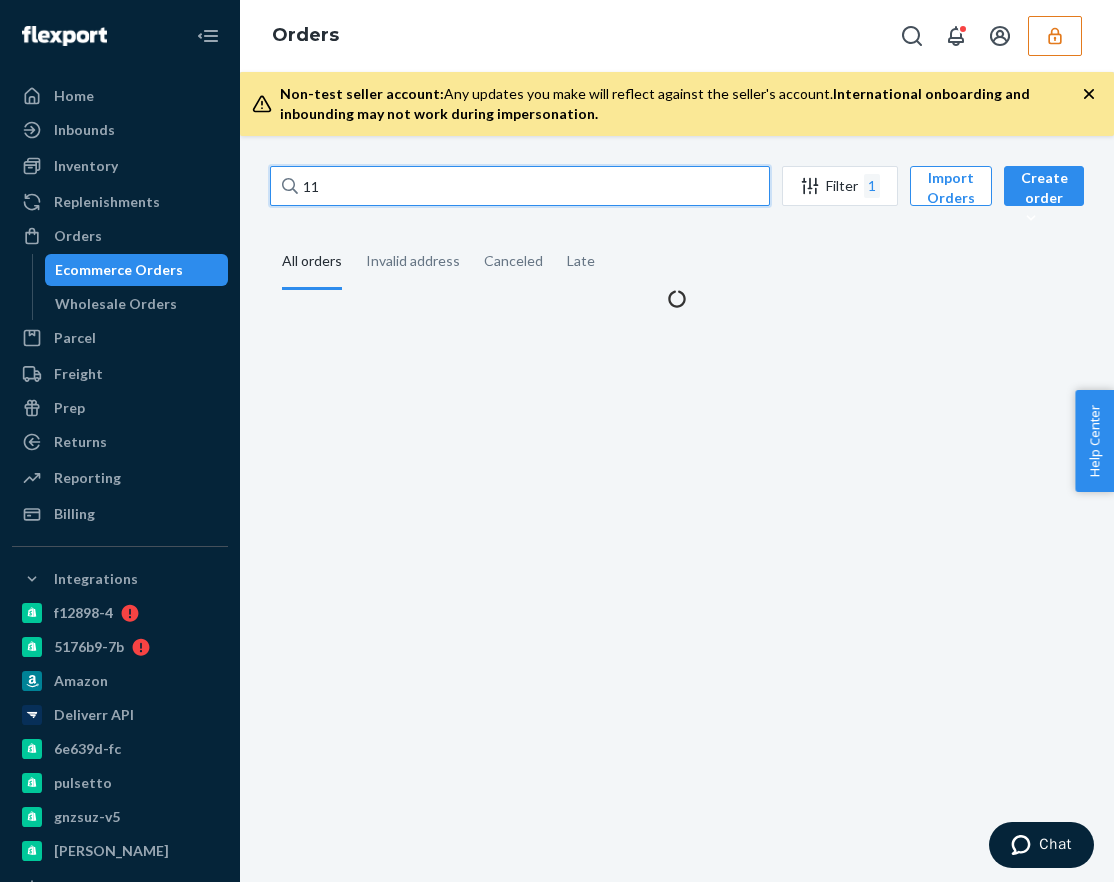 type on "1" 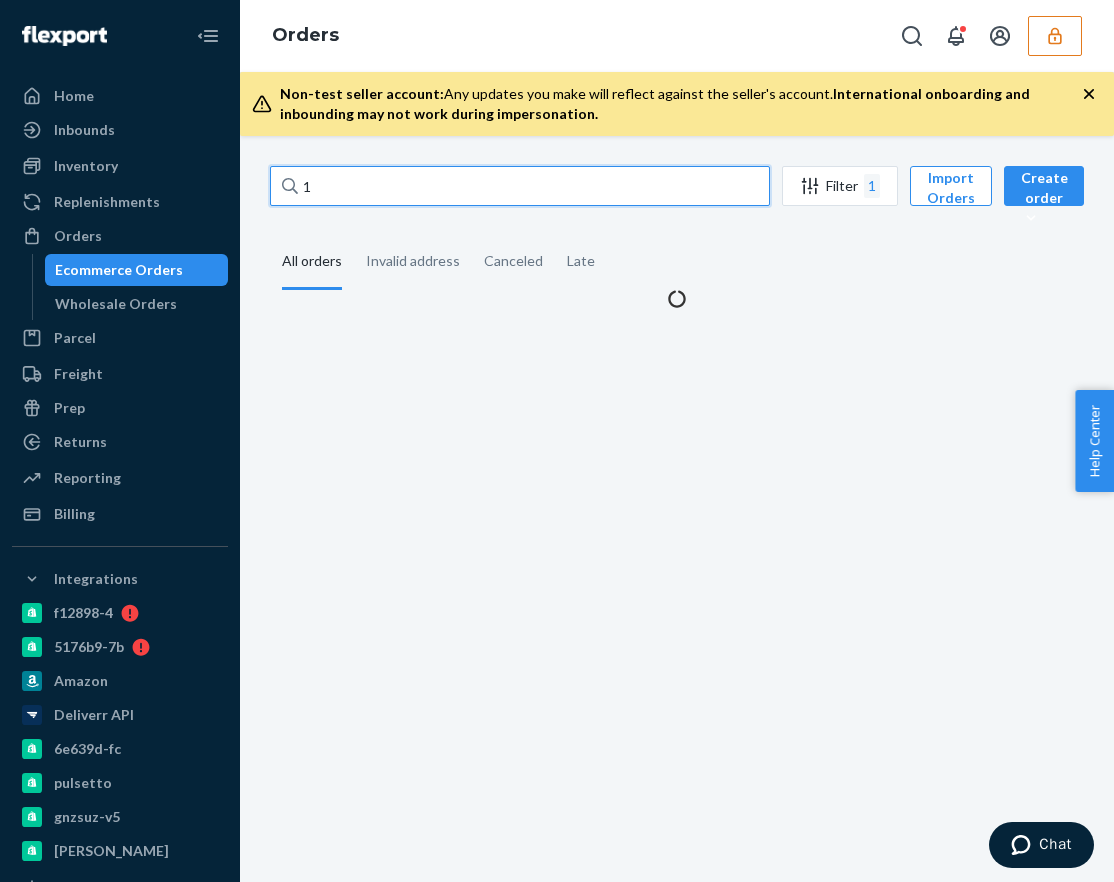 type 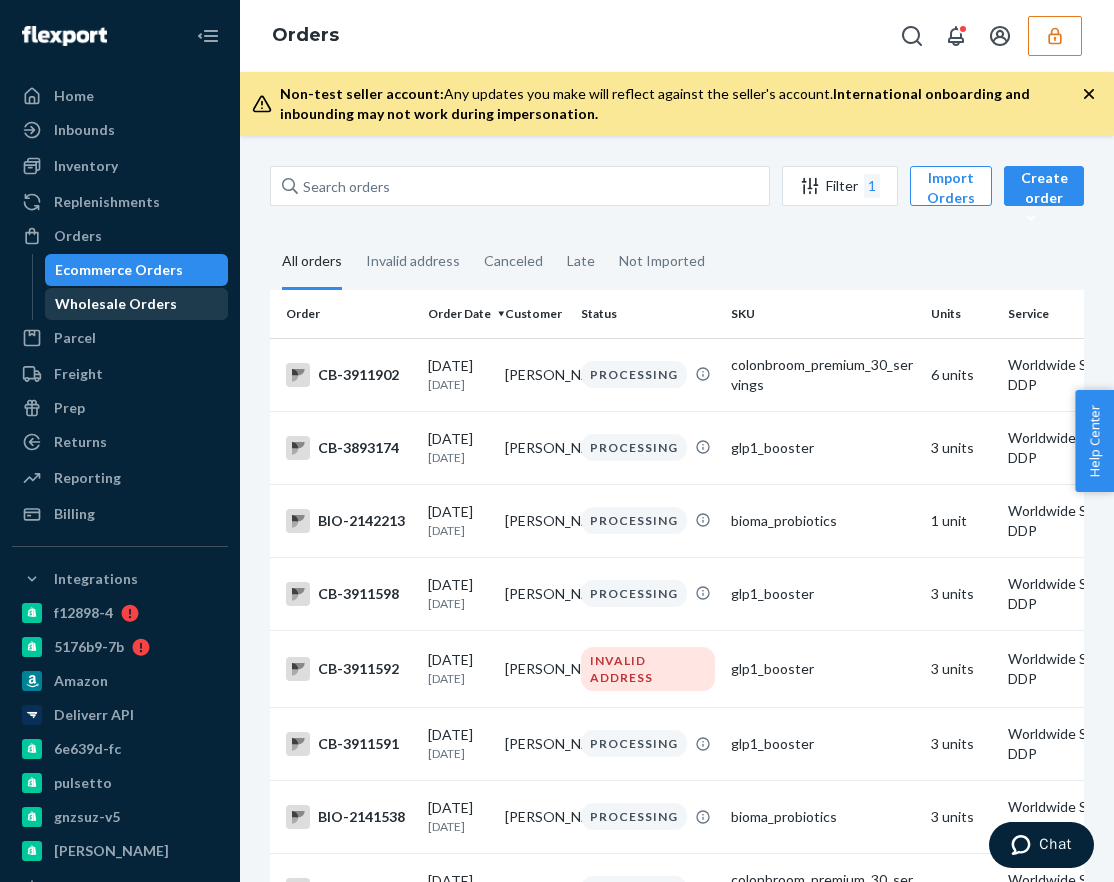 click on "Wholesale Orders" at bounding box center (116, 304) 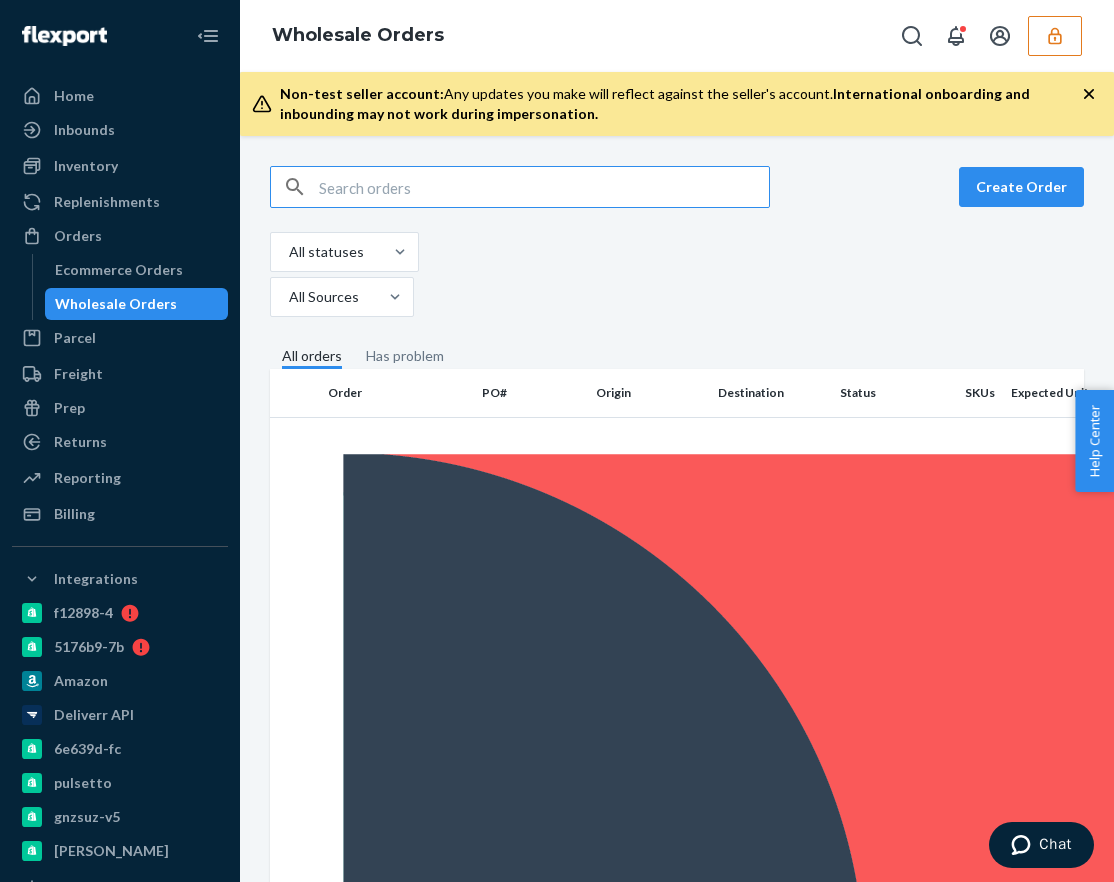 type on "112161255" 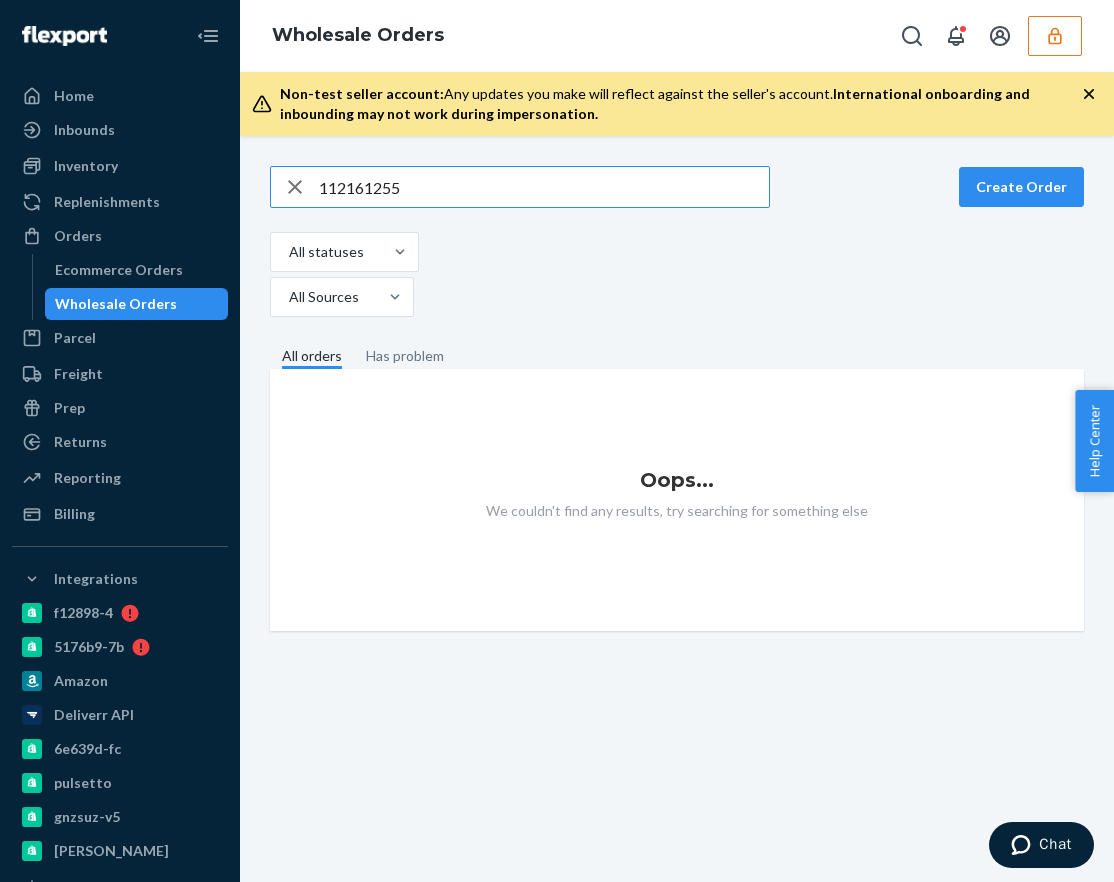 click on "112161255" at bounding box center (544, 187) 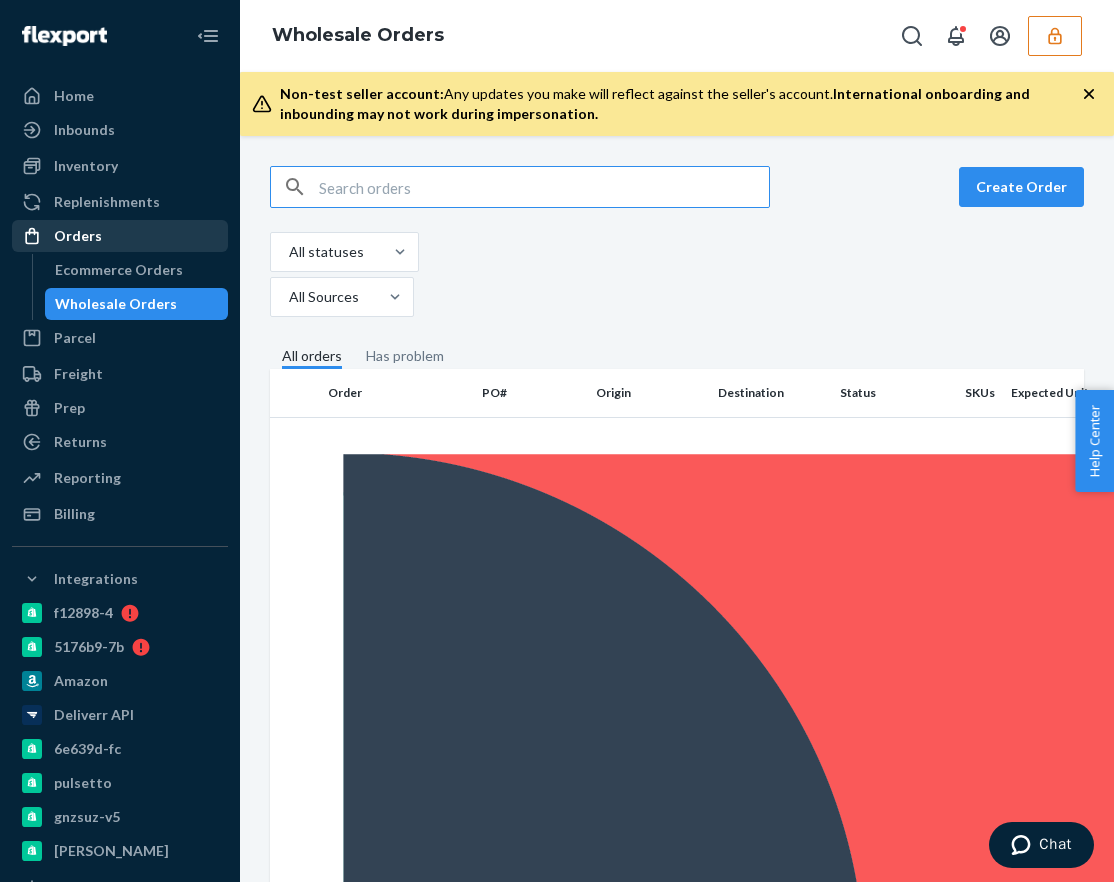 click on "Orders" at bounding box center (120, 236) 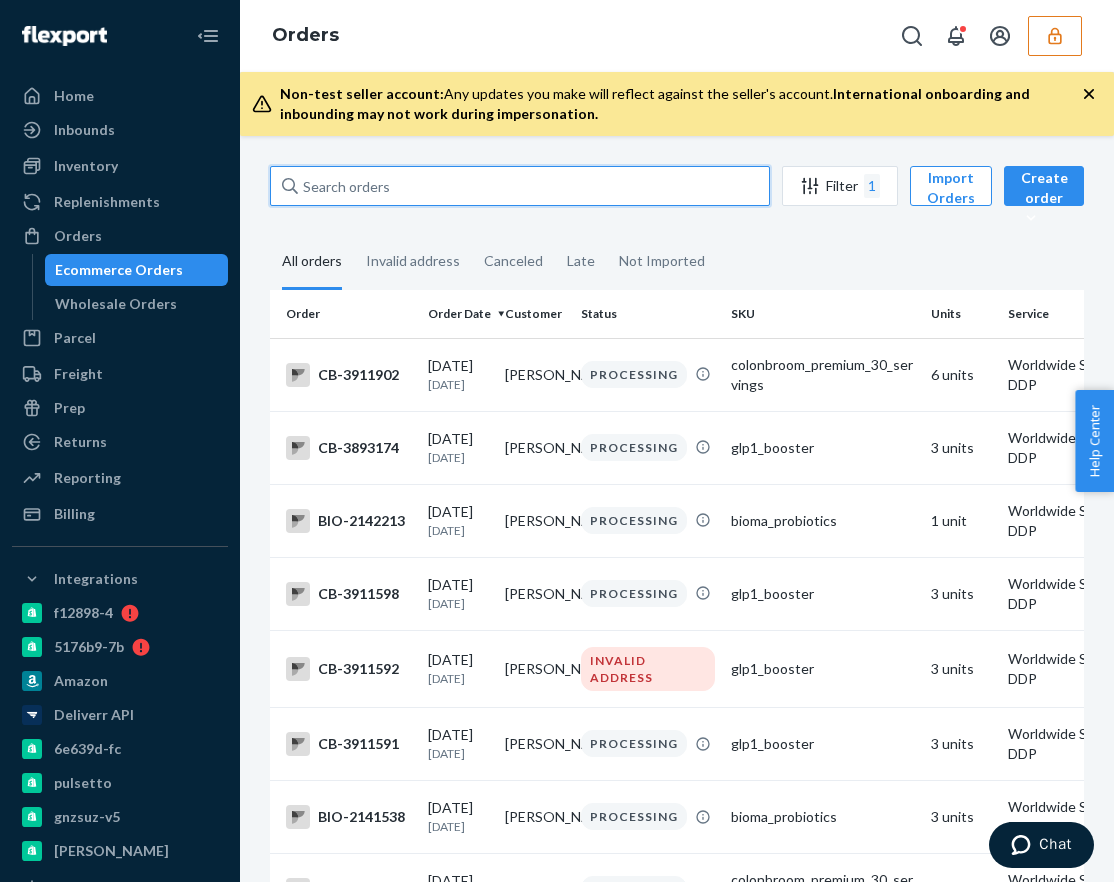 click at bounding box center (520, 186) 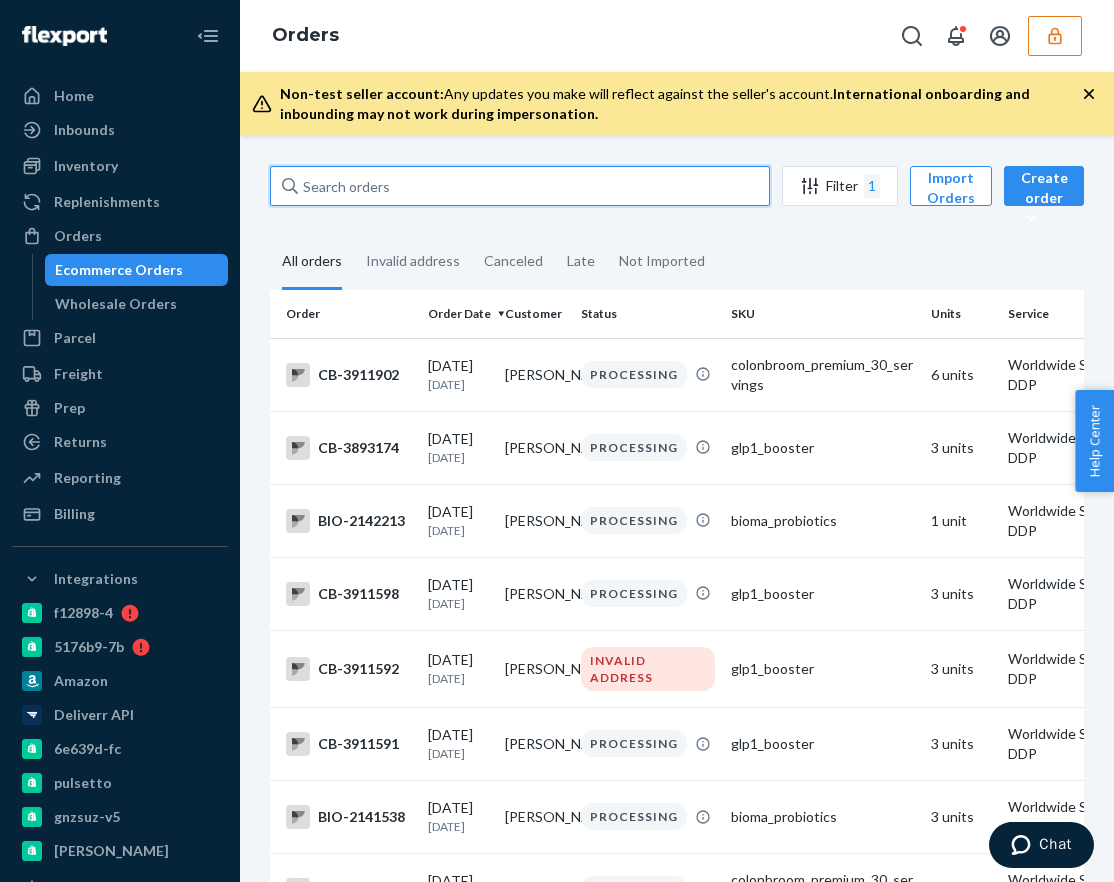 paste on "130965814" 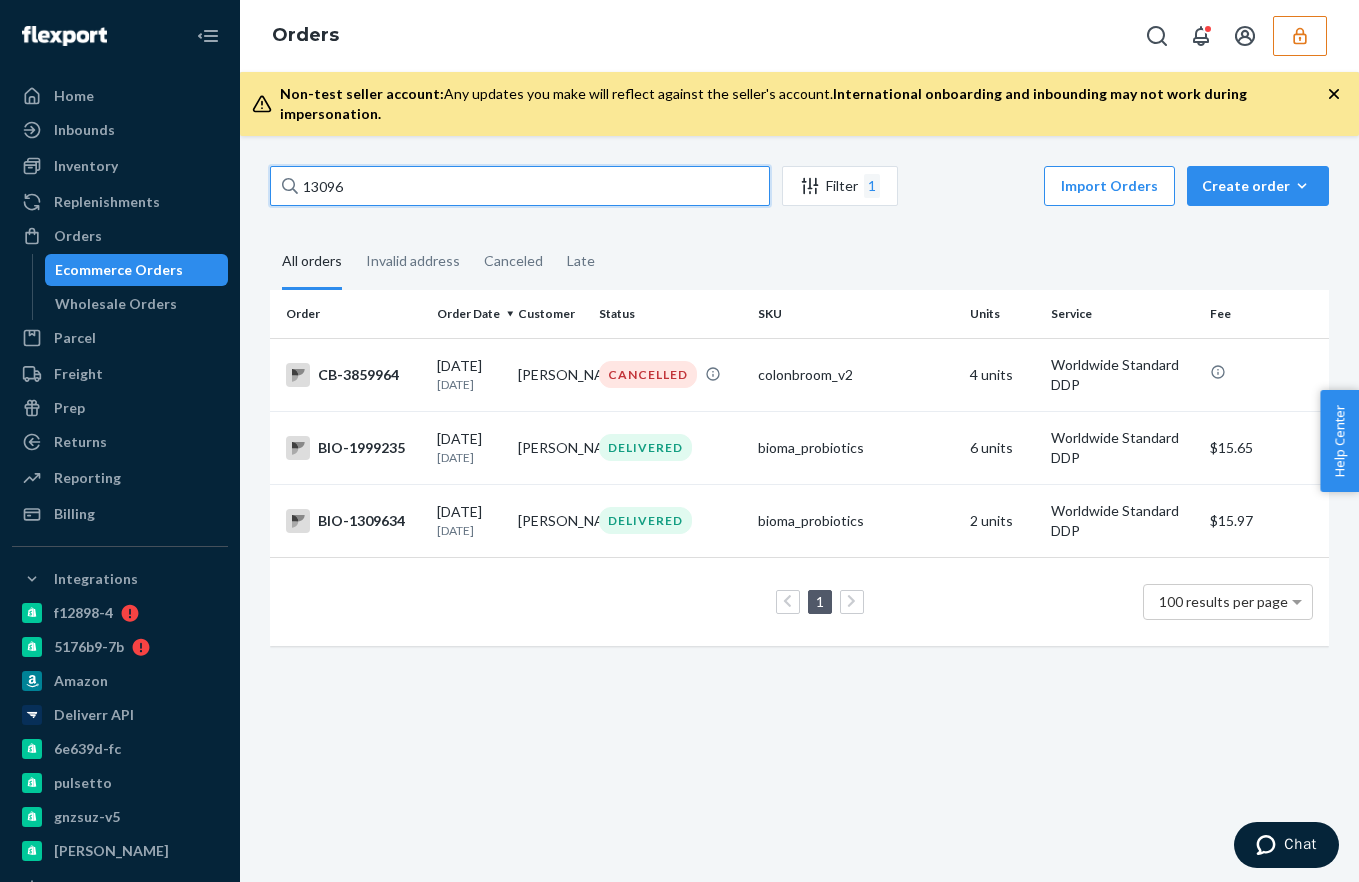 type on "13096" 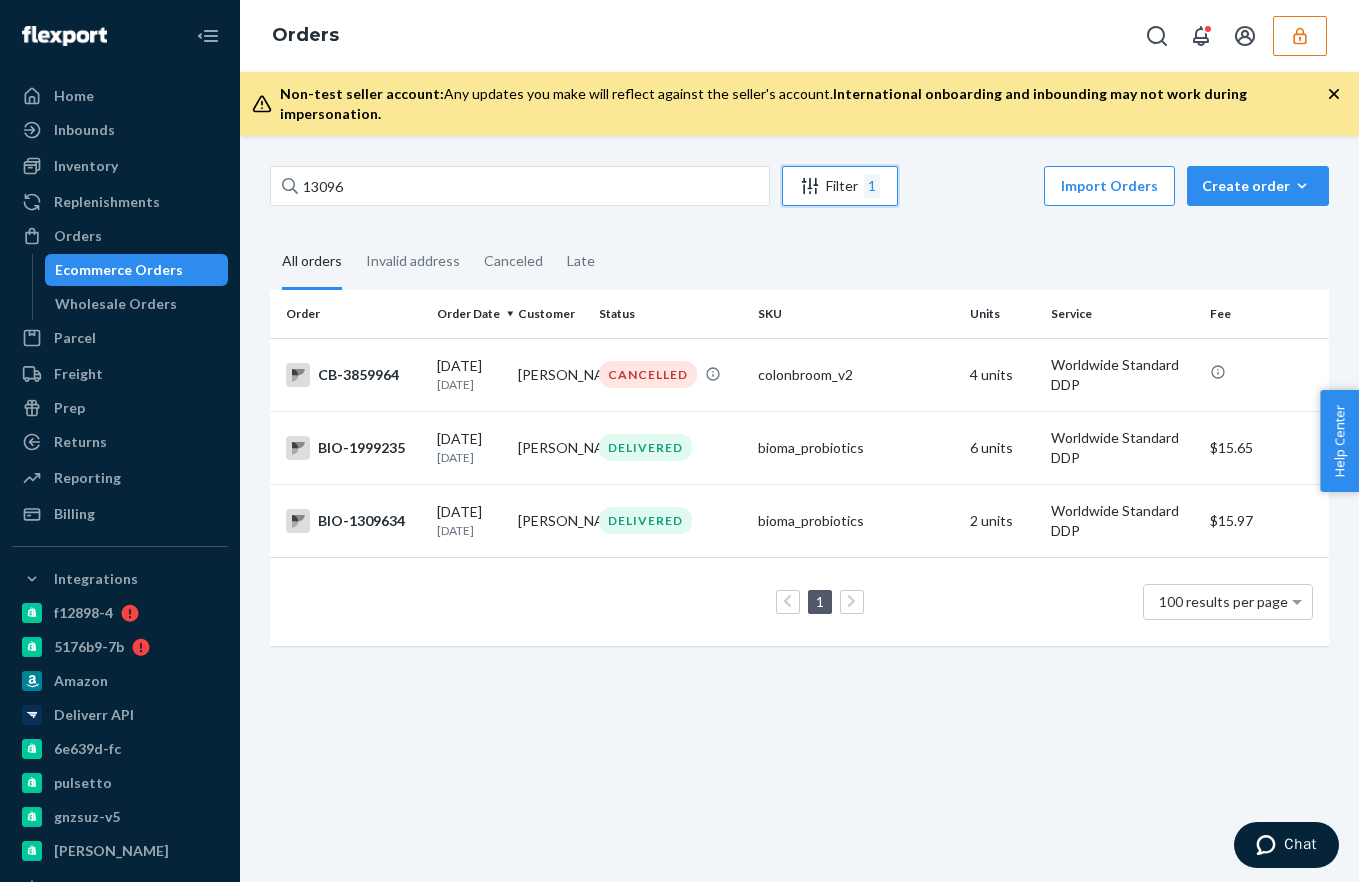 click on "Filter 1" at bounding box center [840, 186] 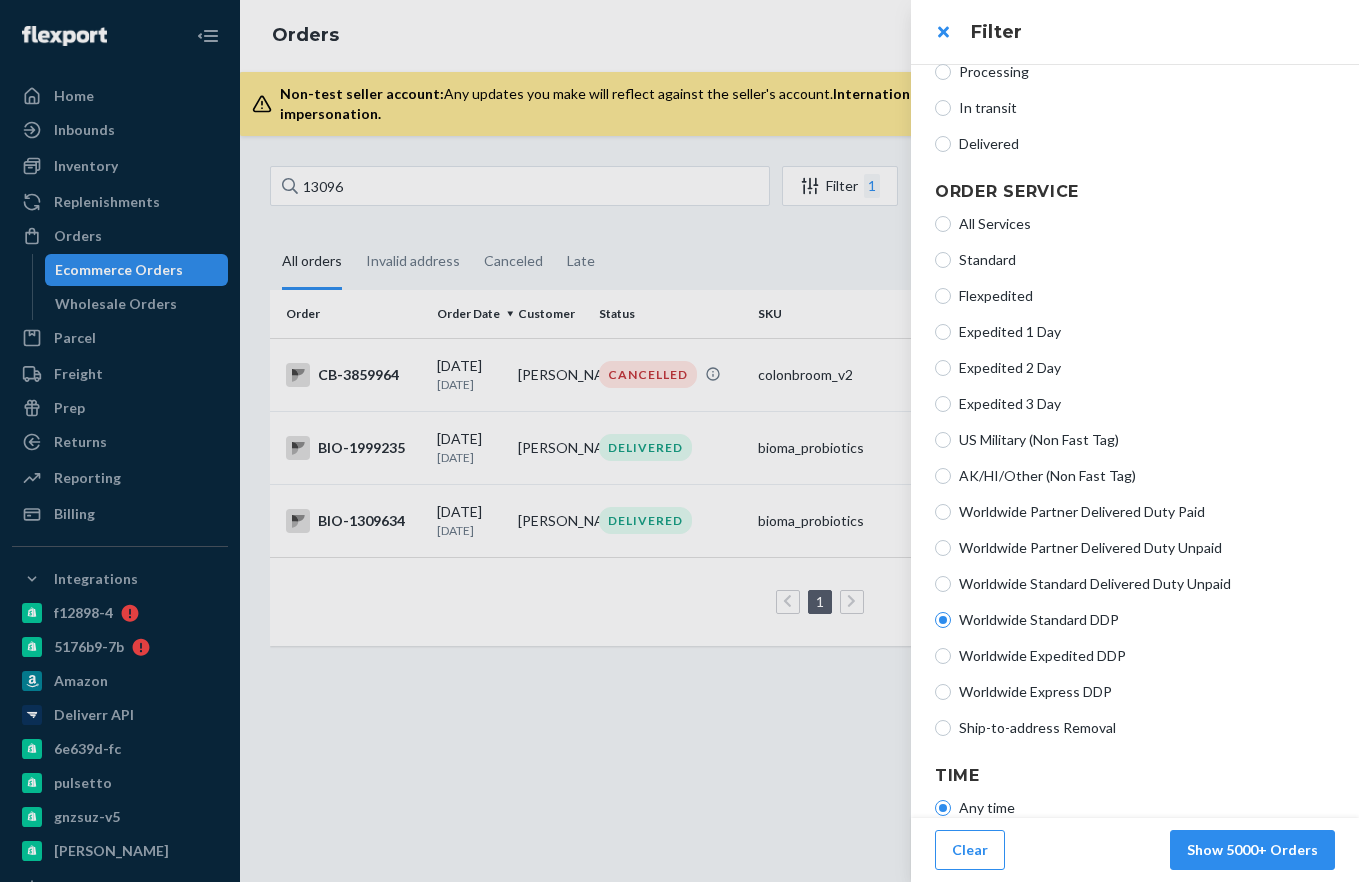 scroll, scrollTop: 382, scrollLeft: 0, axis: vertical 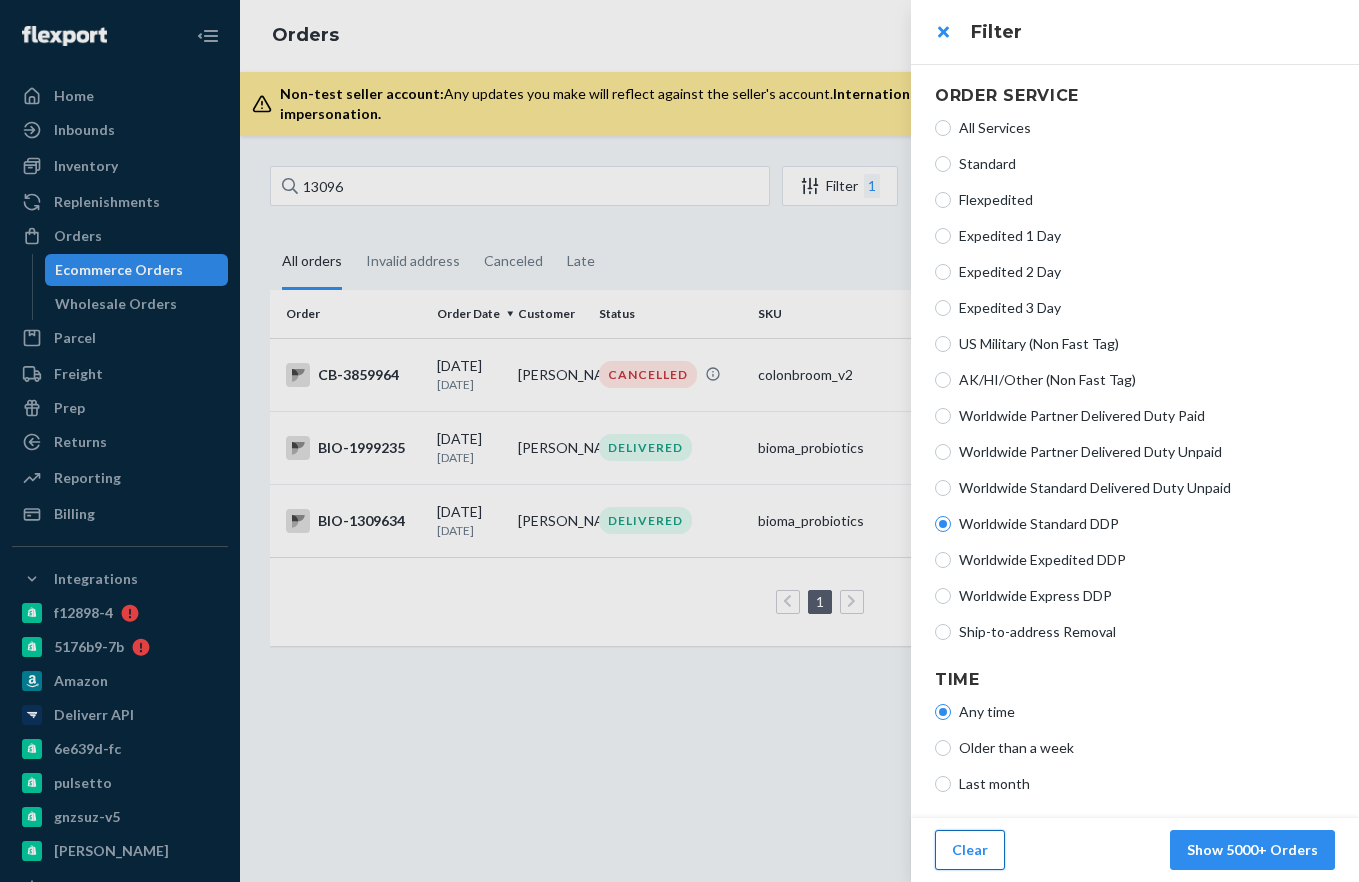 click on "Clear" at bounding box center (970, 850) 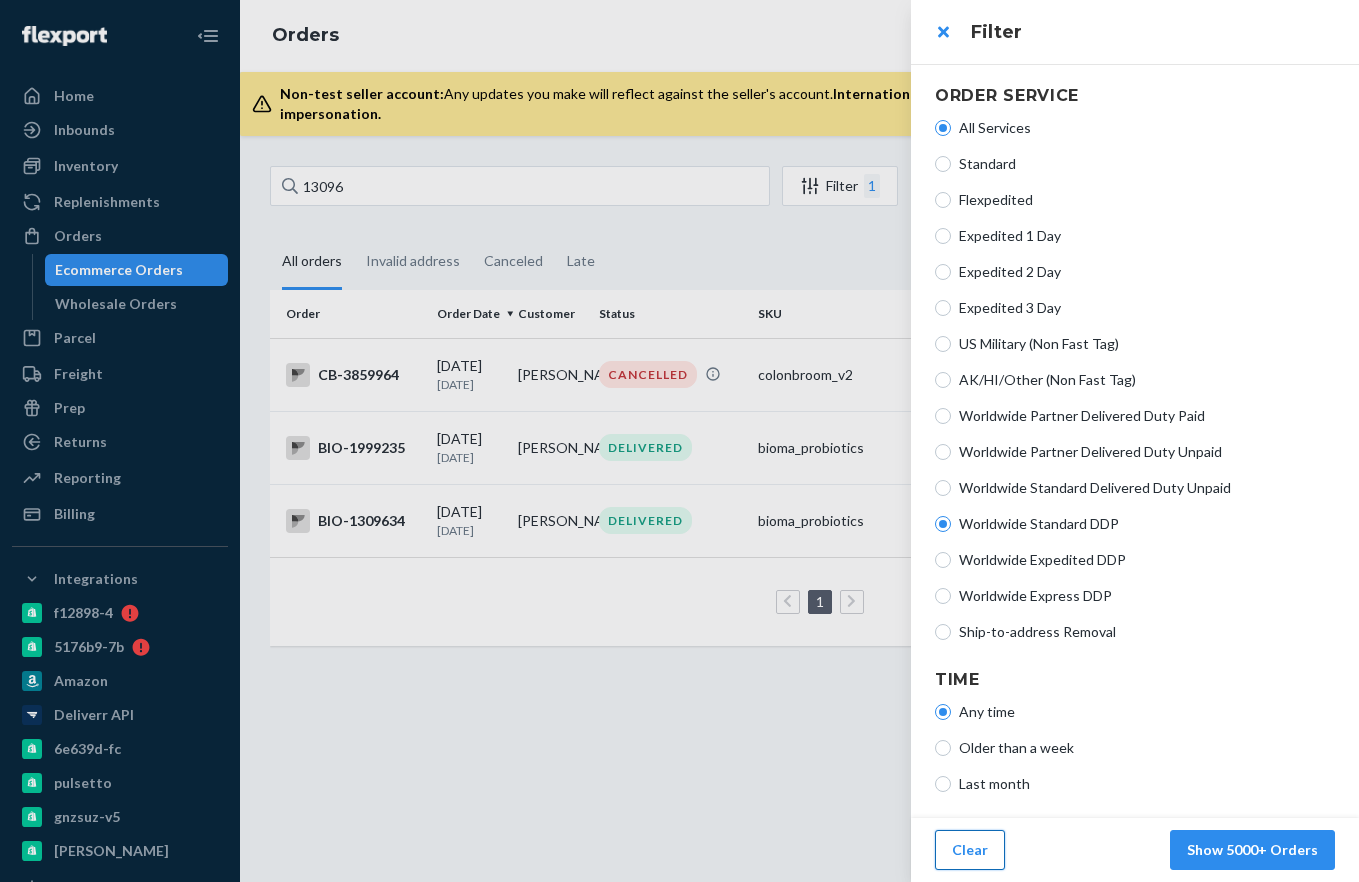 radio on "true" 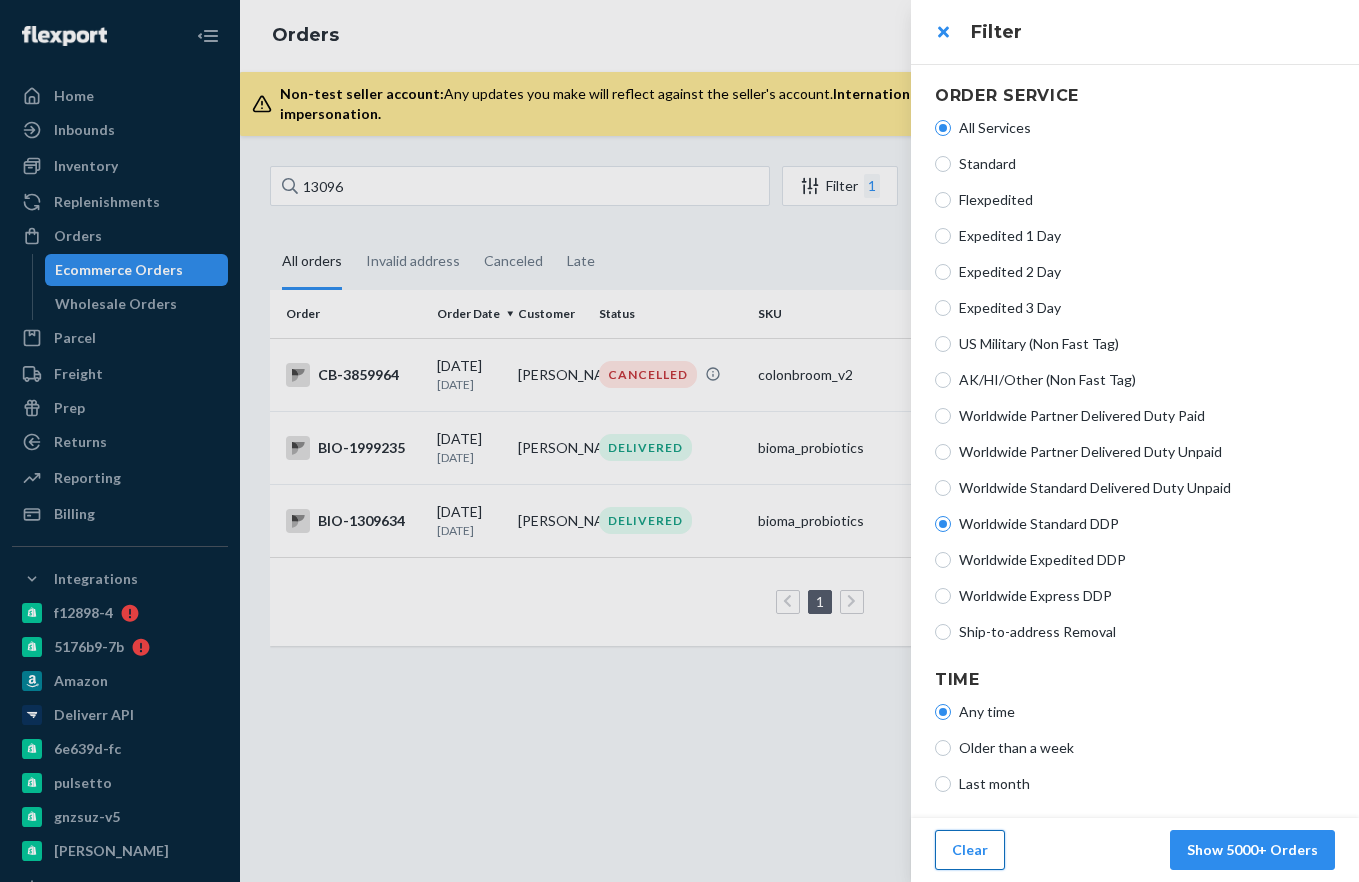 radio on "false" 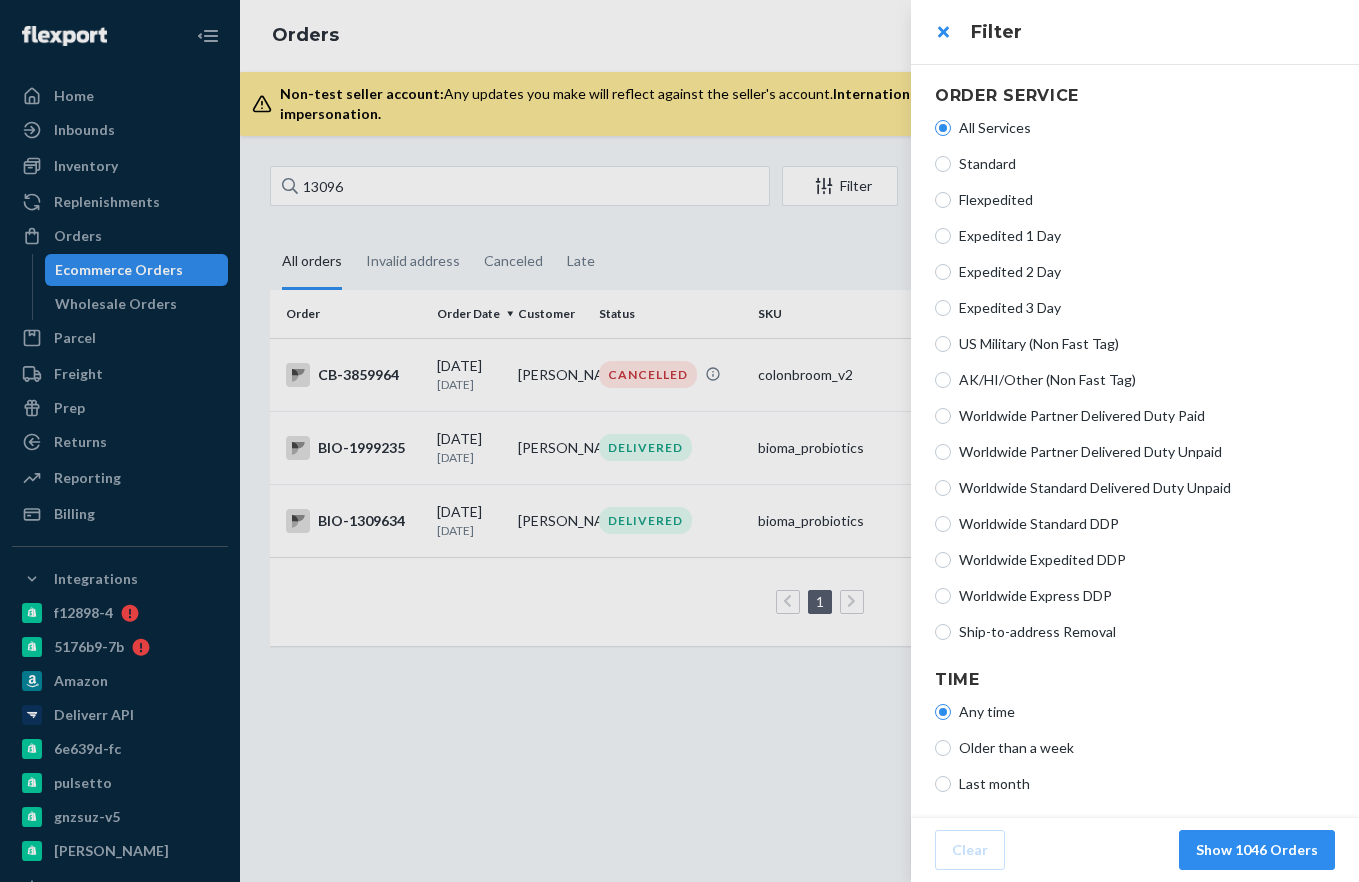 click on "All Services Standard Flexpedited Expedited 1 Day Expedited 2 Day Expedited 3 Day US Military (Non Fast Tag) AK/HI/Other (Non Fast Tag) Worldwide Partner Delivered Duty Paid Worldwide Partner Delivered Duty Unpaid Worldwide Standard Delivered Duty Unpaid Worldwide Standard DDP Worldwide Expedited DDP Worldwide Express DDP Ship-to-address Removal" at bounding box center [1135, 380] 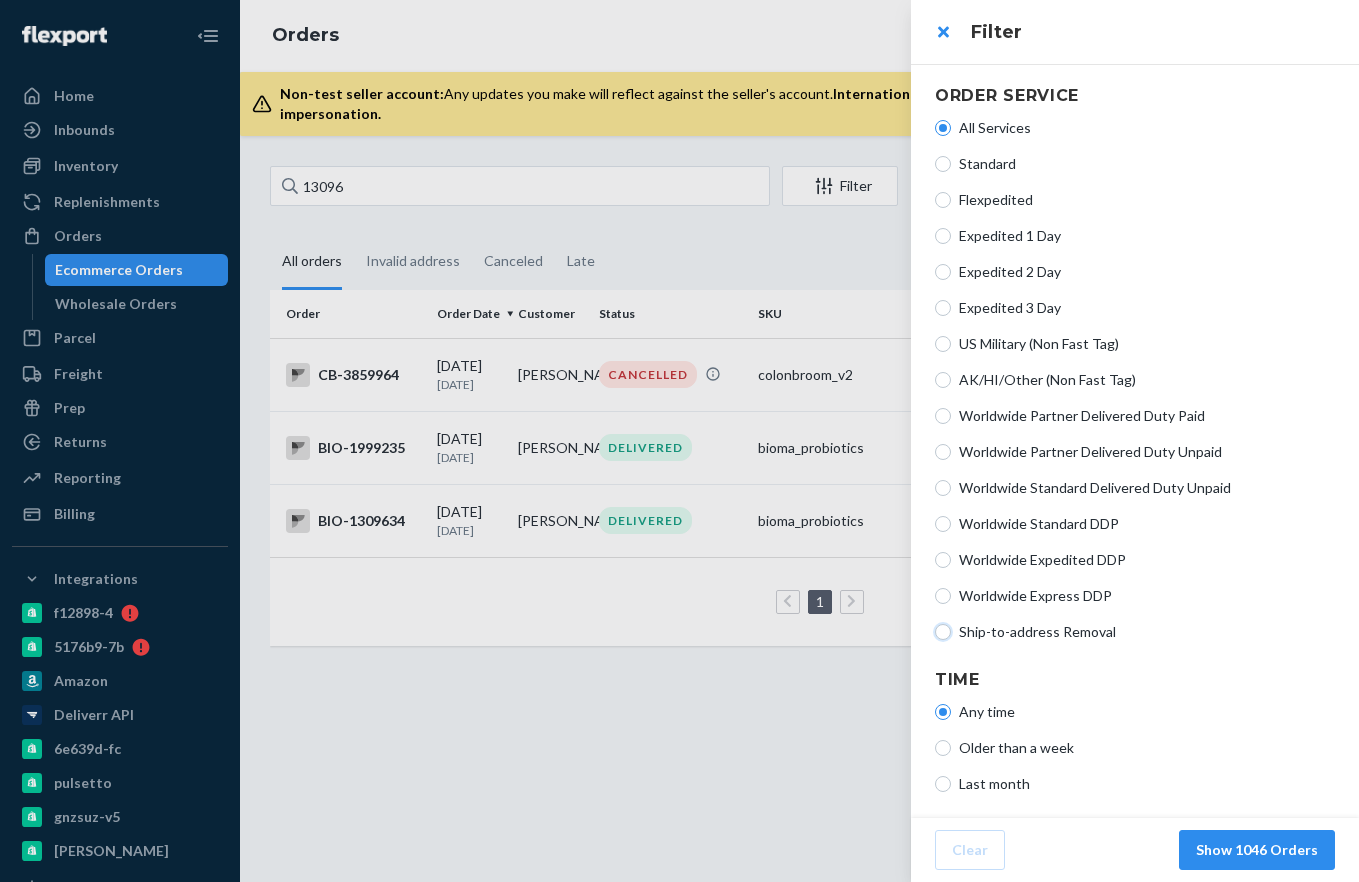 click on "Ship-to-address Removal" at bounding box center (943, 632) 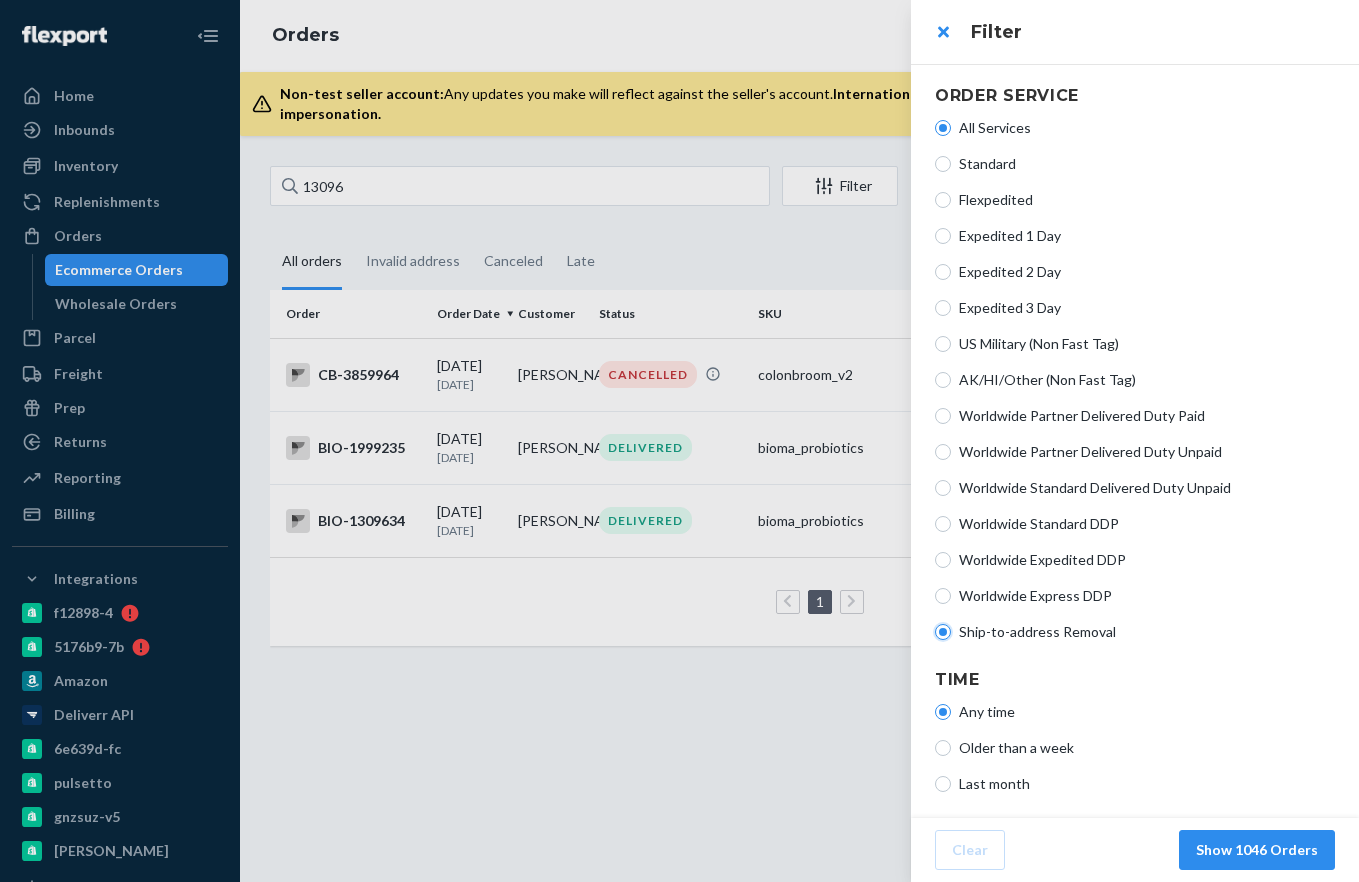 radio on "true" 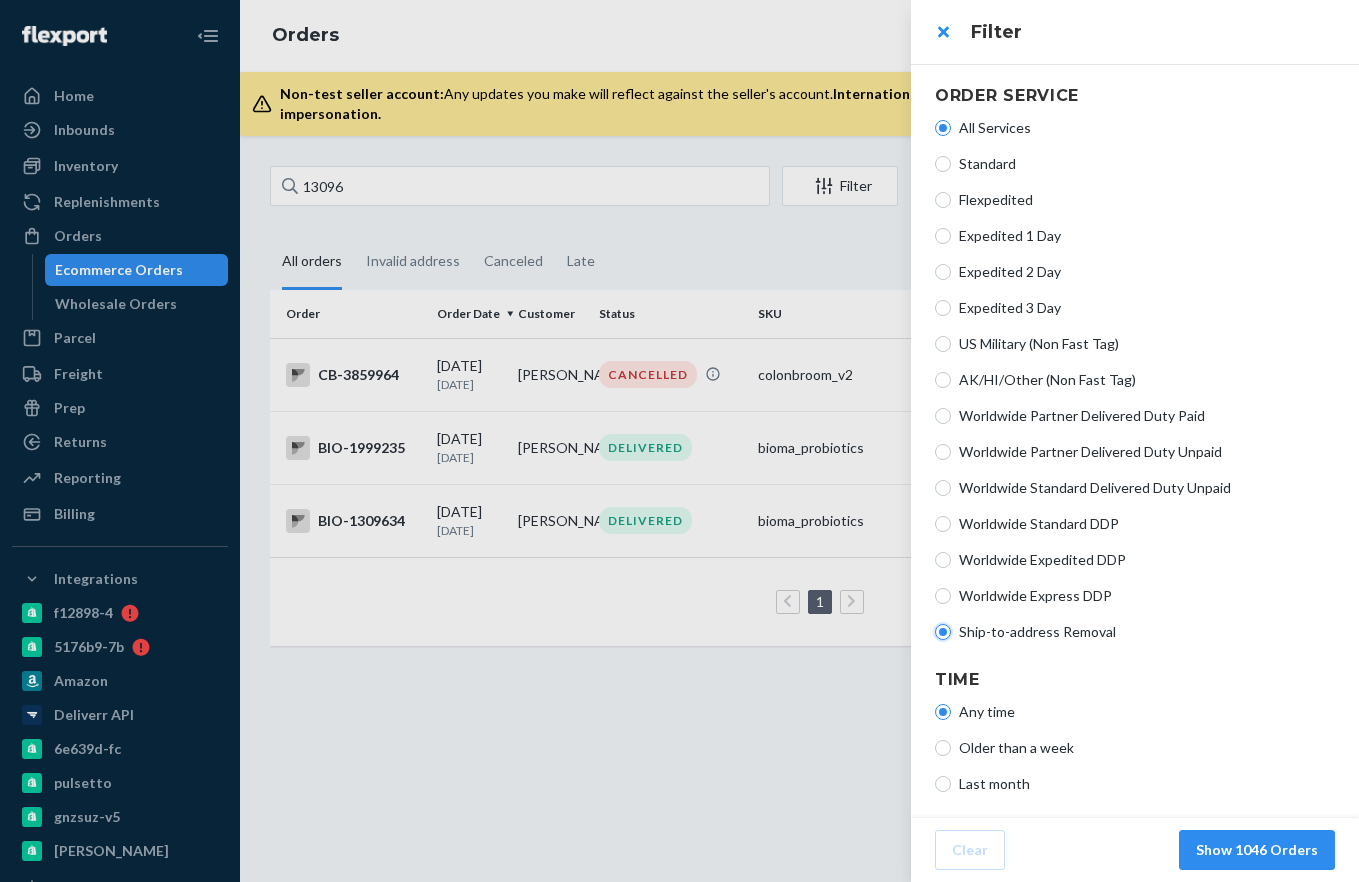 radio on "false" 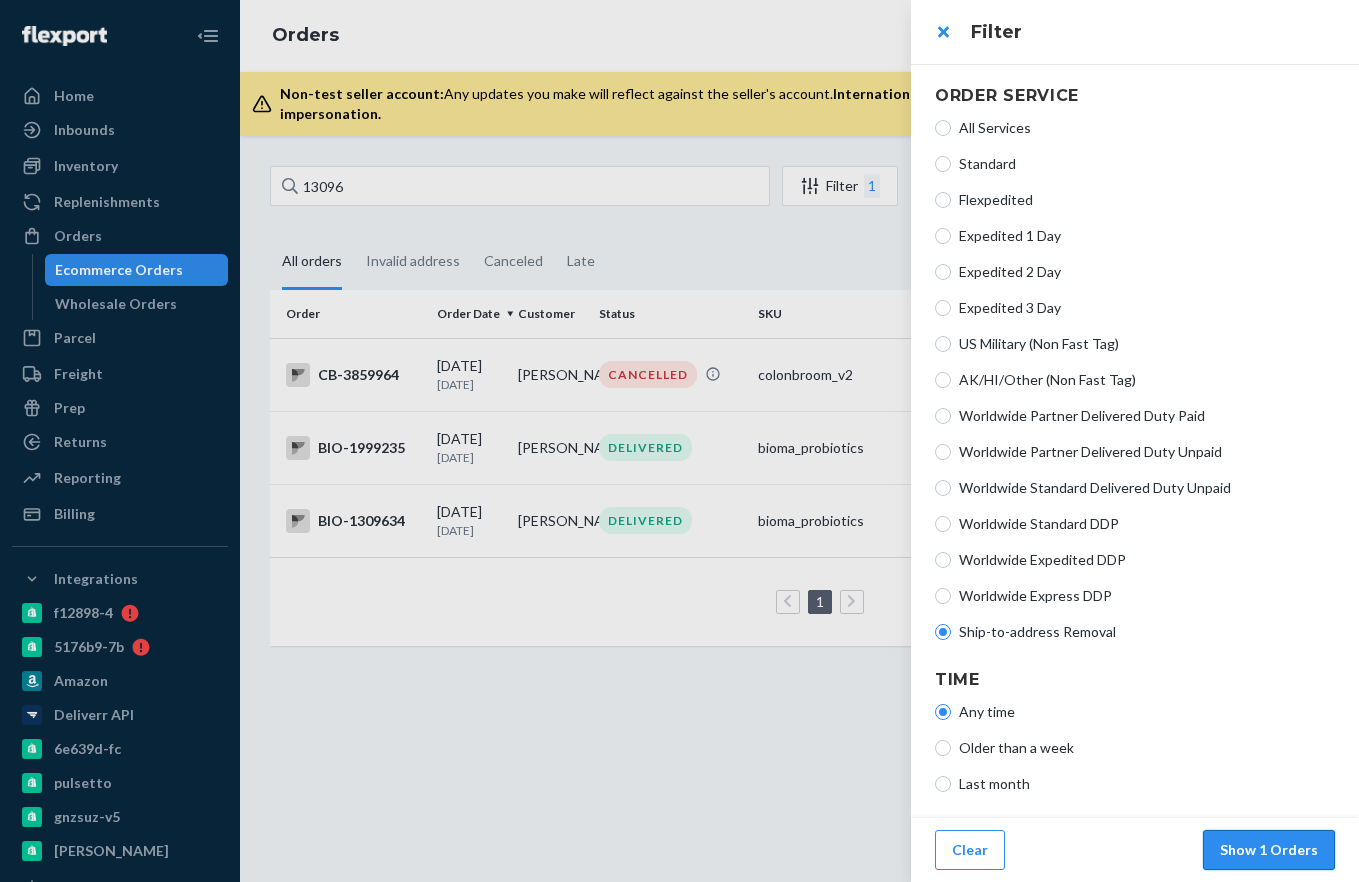click on "Show 1 Orders" at bounding box center [1269, 850] 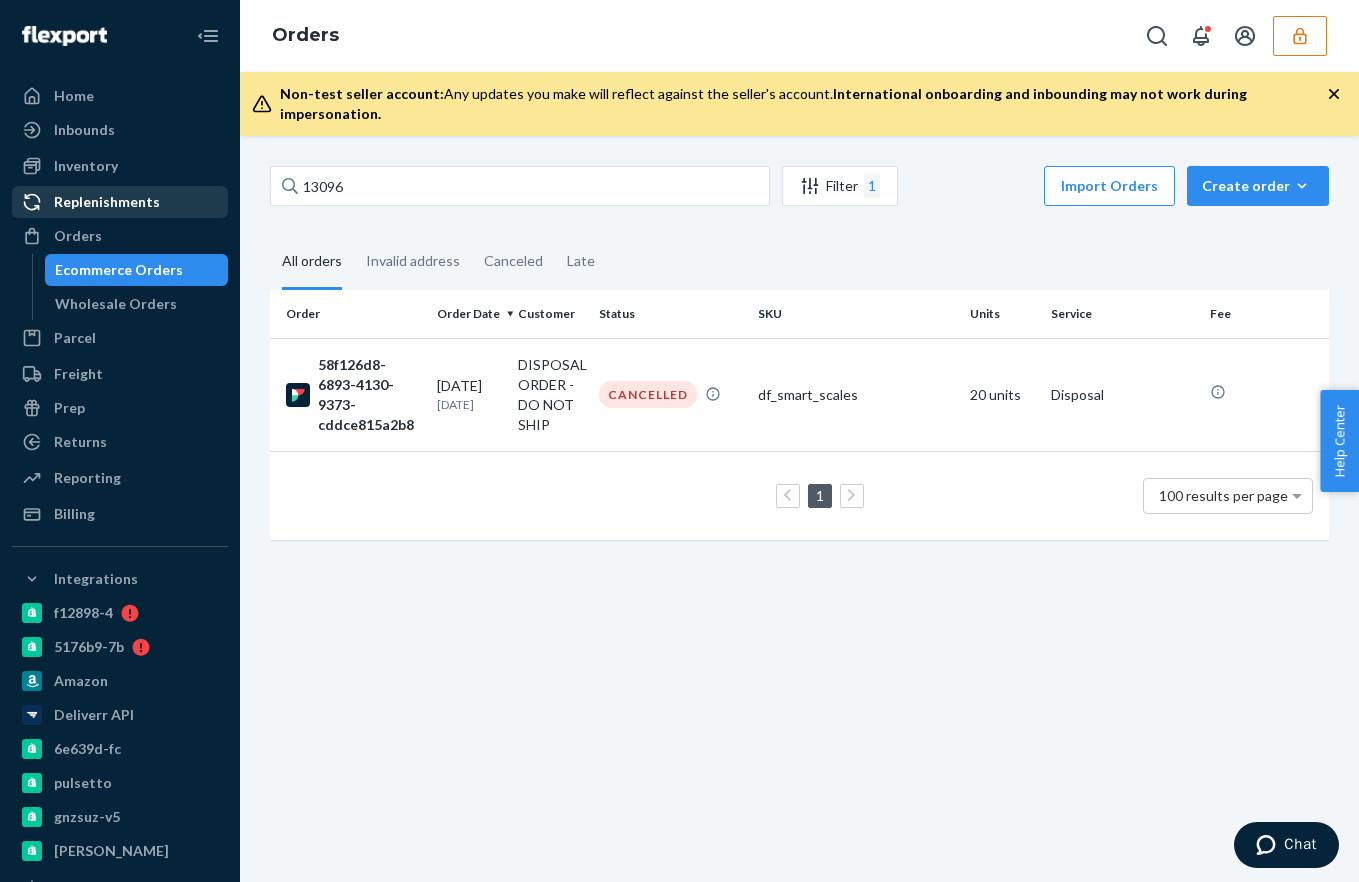 click on "Replenishments" at bounding box center [120, 202] 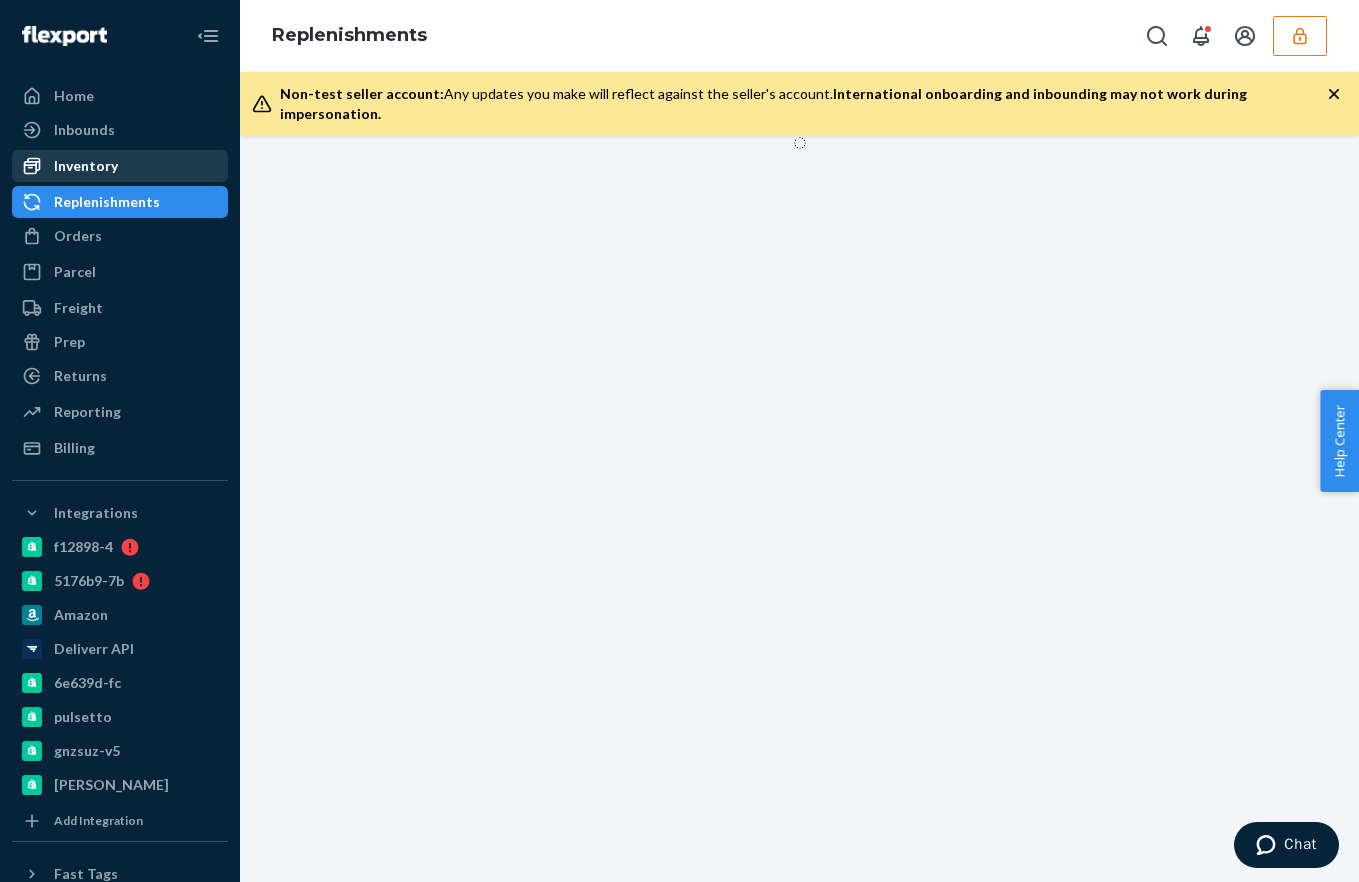 click on "Inventory" at bounding box center (86, 166) 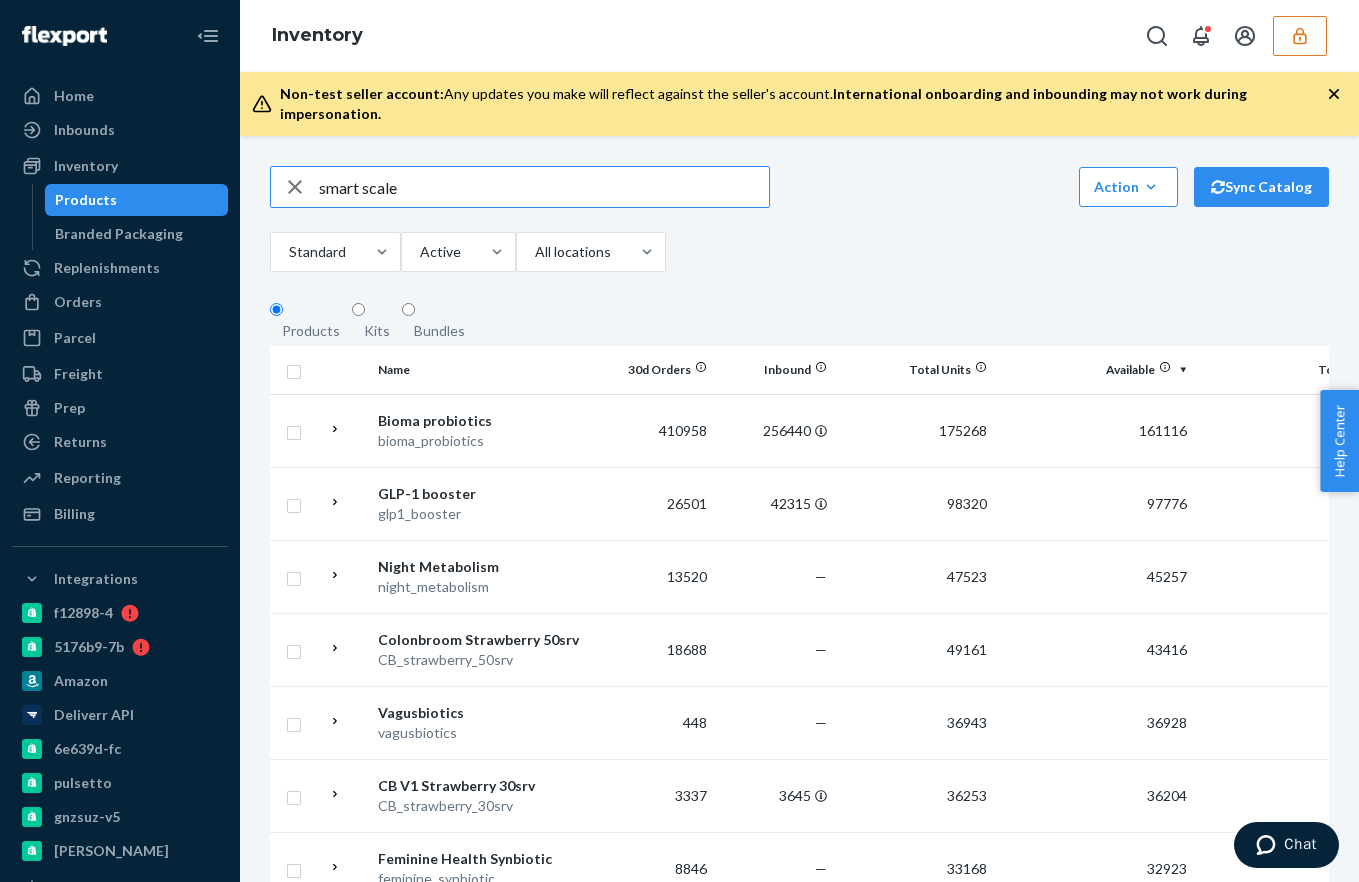 type on "smart scale" 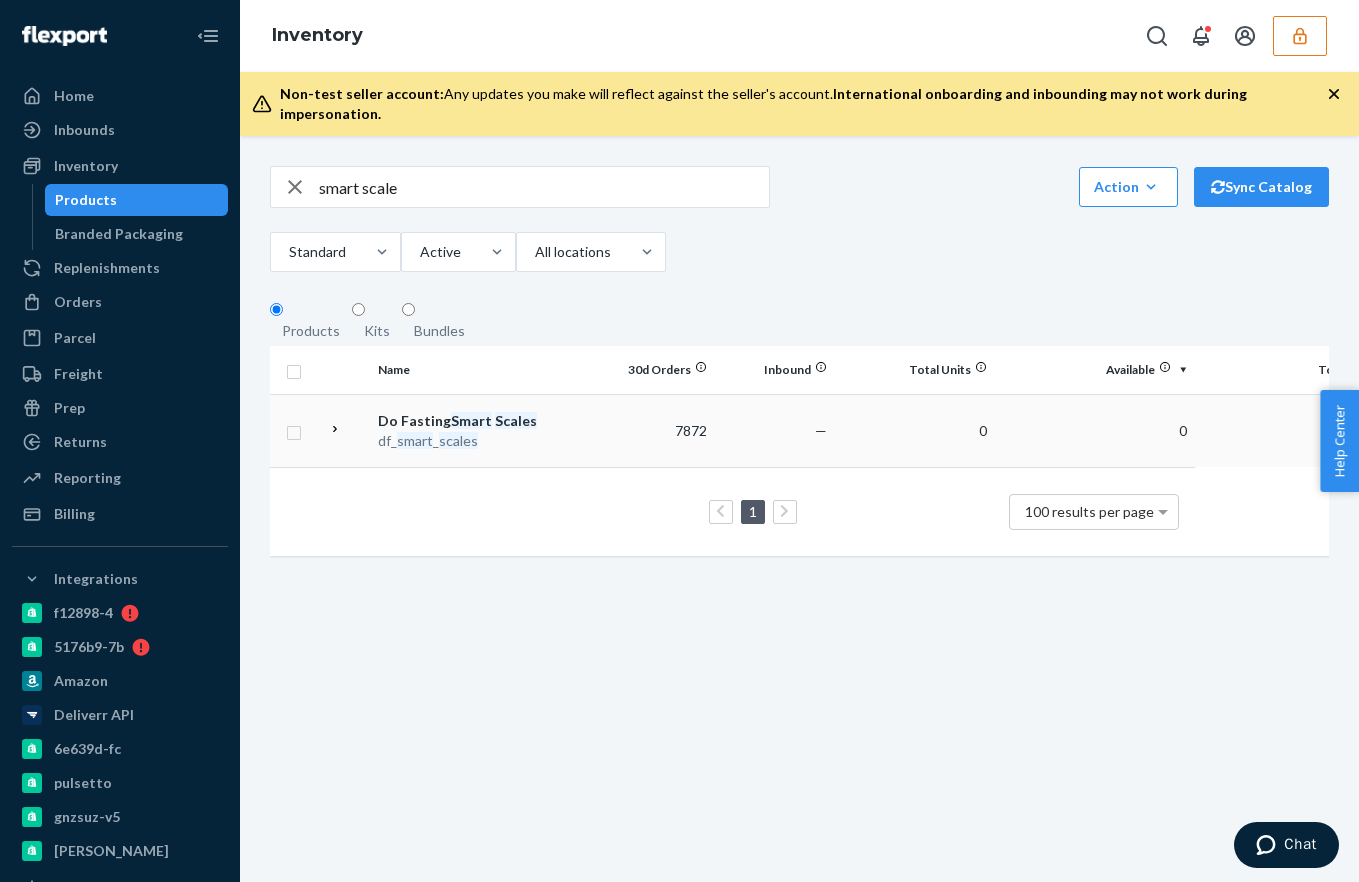 click on "Do Fasting  Smart   Scales df_ smart _ scales" at bounding box center [482, 430] 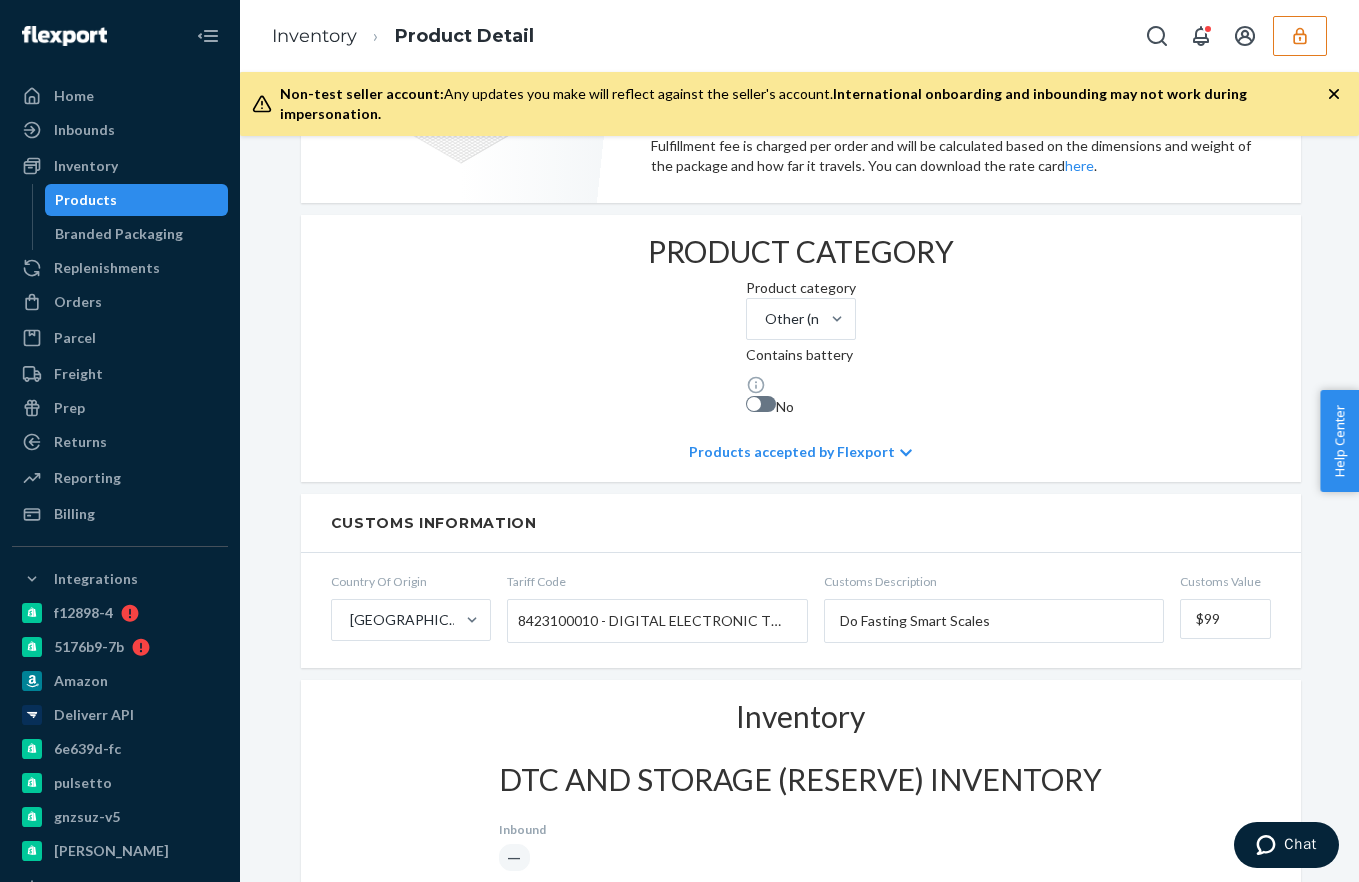 scroll, scrollTop: 0, scrollLeft: 0, axis: both 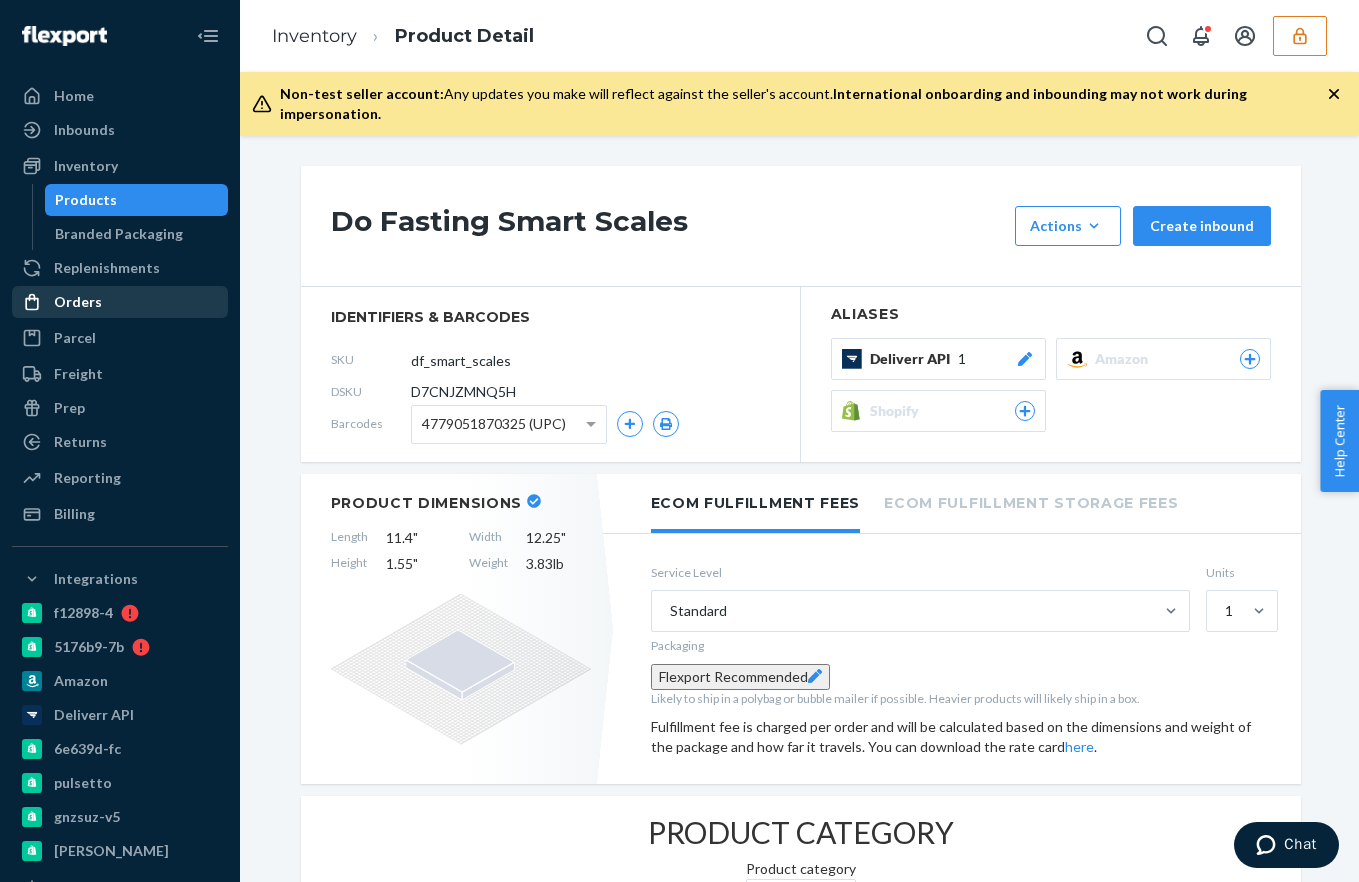 click on "Orders" at bounding box center [120, 302] 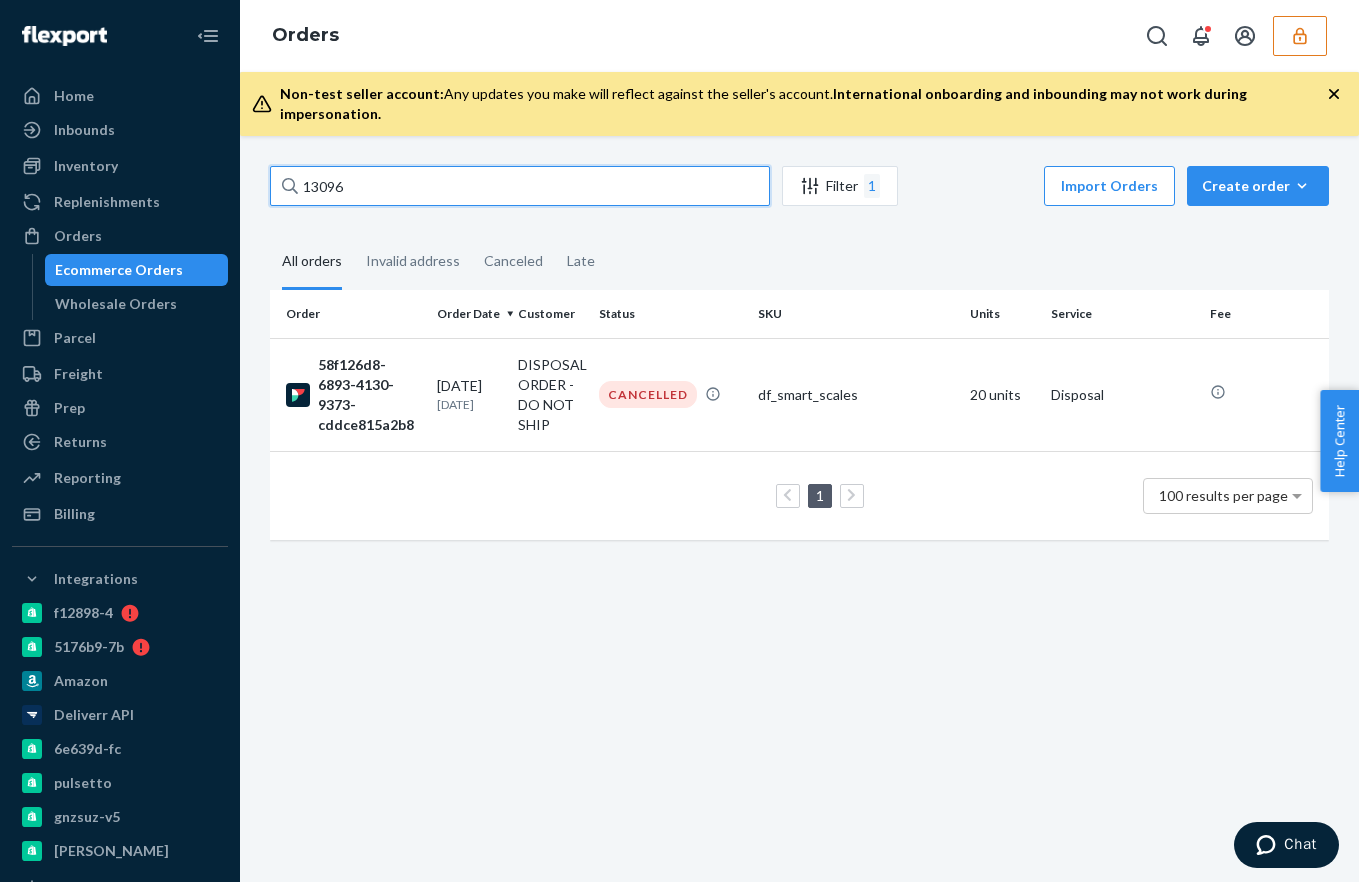 click on "13096" at bounding box center [520, 186] 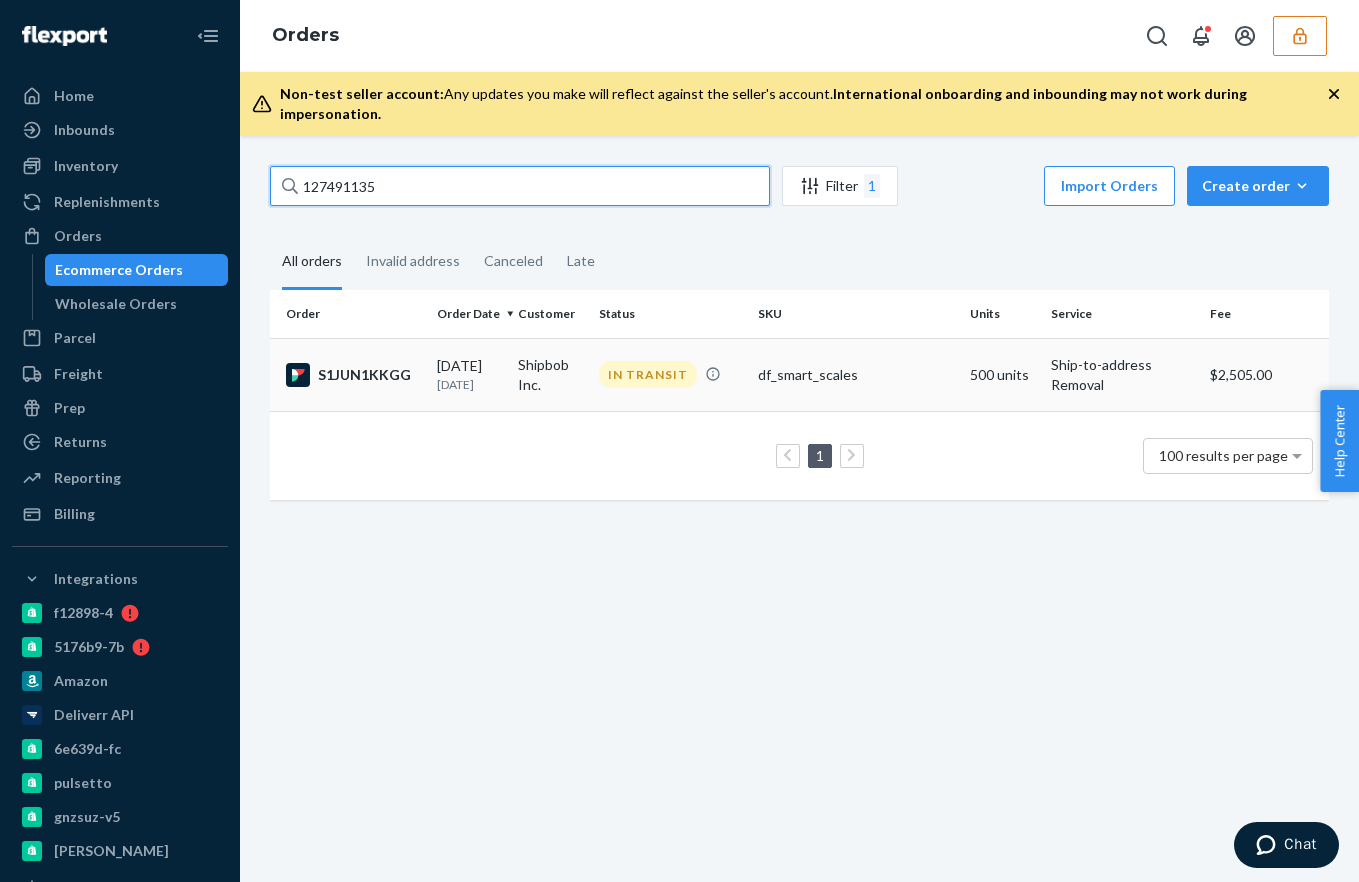 type on "127491135" 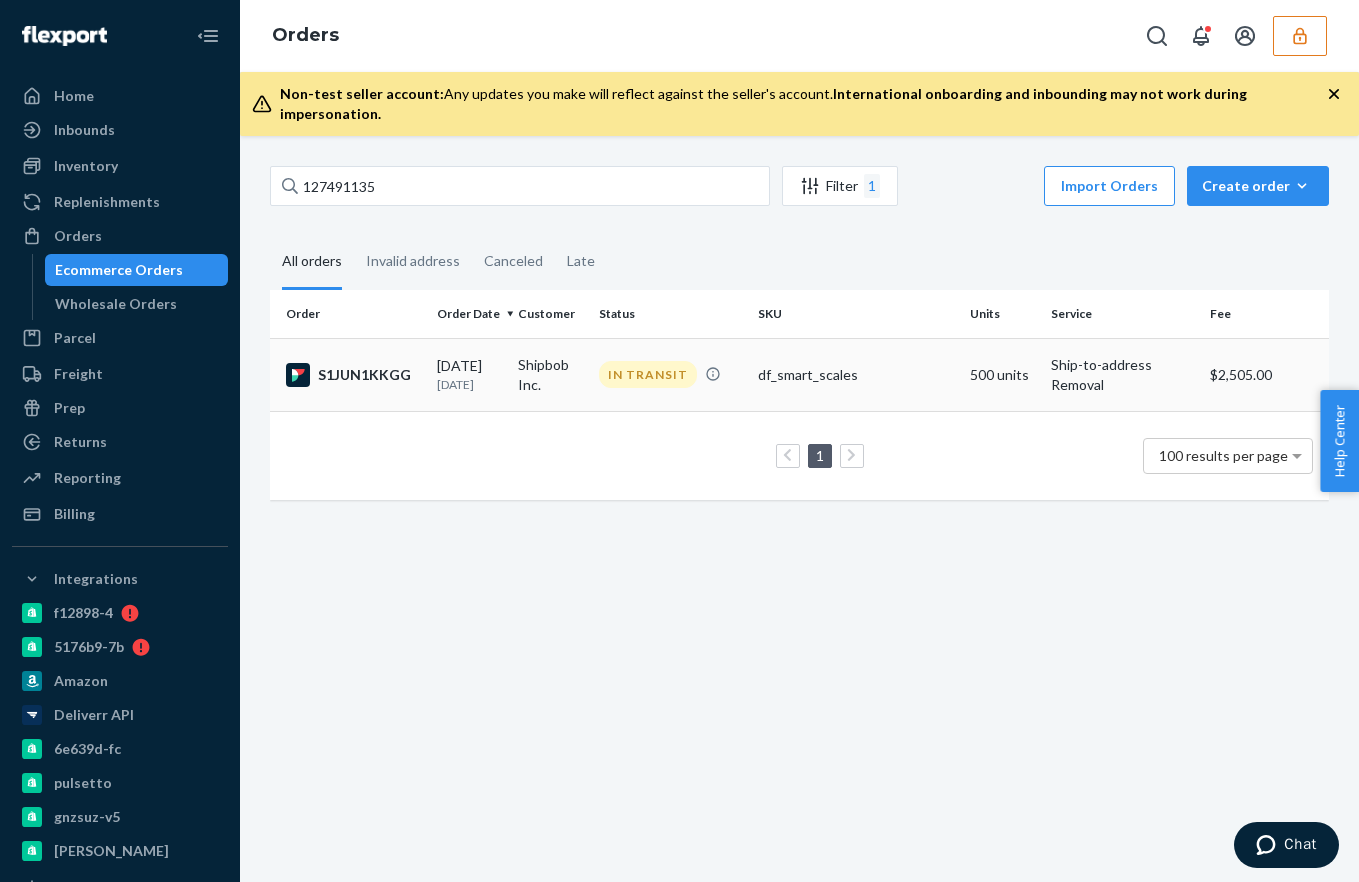 click on "Shipbob Inc." at bounding box center [550, 374] 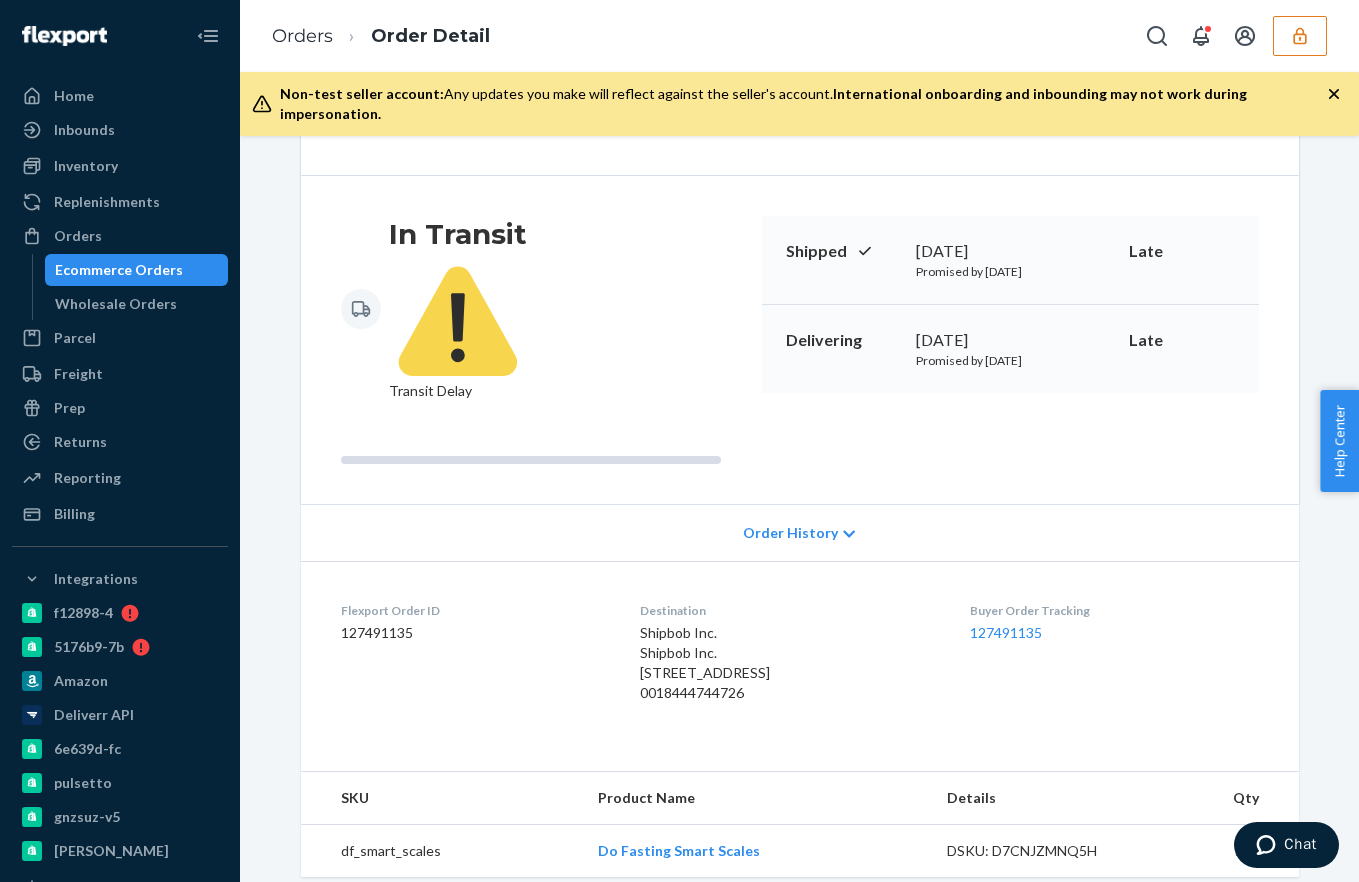 scroll, scrollTop: 0, scrollLeft: 0, axis: both 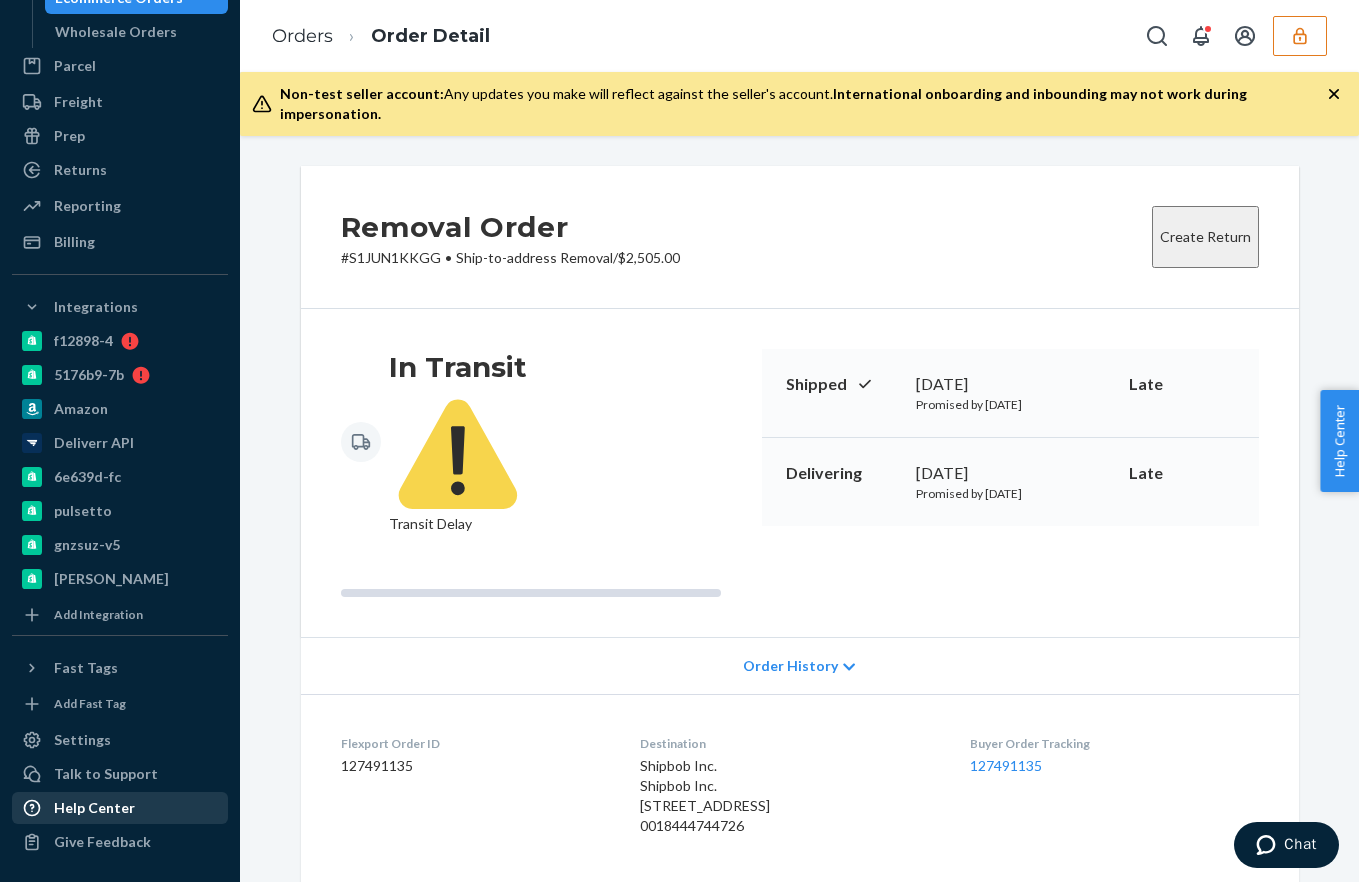 click on "Help Center" at bounding box center [94, 808] 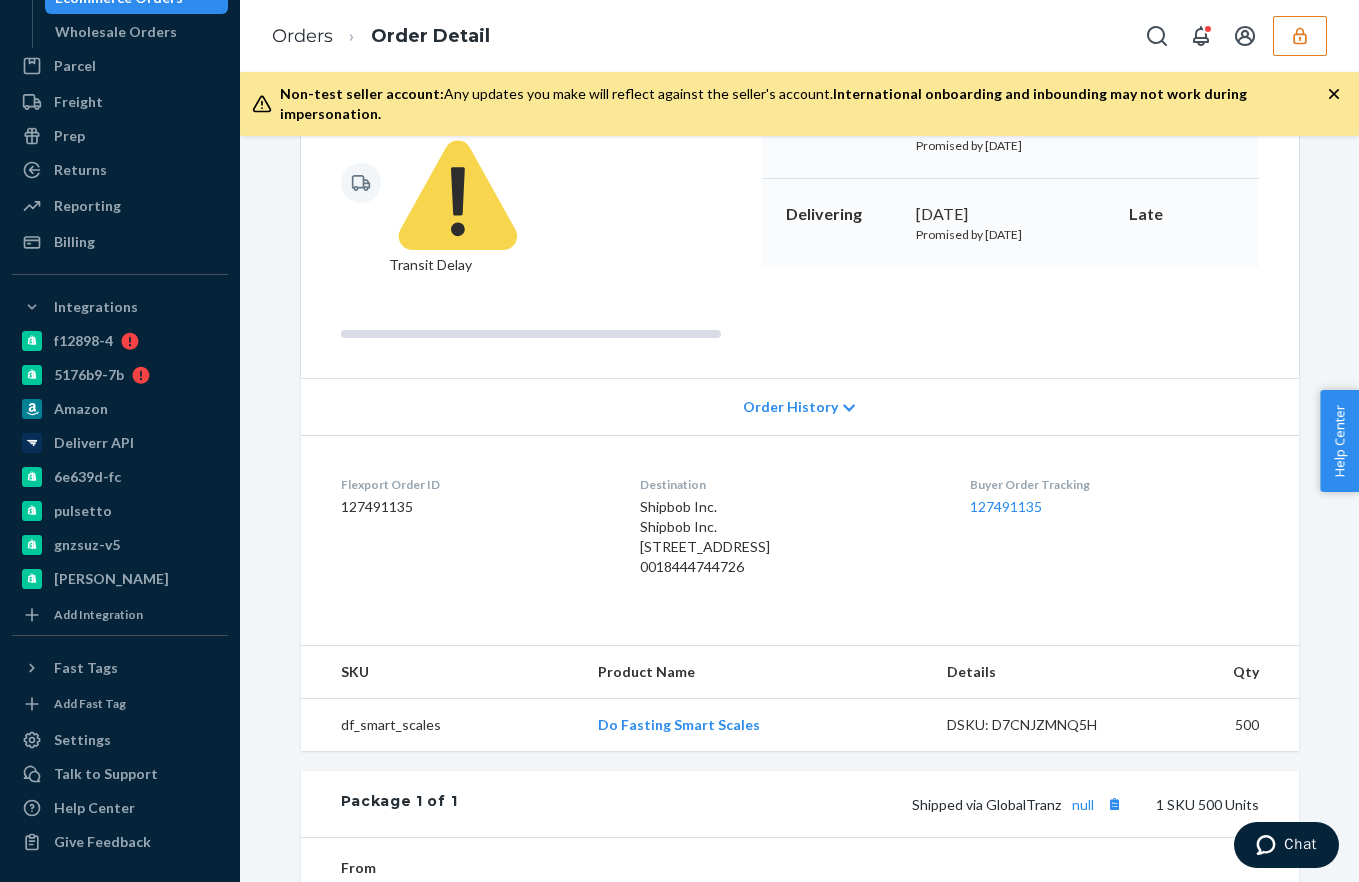scroll, scrollTop: 486, scrollLeft: 0, axis: vertical 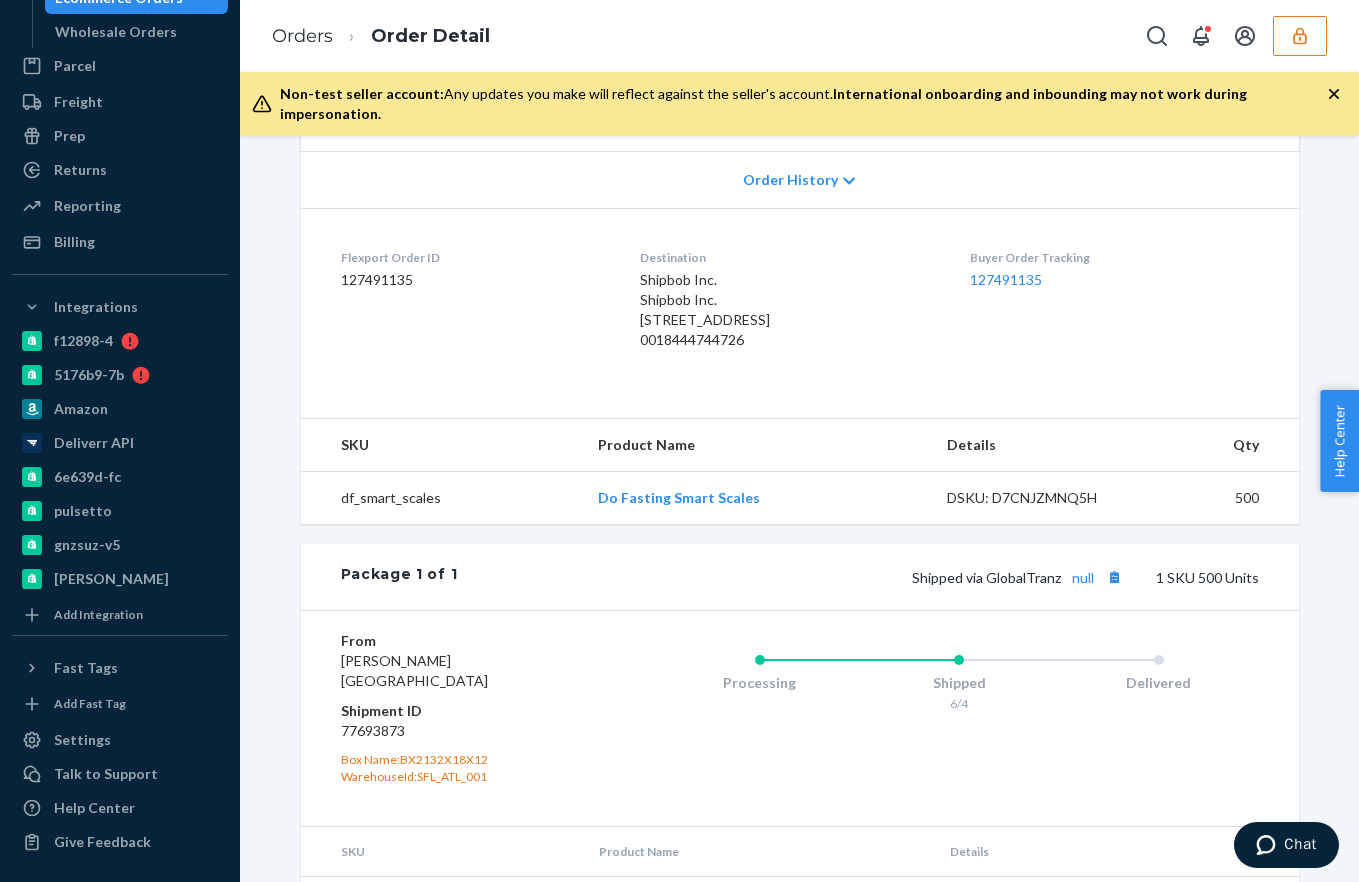 click on "Do Fasting Smart Scales" at bounding box center (680, 902) 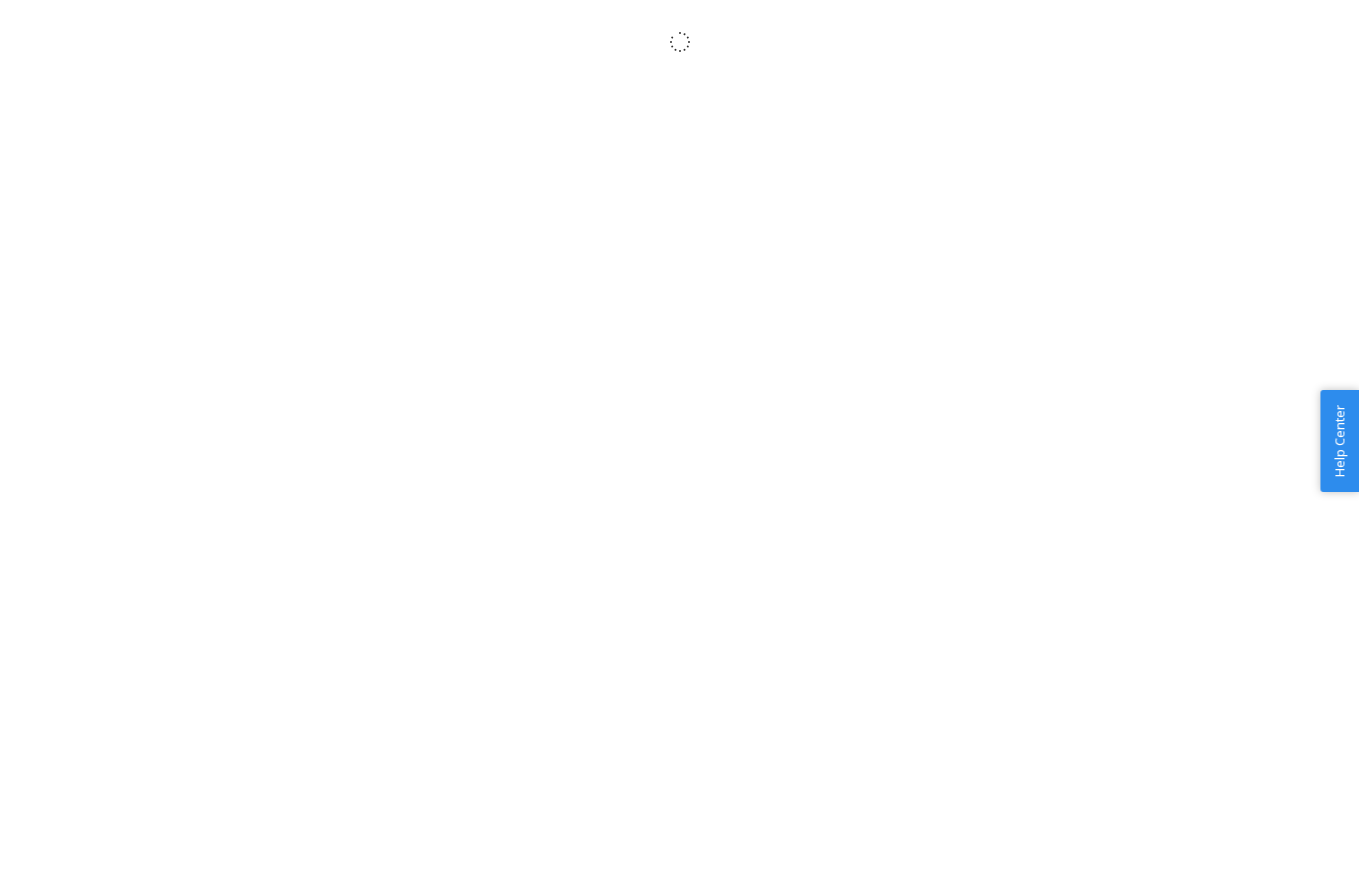 scroll, scrollTop: 0, scrollLeft: 0, axis: both 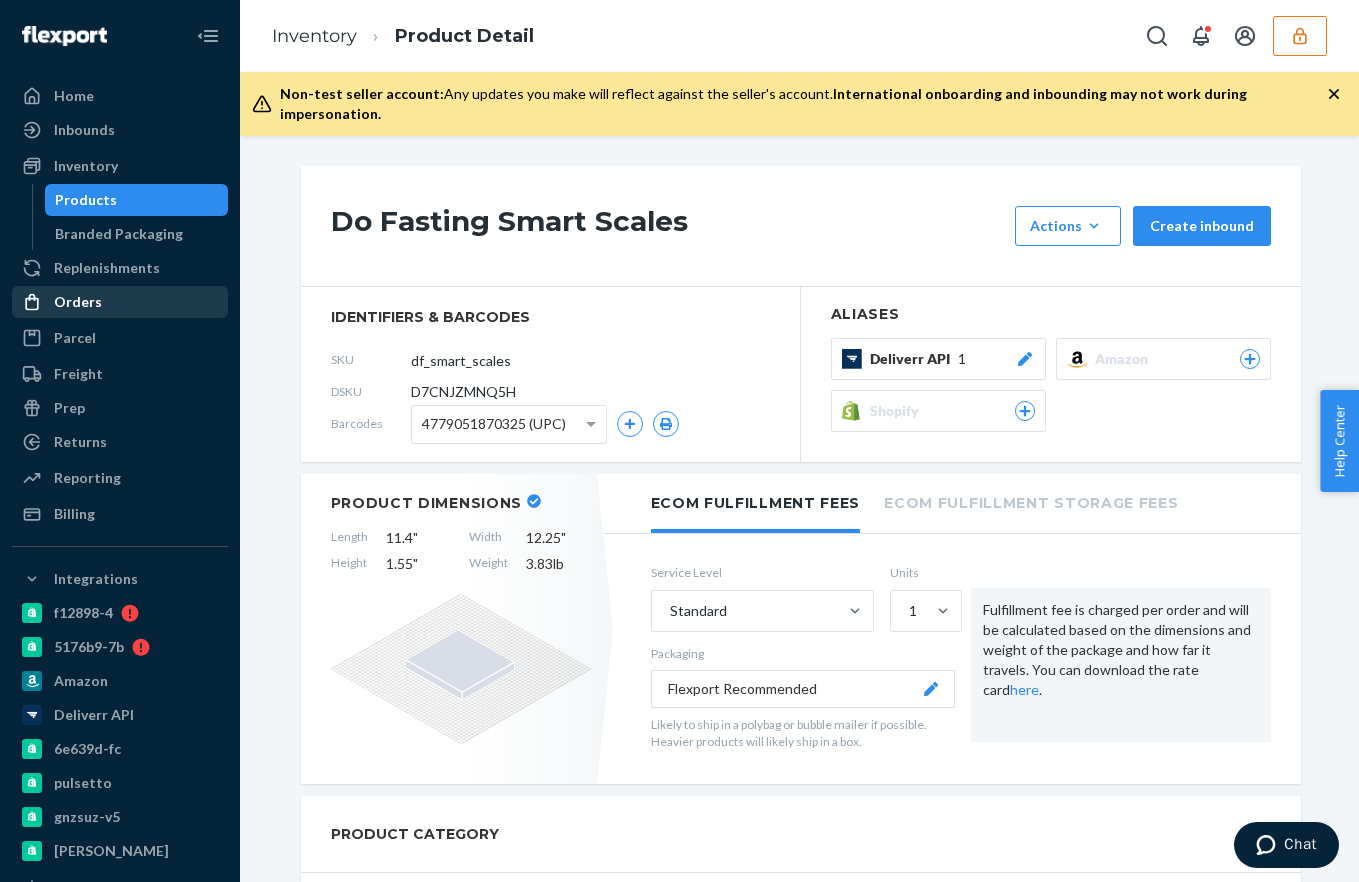 click on "Orders" at bounding box center [120, 302] 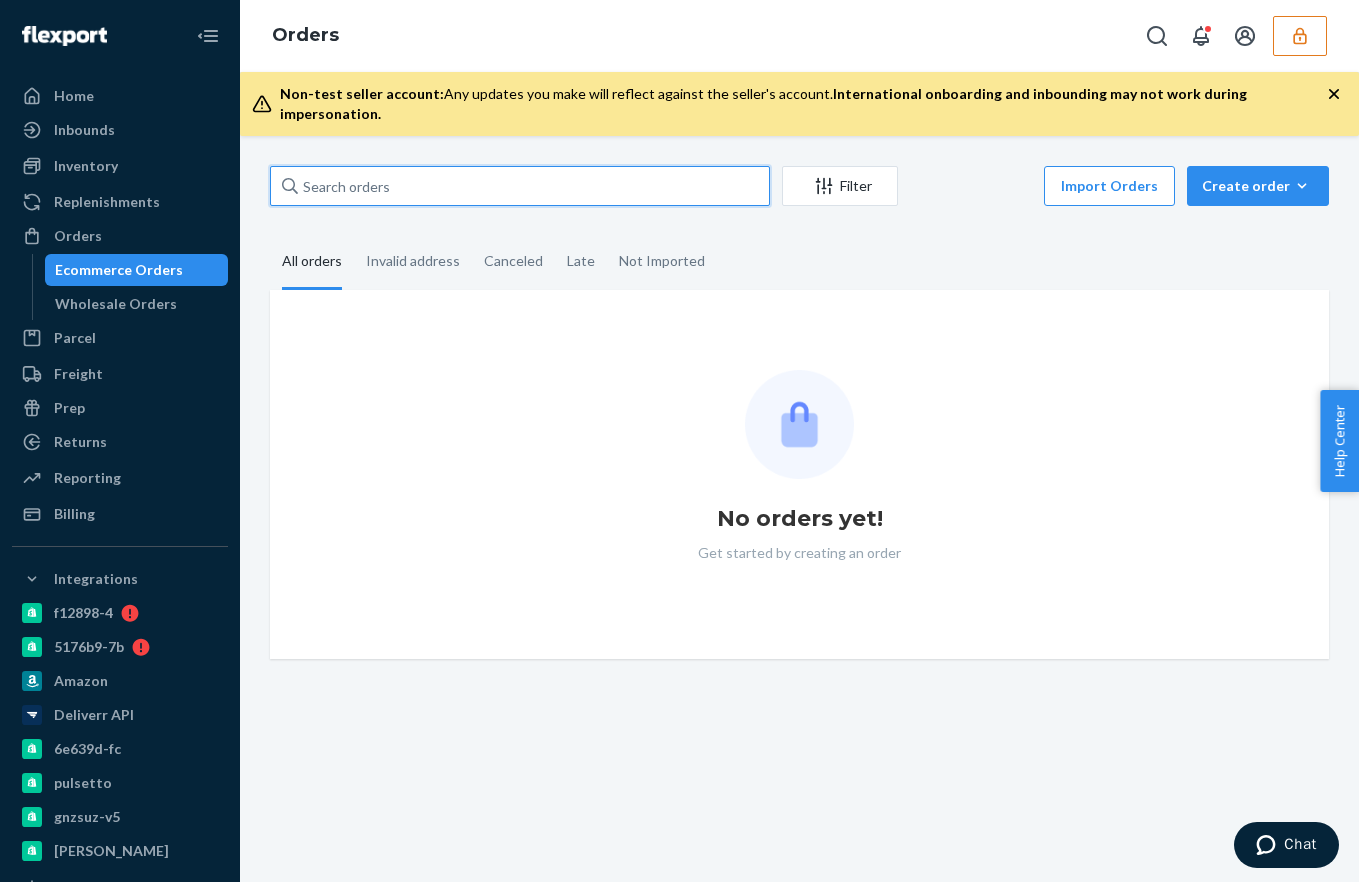 click at bounding box center [520, 186] 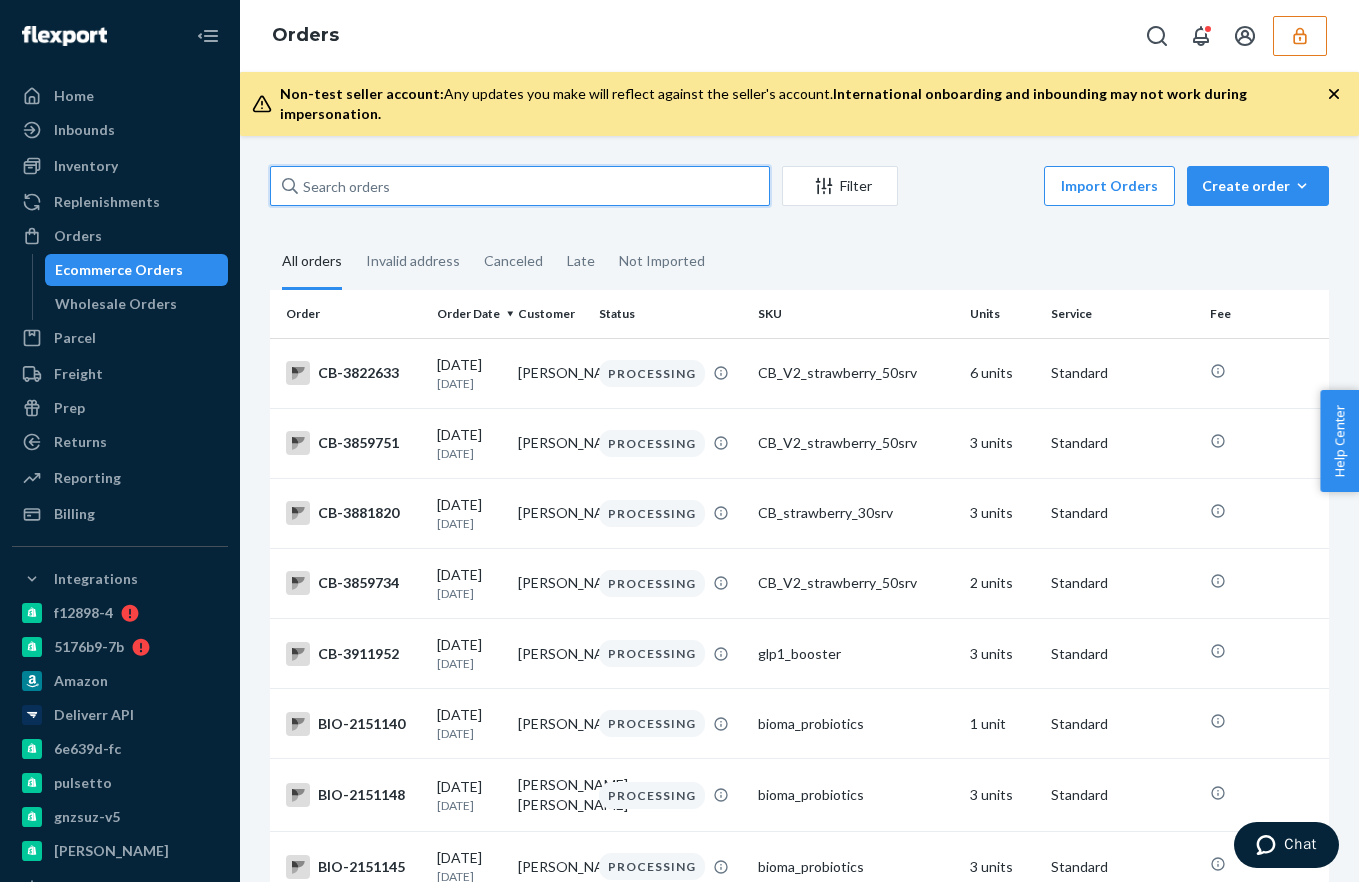 paste on "127491135" 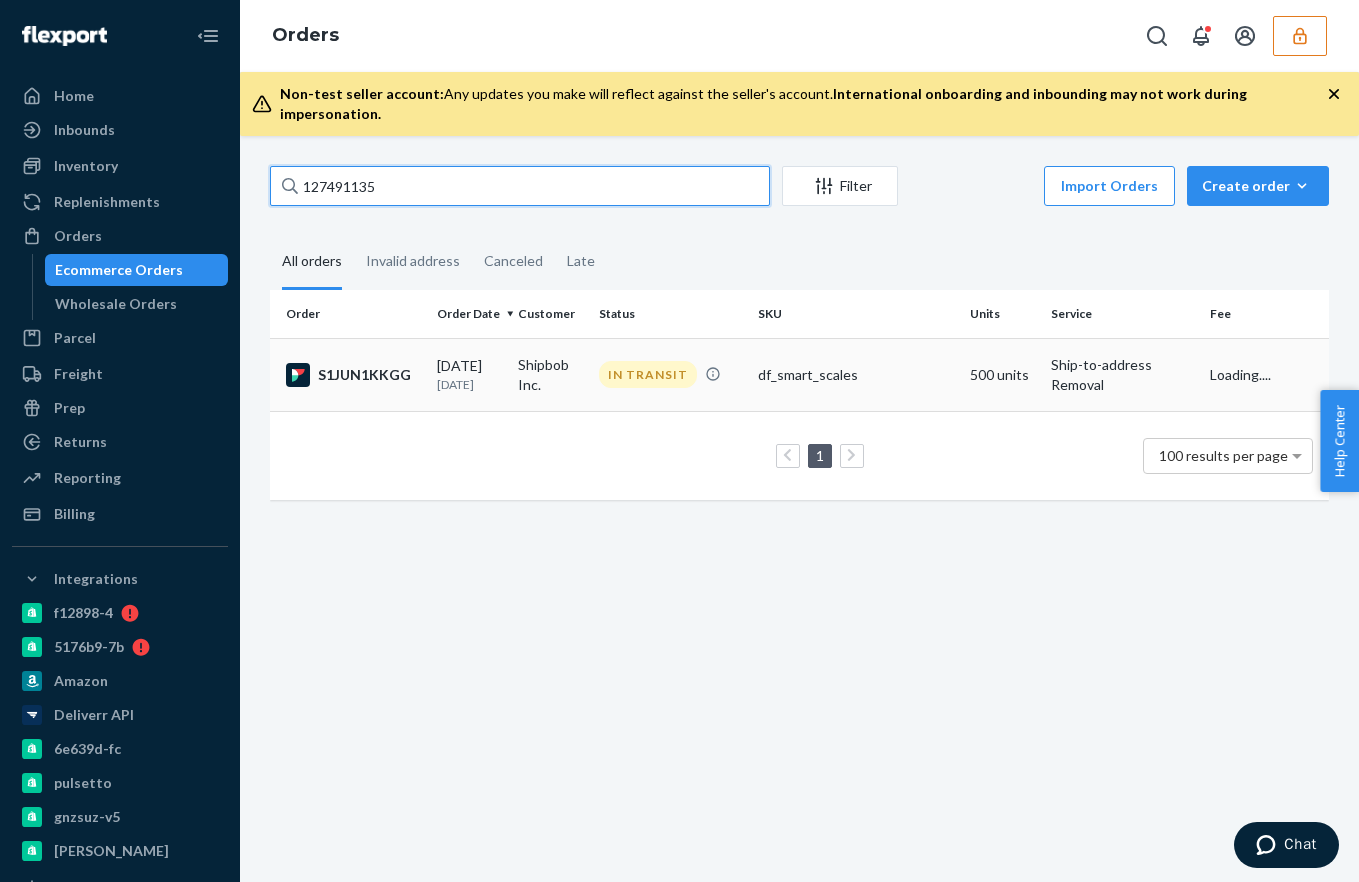 type on "127491135" 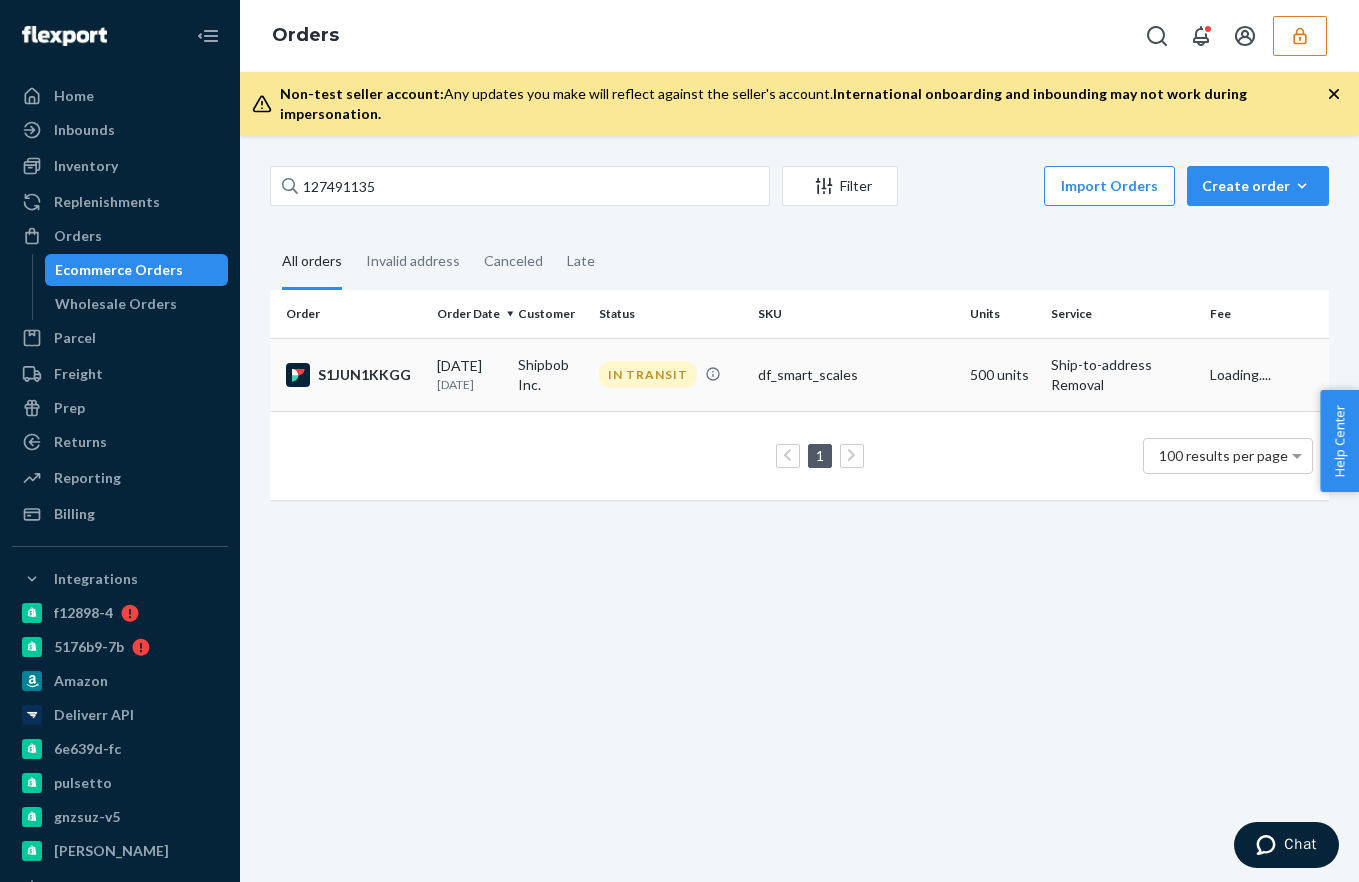 click on "Shipbob Inc." at bounding box center (550, 374) 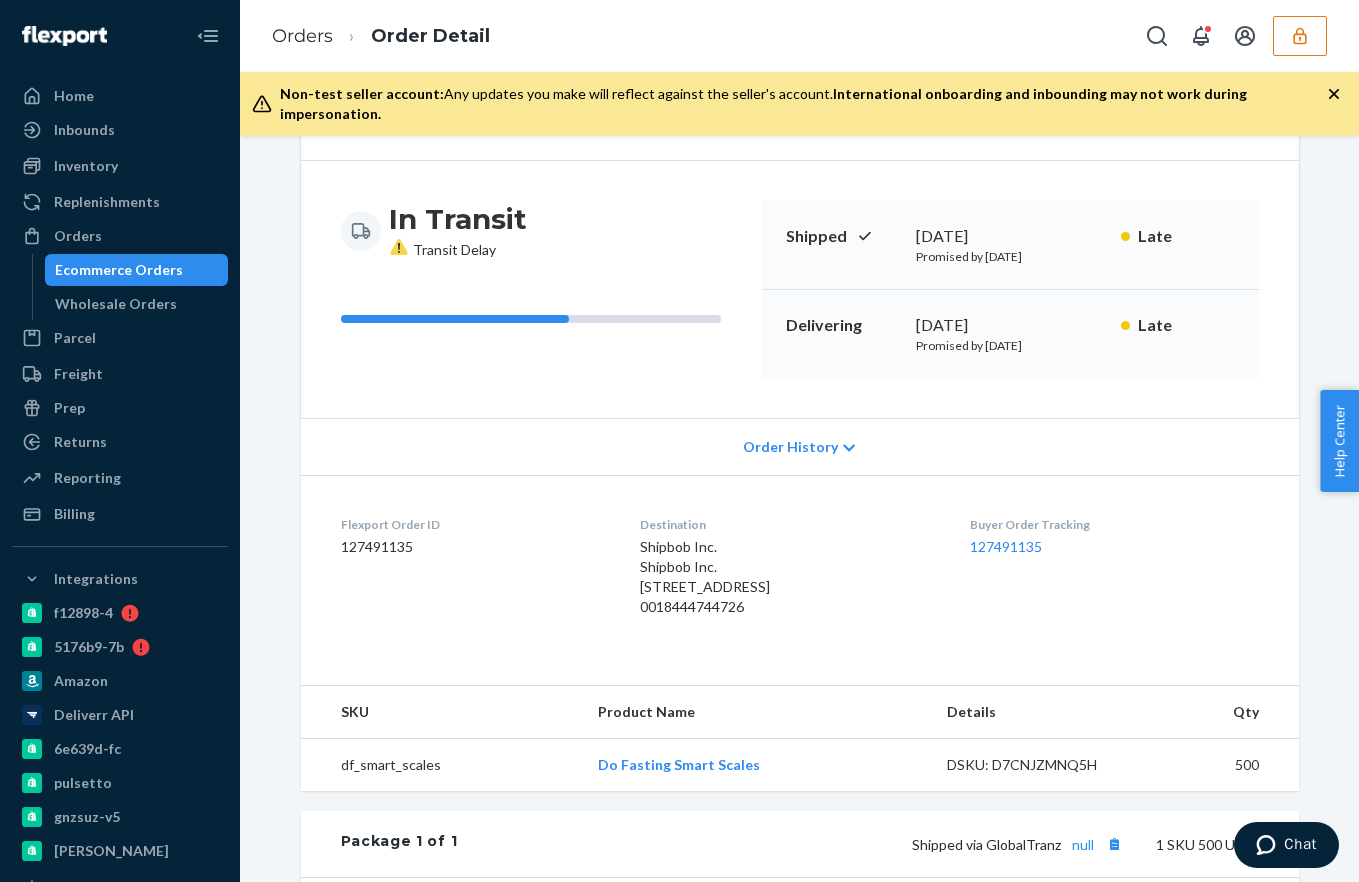 scroll, scrollTop: 25, scrollLeft: 0, axis: vertical 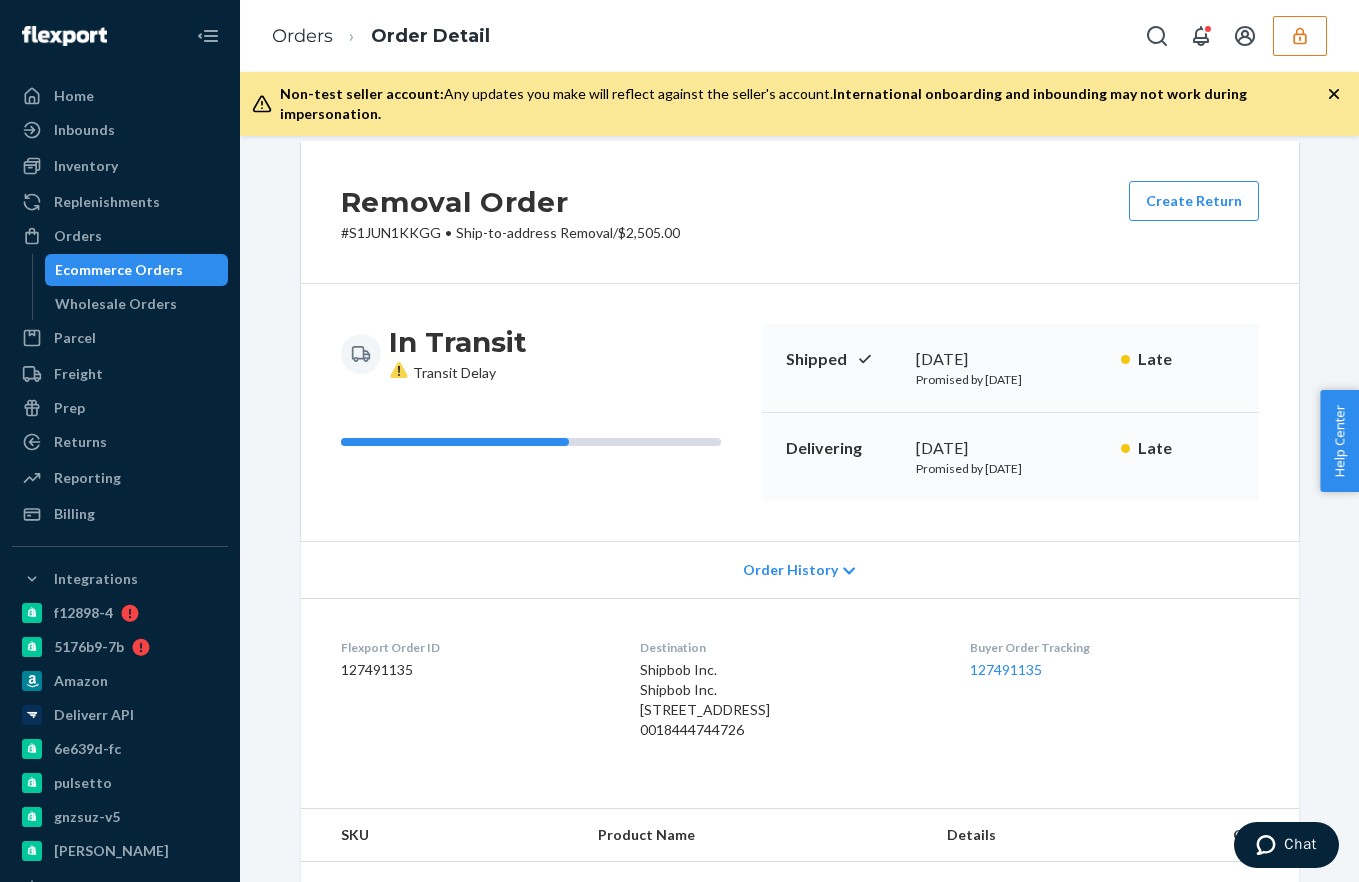 click on "# S1JUN1KKGG • Ship-to-address Removal  /  $2,505.00" at bounding box center [510, 233] 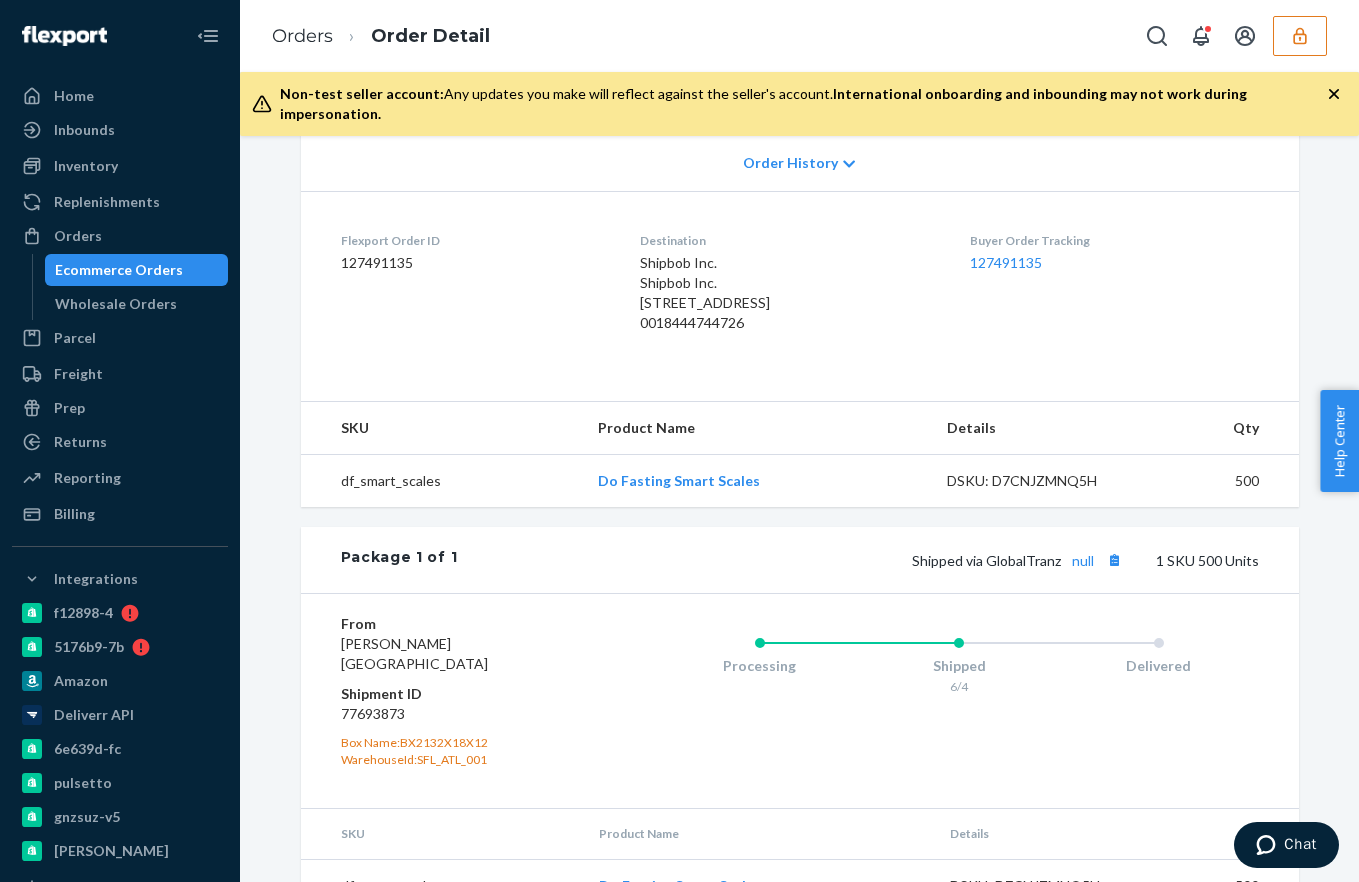 scroll, scrollTop: 486, scrollLeft: 0, axis: vertical 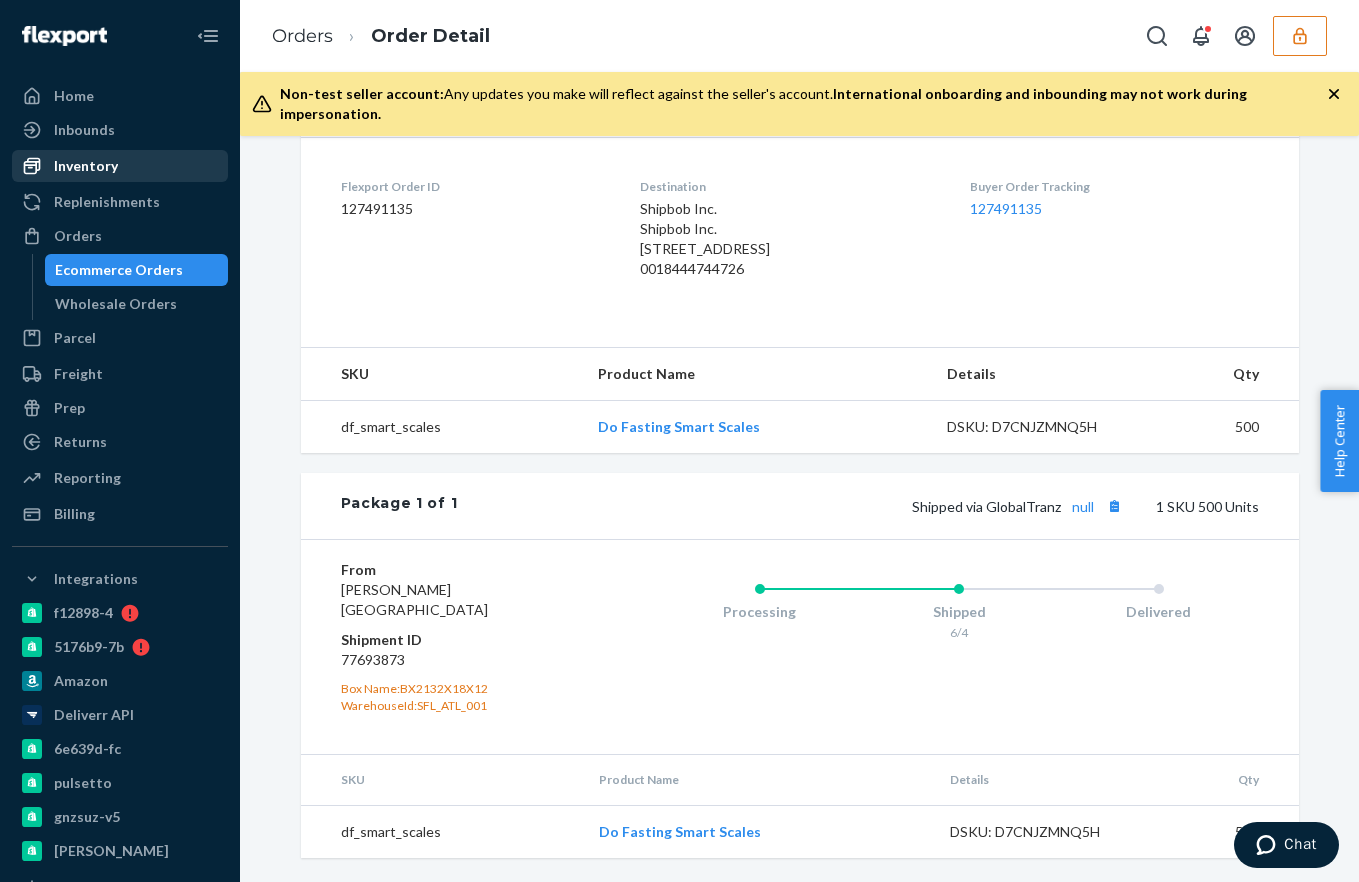 click on "Inventory" at bounding box center (120, 166) 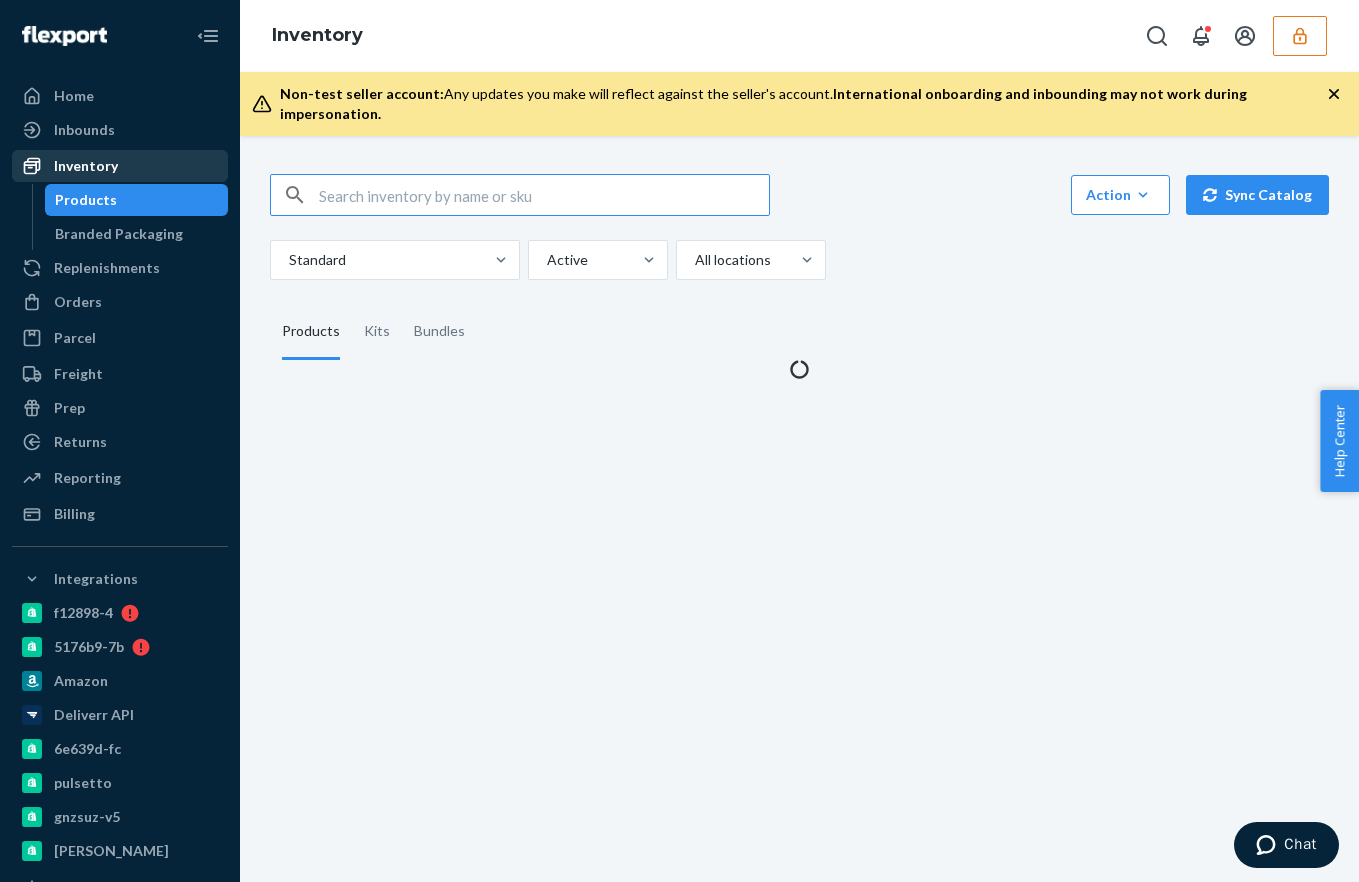 scroll, scrollTop: 0, scrollLeft: 0, axis: both 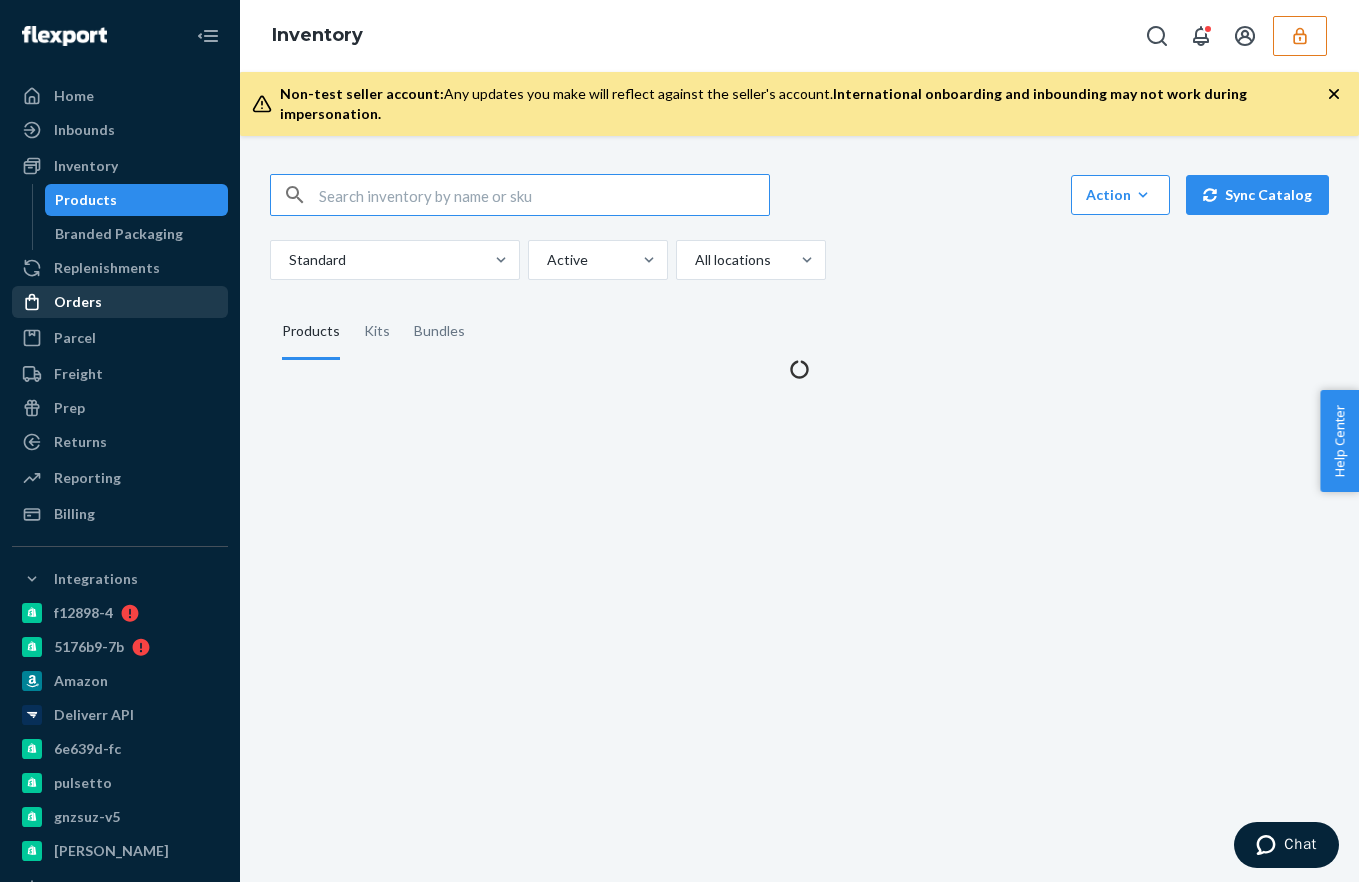 click on "Orders" at bounding box center [120, 302] 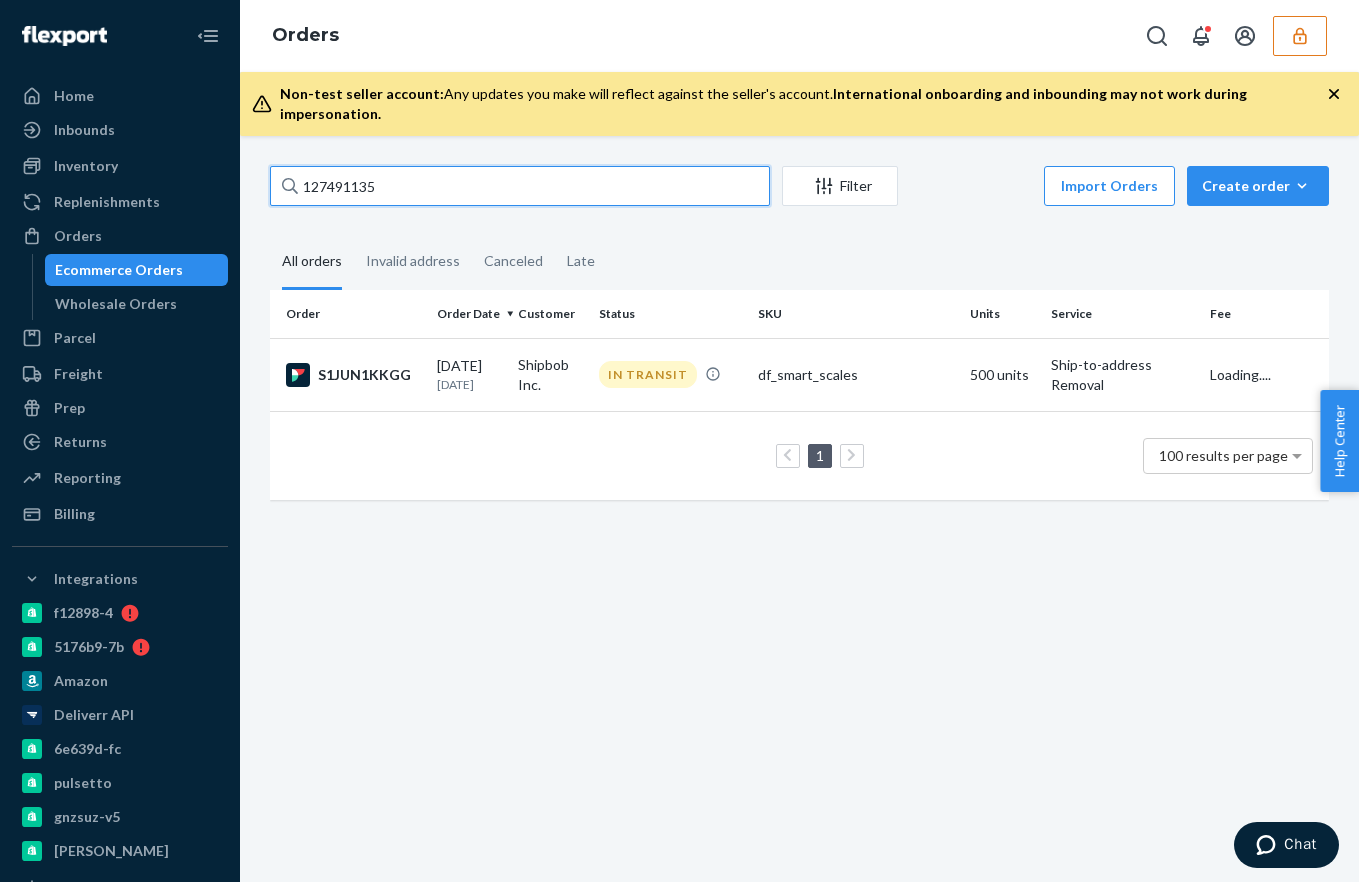 click on "127491135" at bounding box center (520, 186) 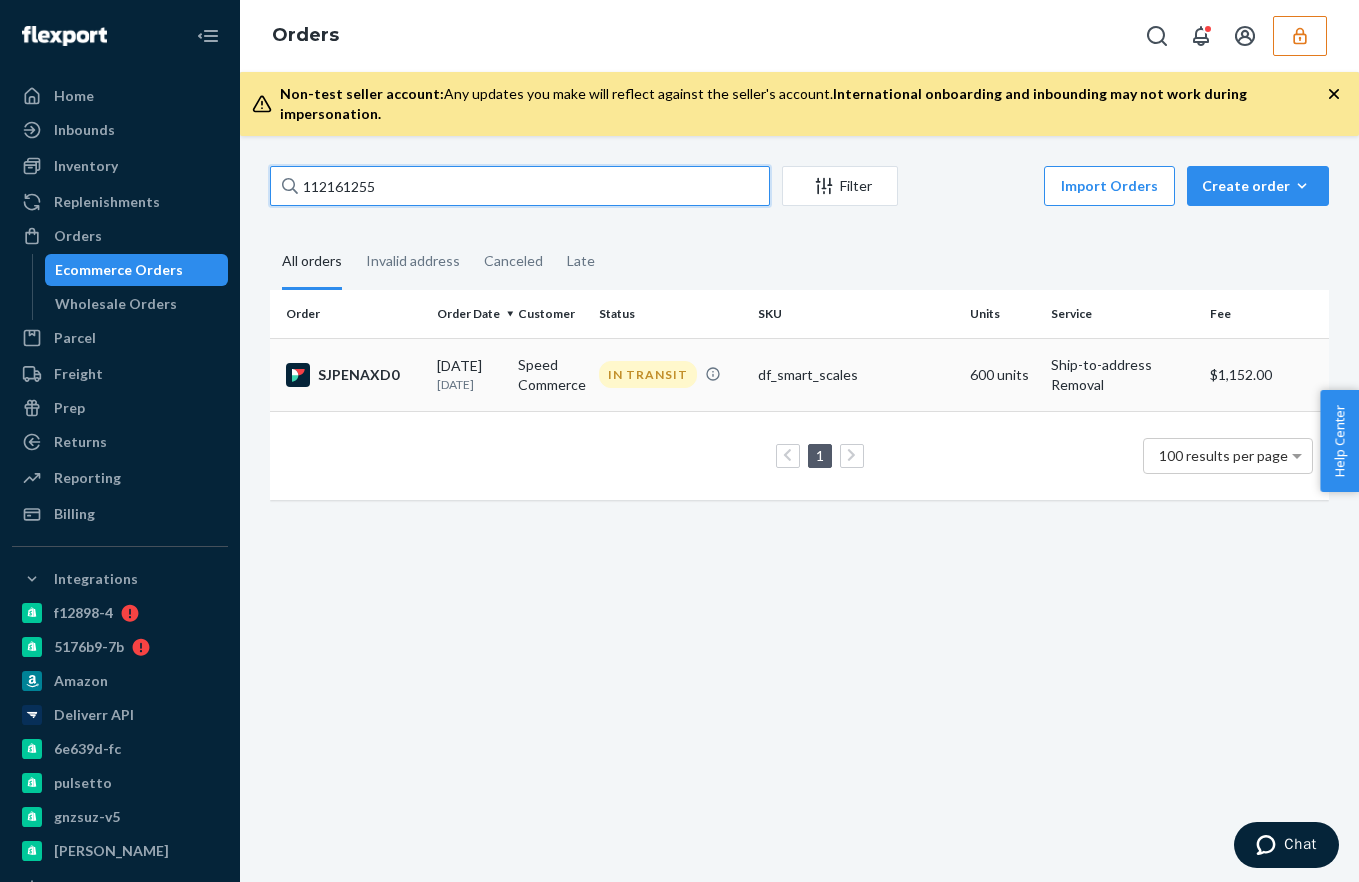 type on "112161255" 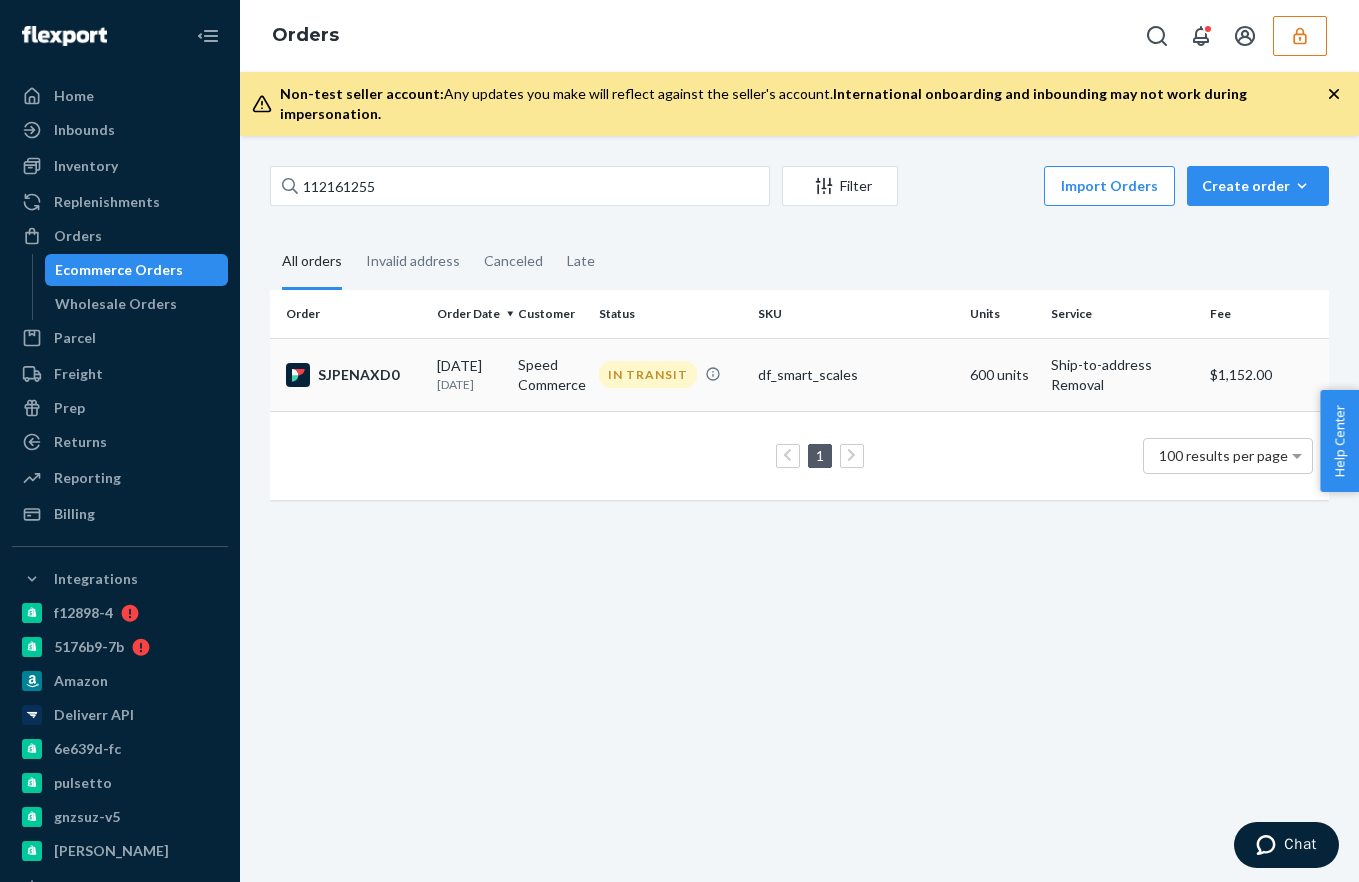 click on "Speed Commerce" at bounding box center [550, 374] 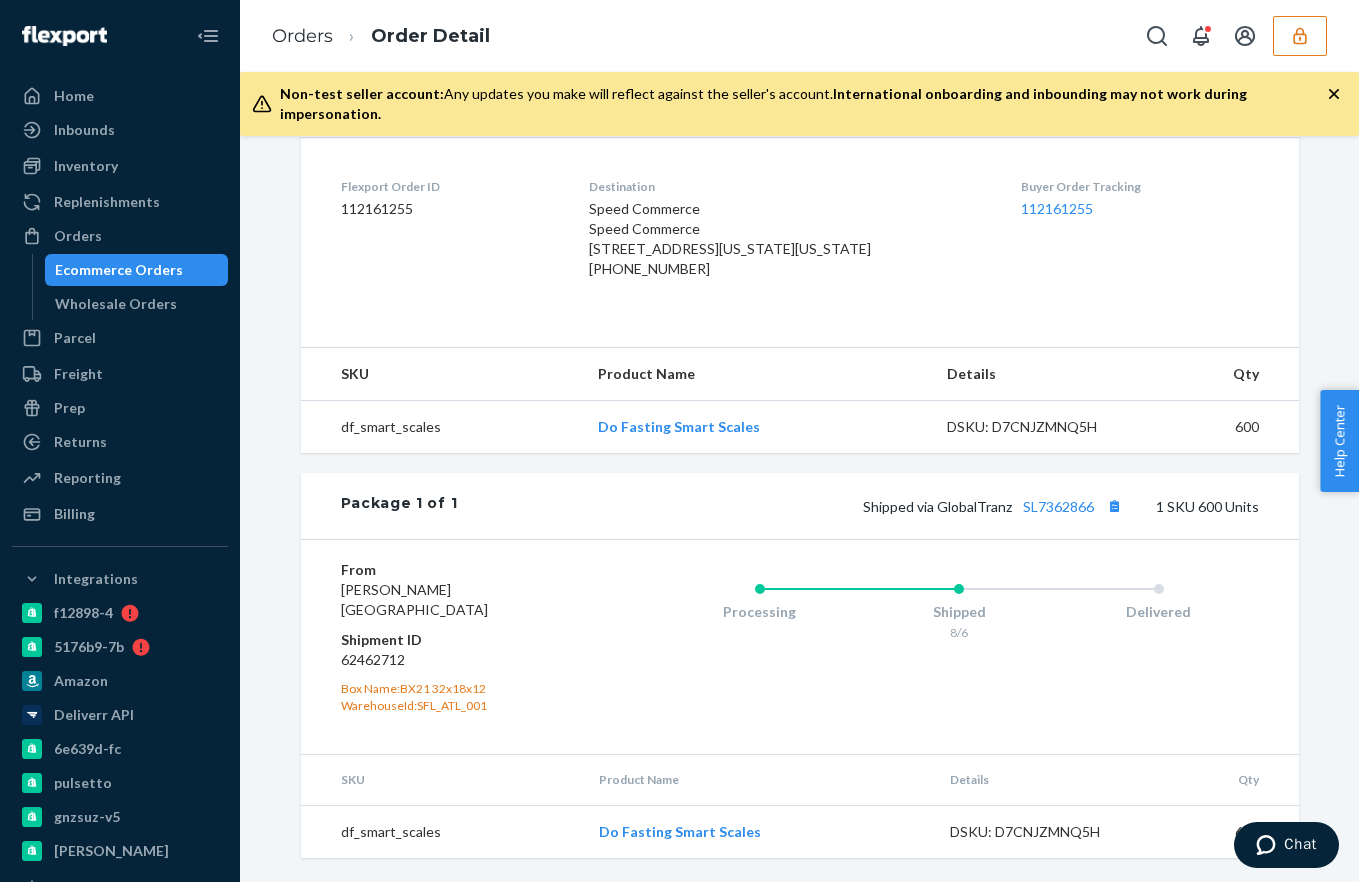 scroll, scrollTop: 0, scrollLeft: 0, axis: both 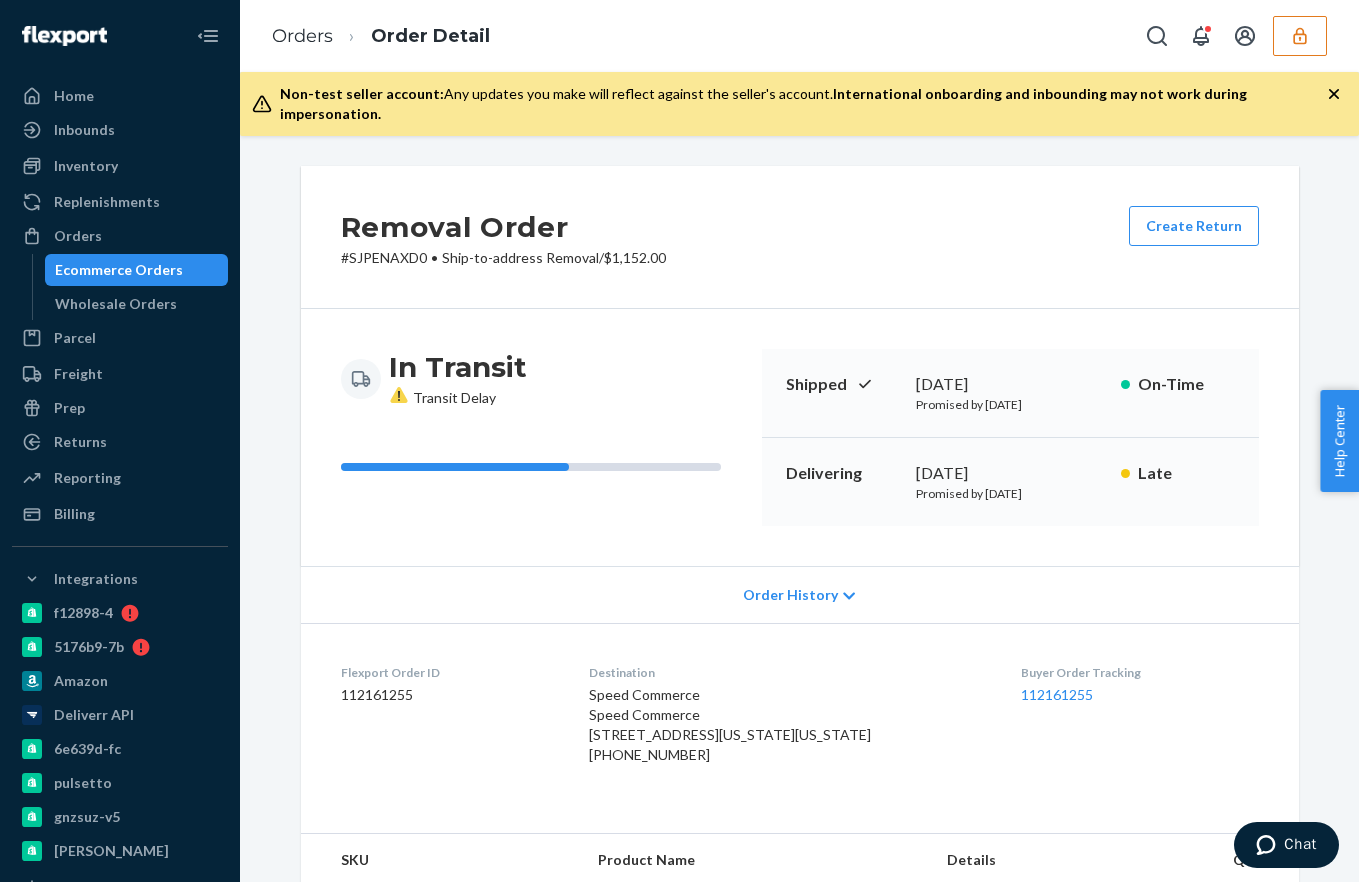 click at bounding box center (1300, 36) 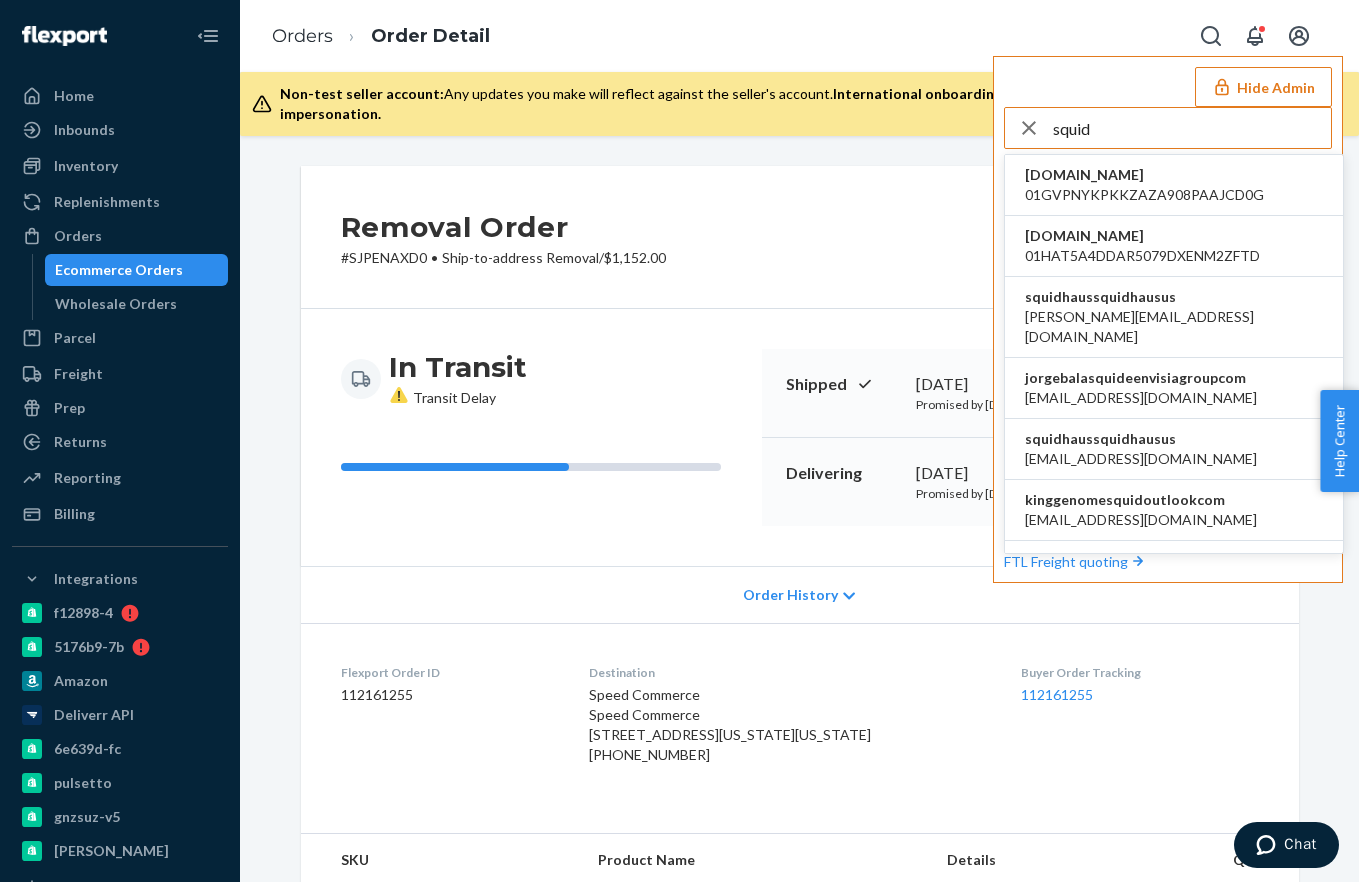 type on "squid" 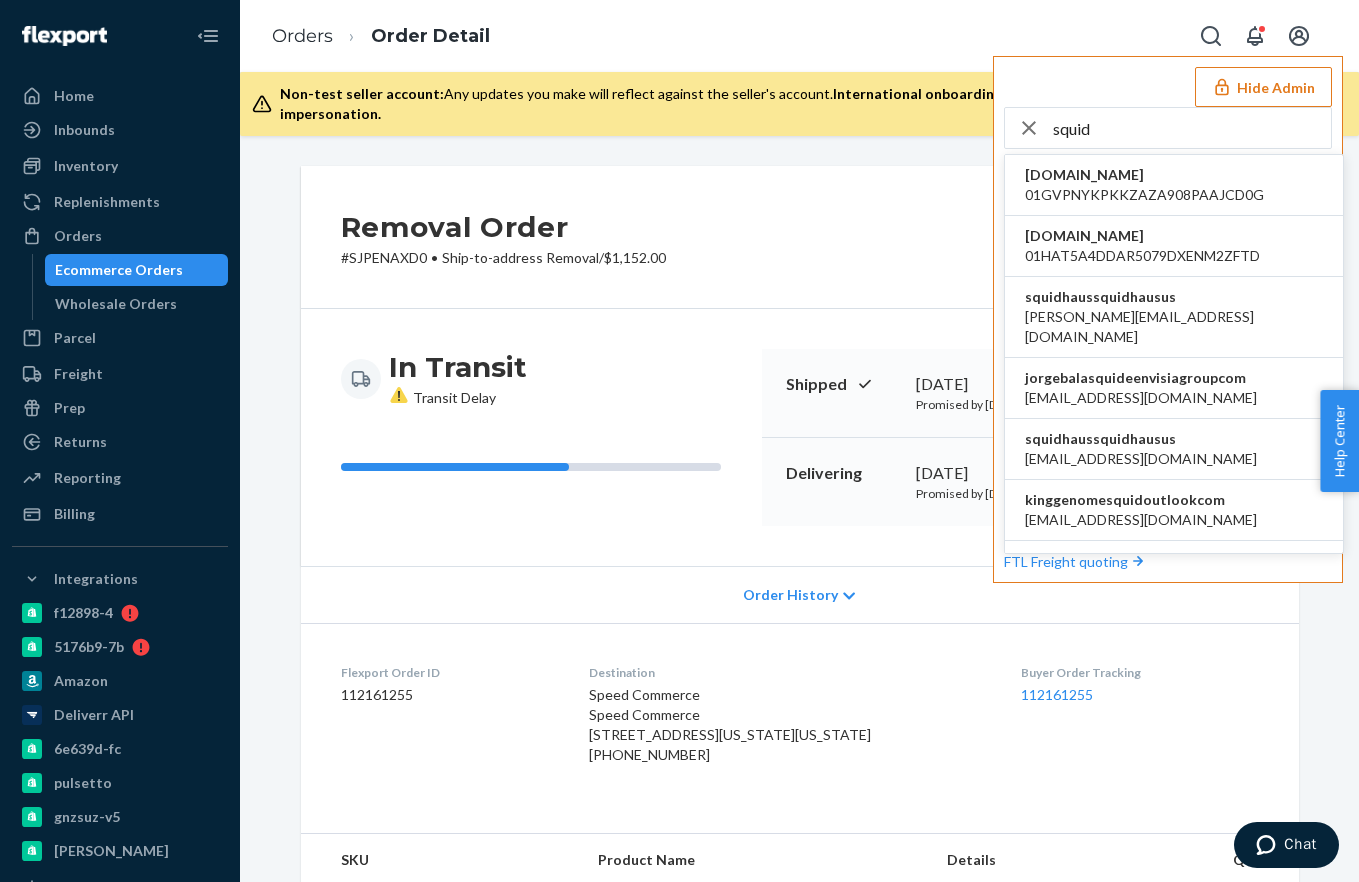 click on "david@squidhaus.us" at bounding box center [1174, 327] 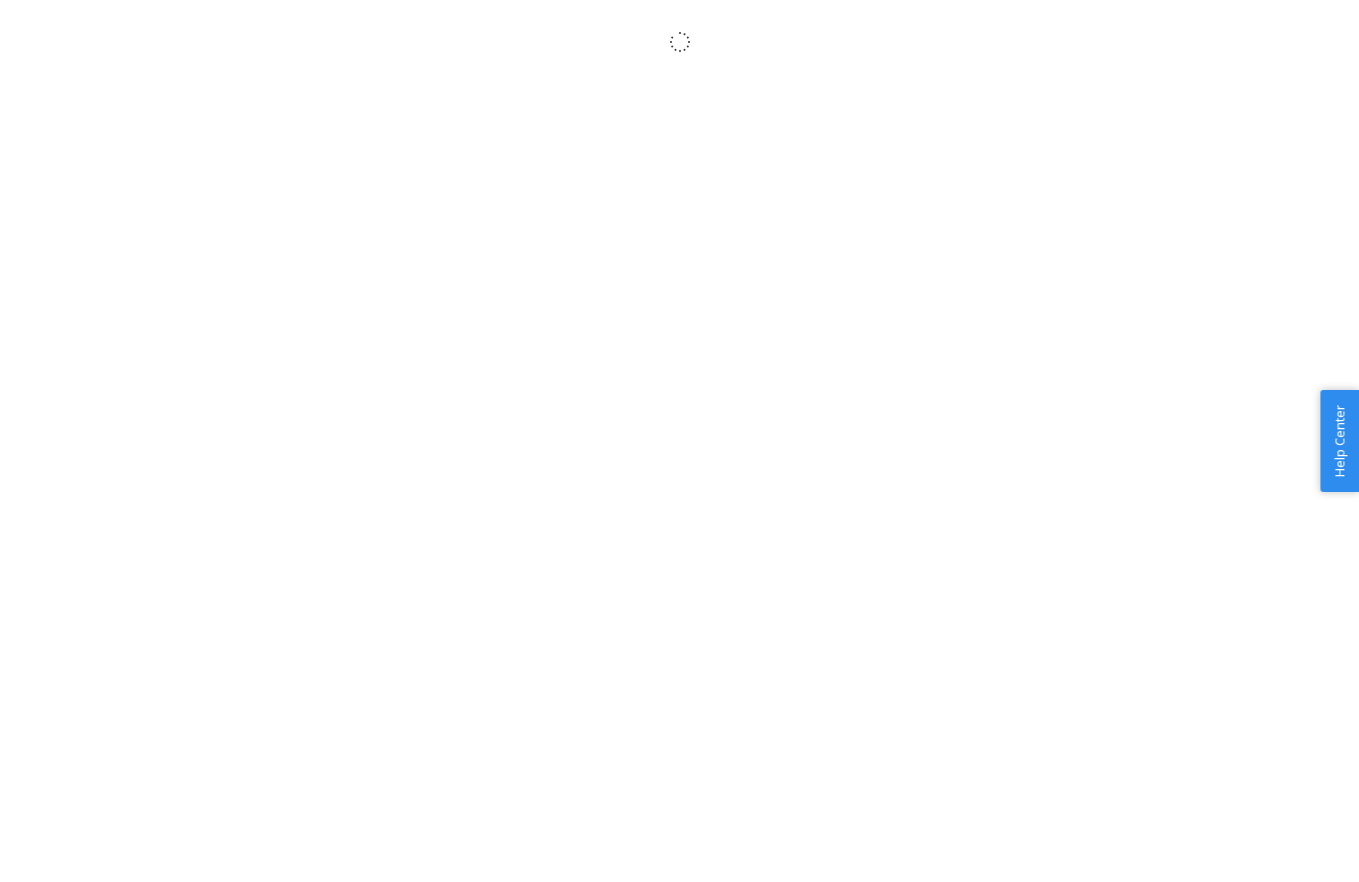 scroll, scrollTop: 0, scrollLeft: 0, axis: both 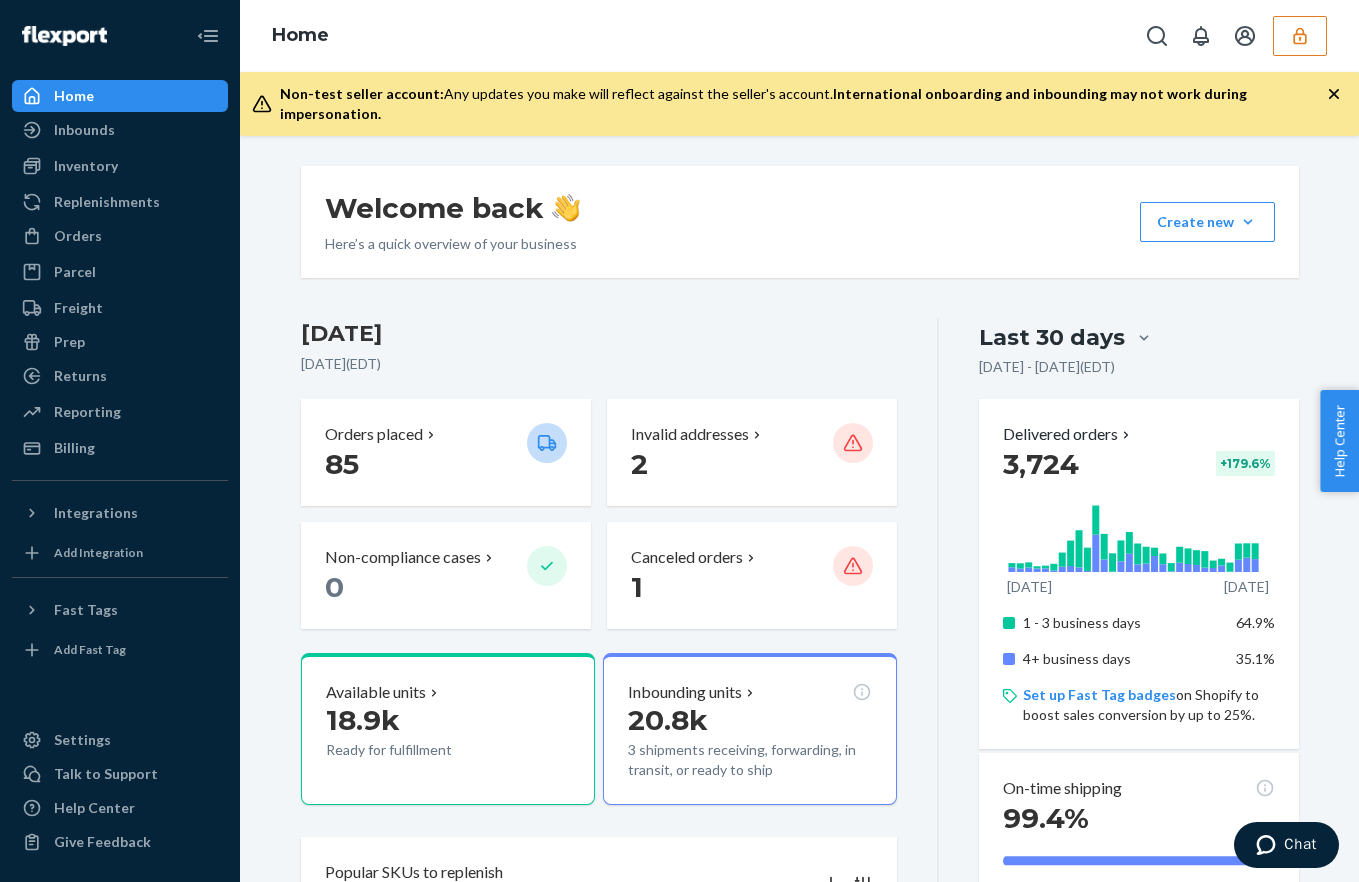 click 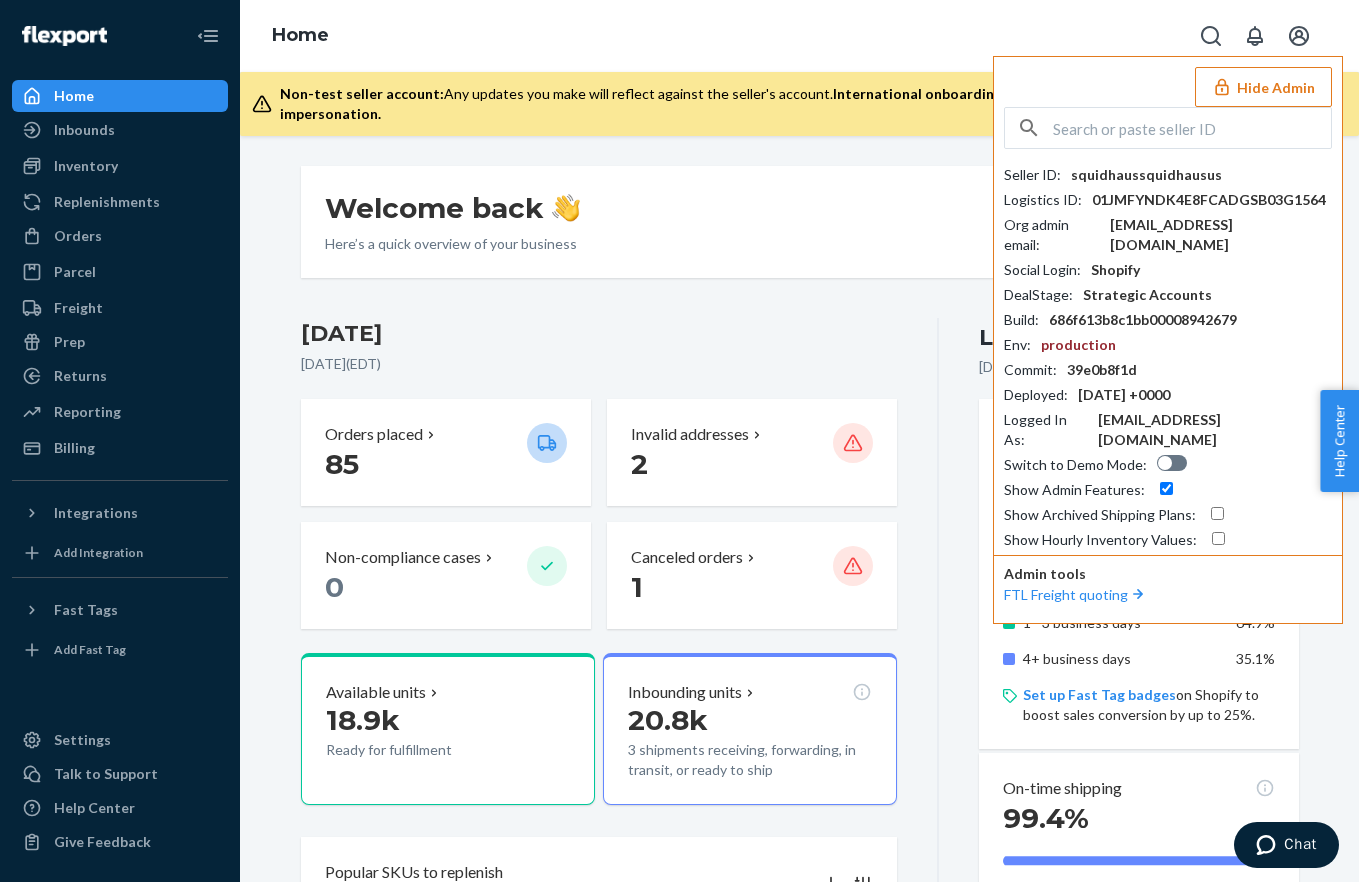 click on "[DATE]" at bounding box center [599, 334] 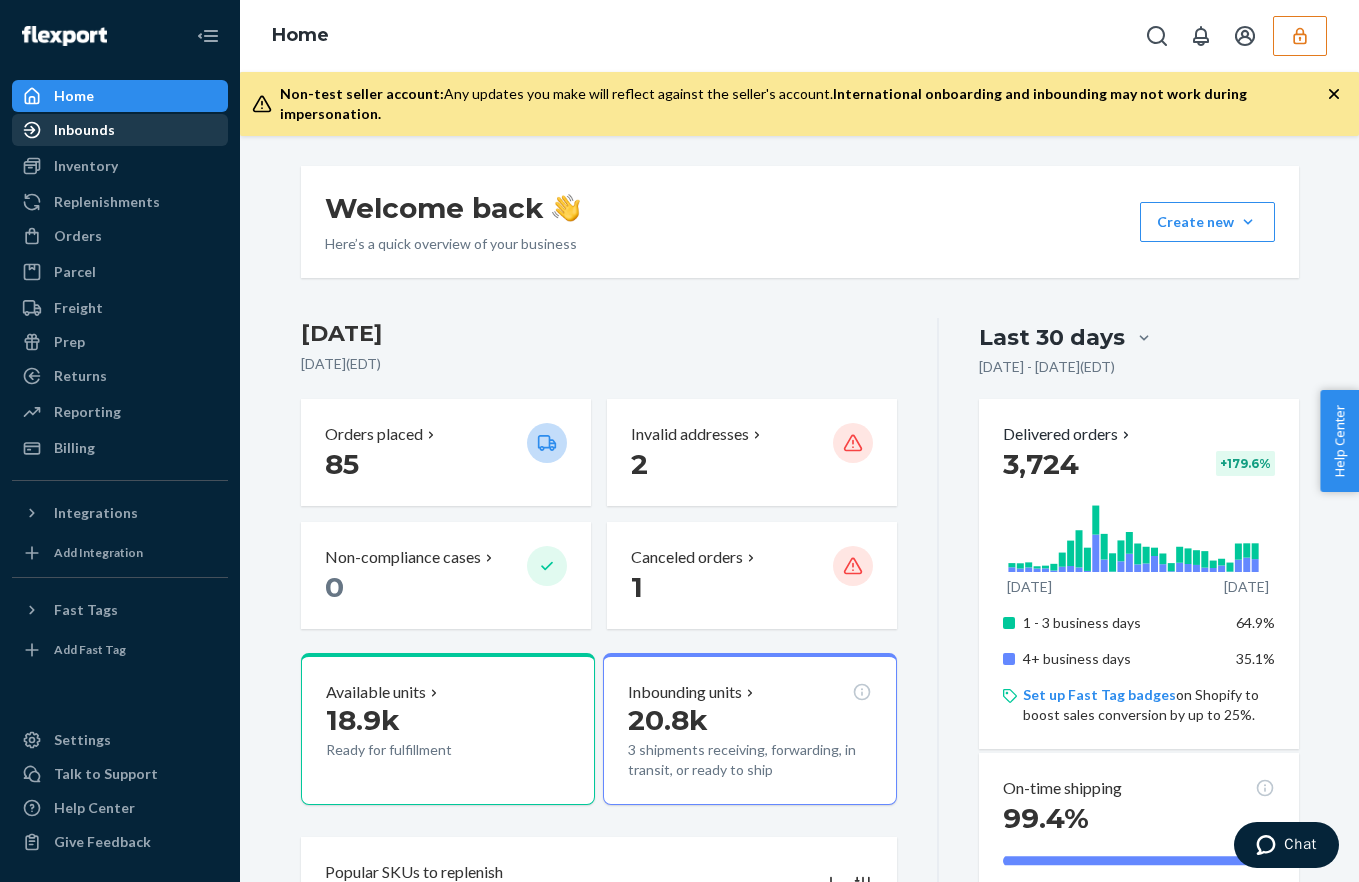 click on "Inbounds" at bounding box center [120, 130] 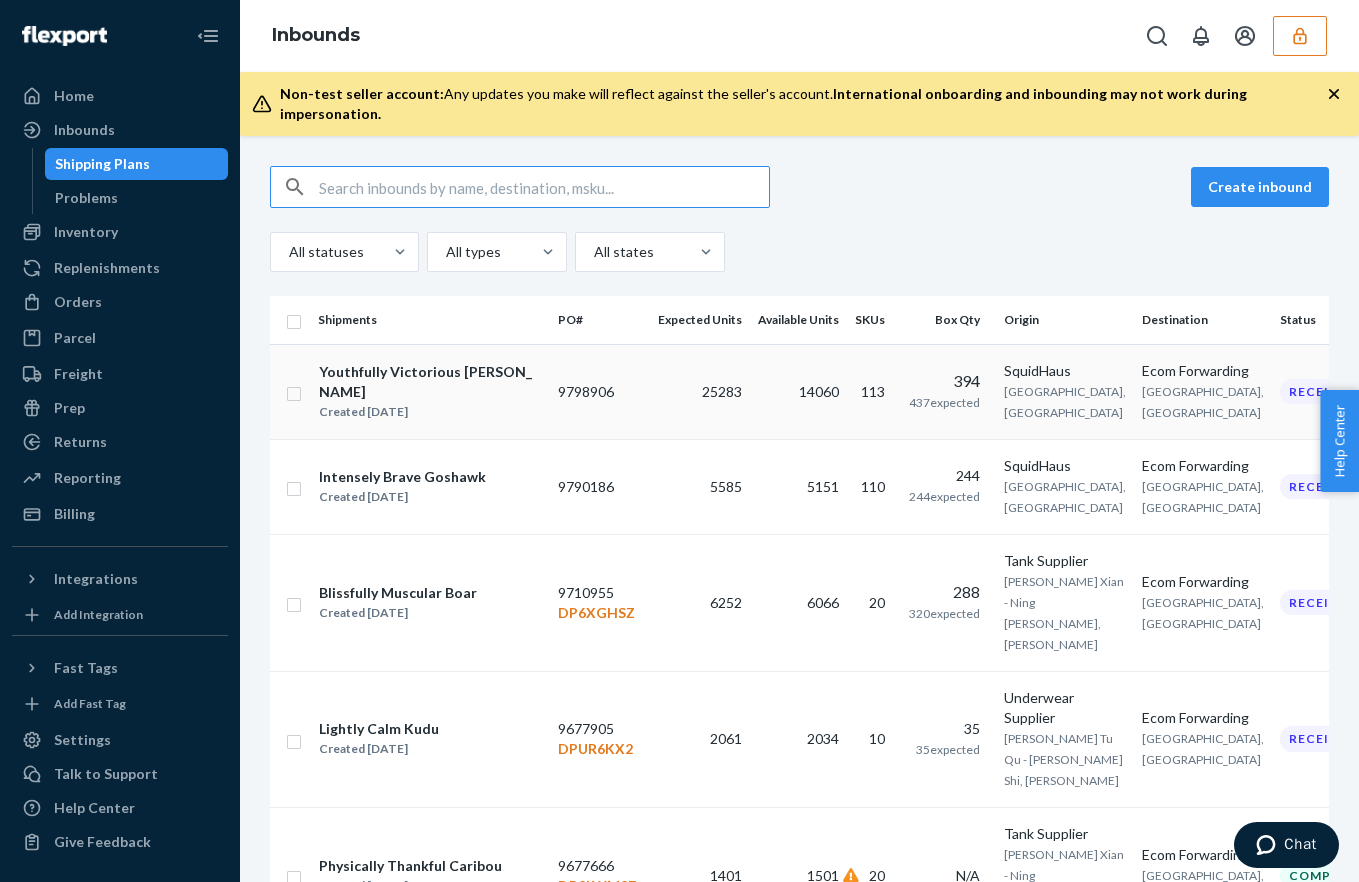 click on "9798906" at bounding box center (600, 391) 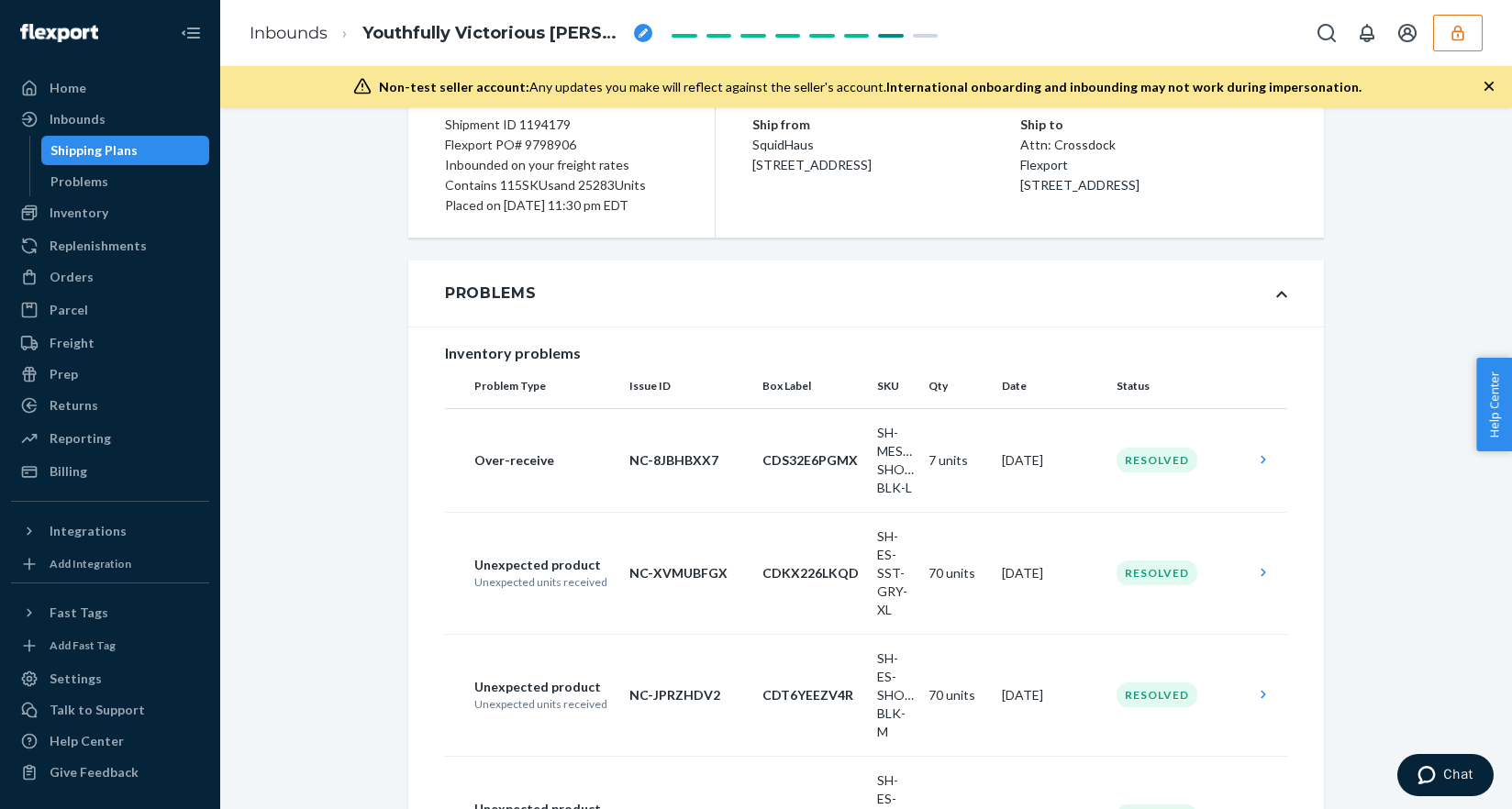 scroll, scrollTop: 0, scrollLeft: 0, axis: both 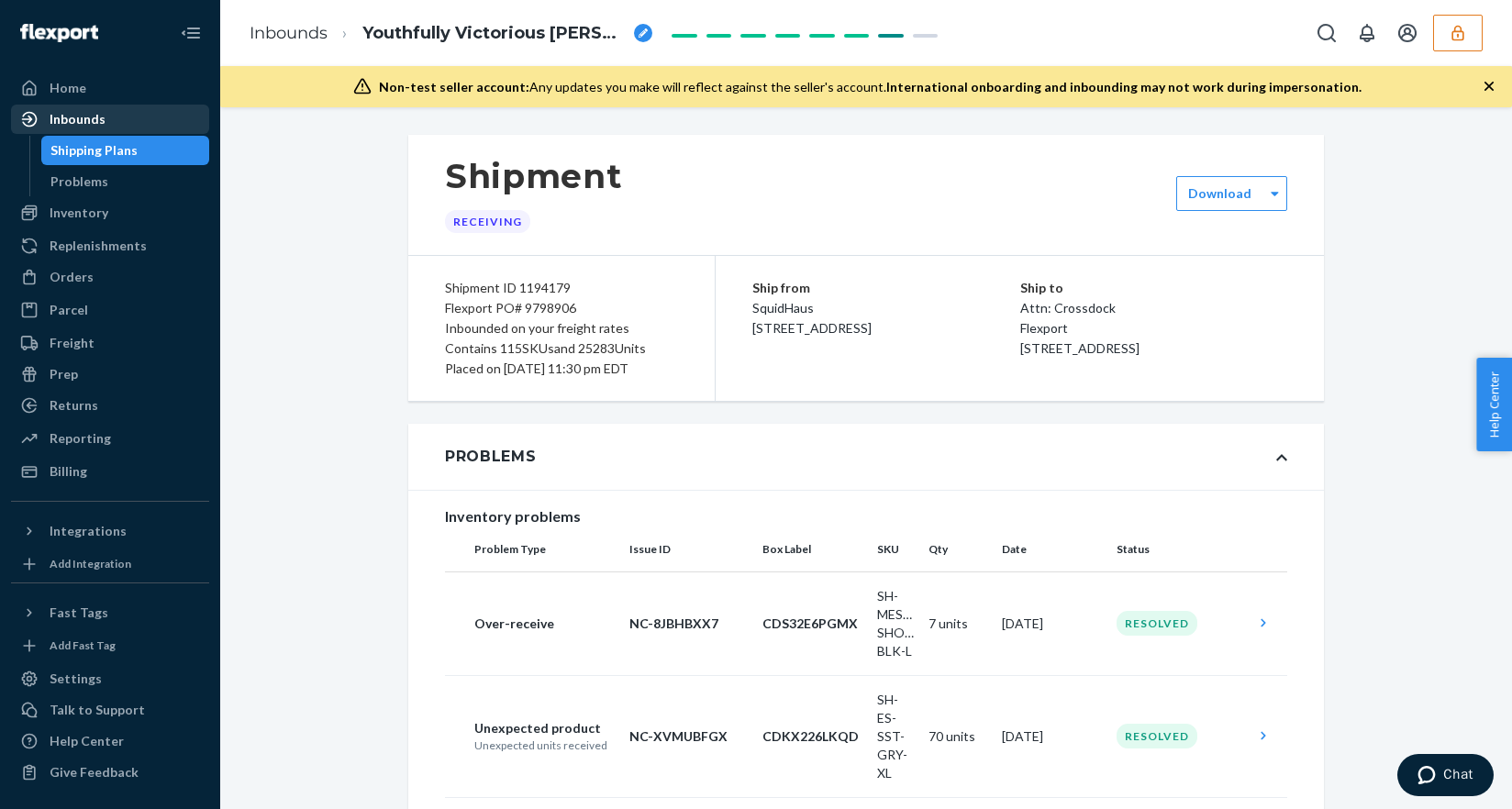 click on "Inbounds" at bounding box center (110, 119) 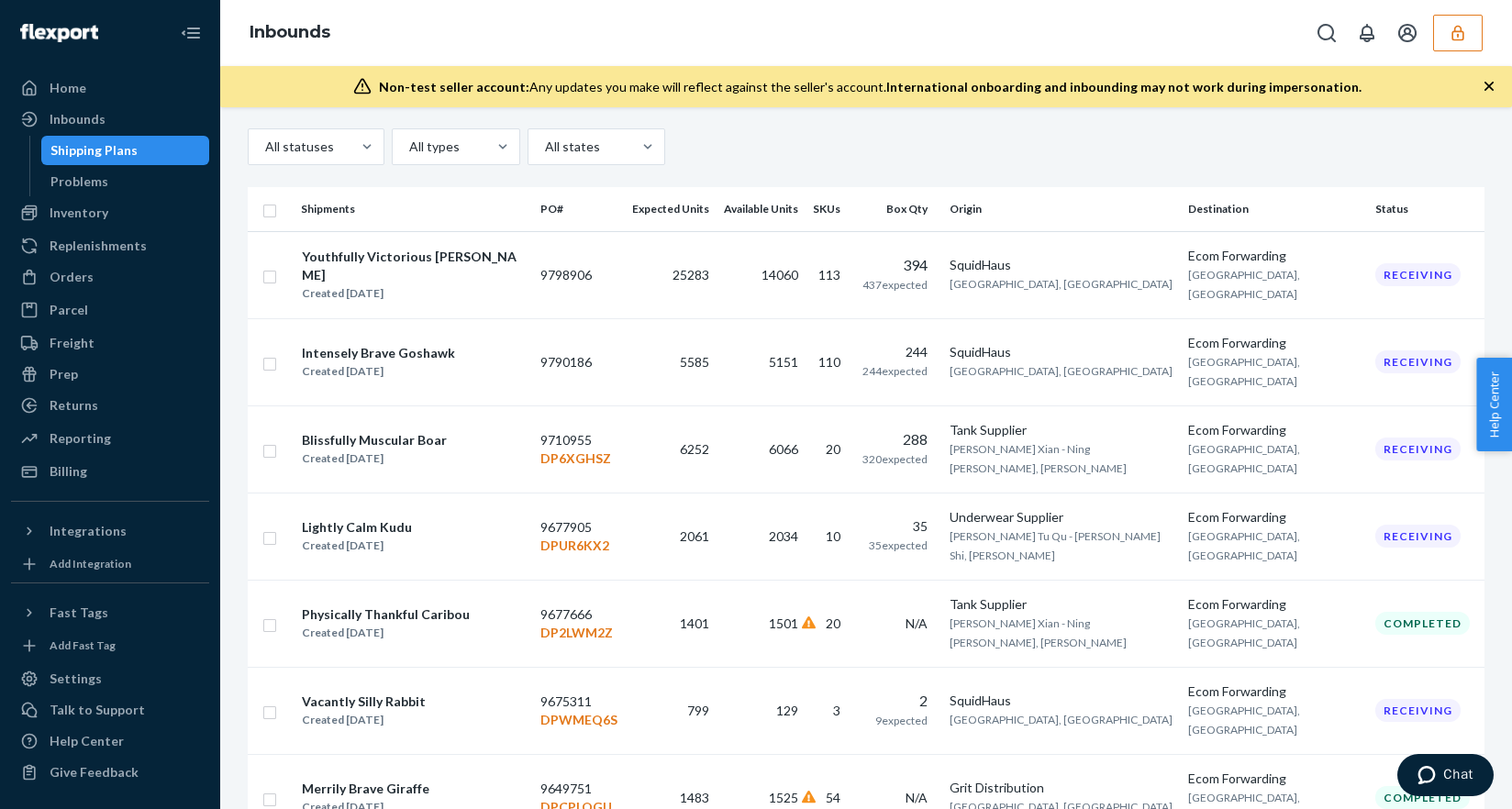 scroll, scrollTop: 143, scrollLeft: 0, axis: vertical 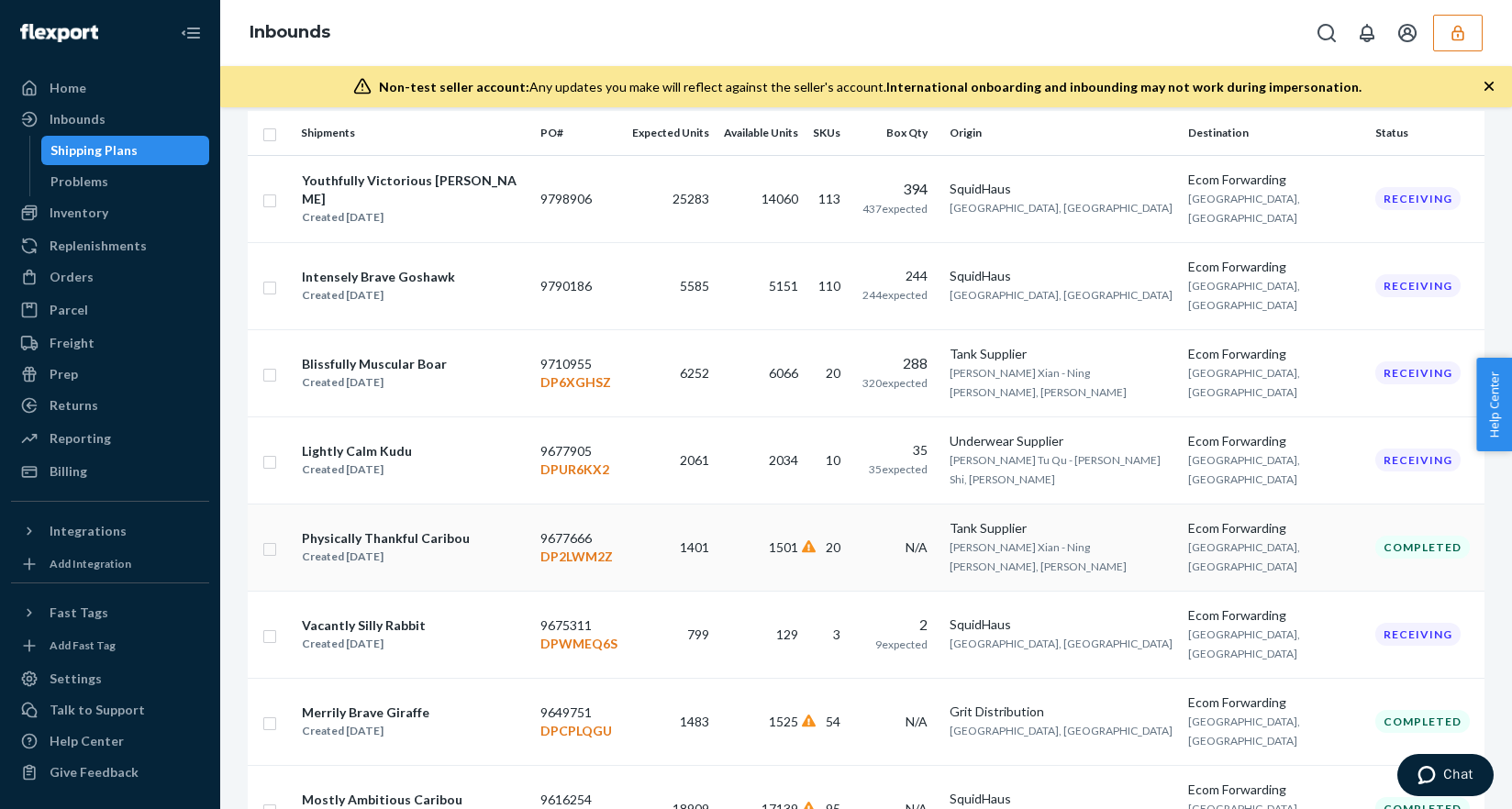 click on "9677666 DP2LWM2Z" at bounding box center (579, 547) 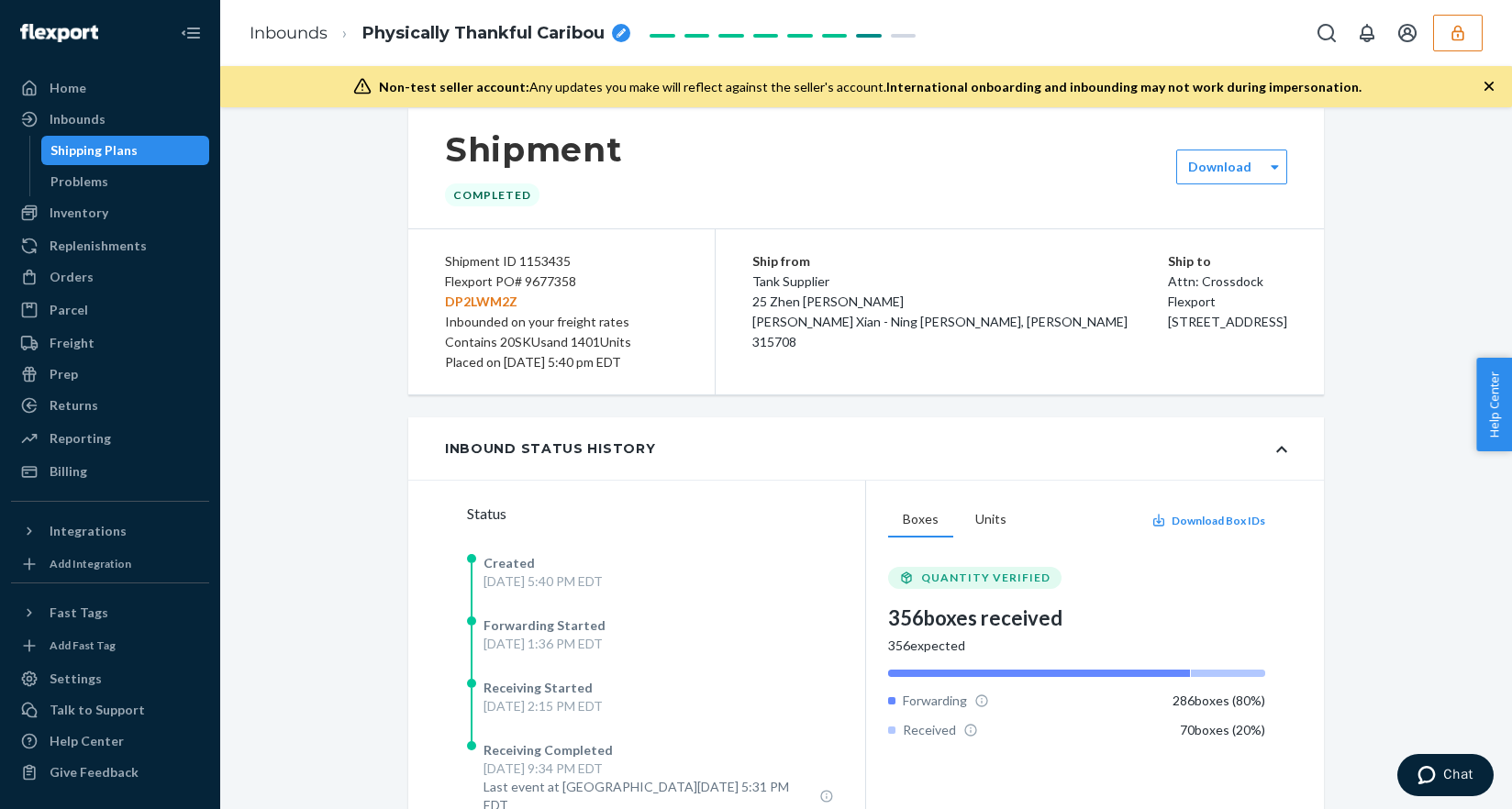 scroll, scrollTop: 20, scrollLeft: 0, axis: vertical 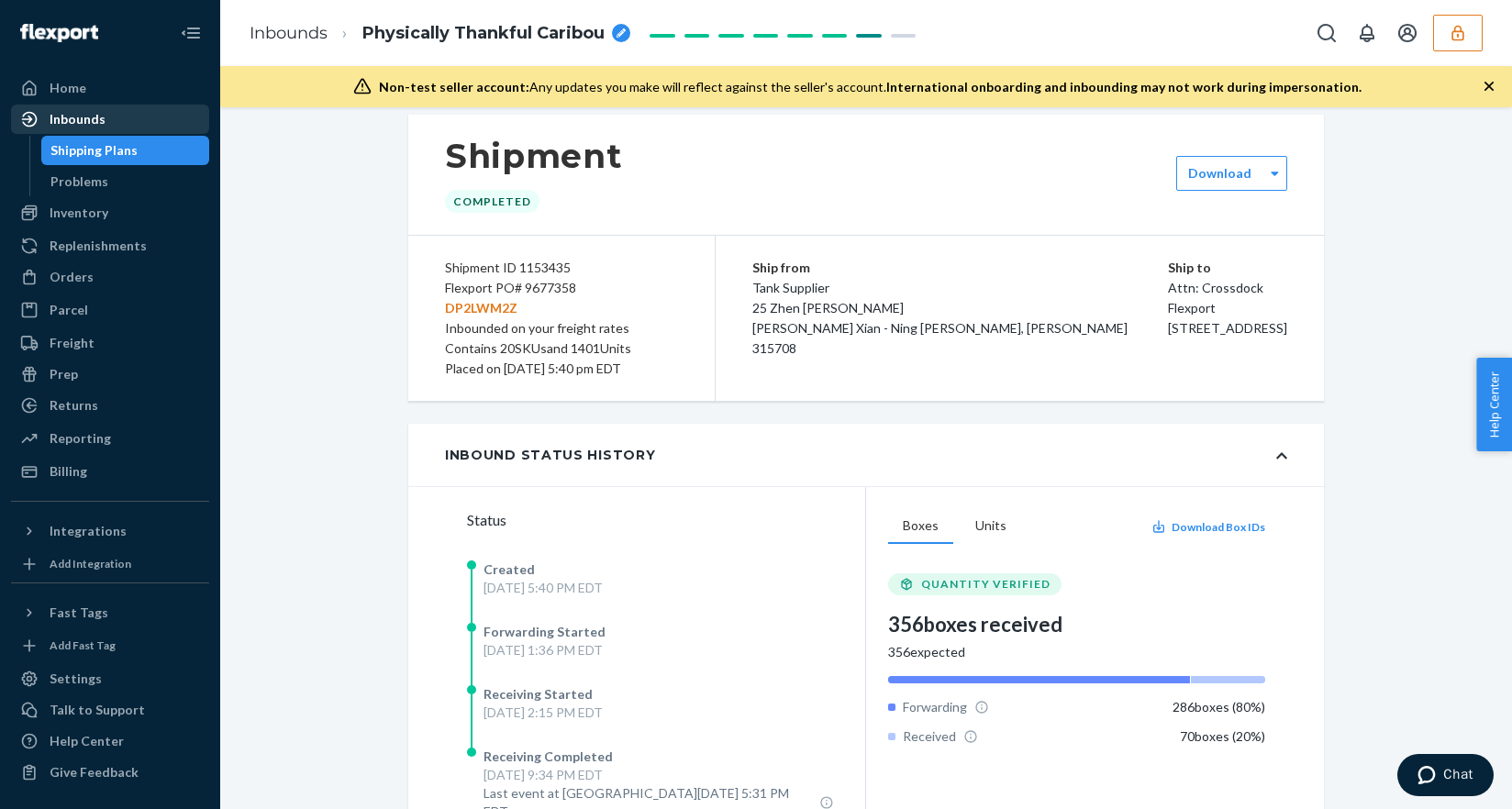 click on "Inbounds" at bounding box center (110, 119) 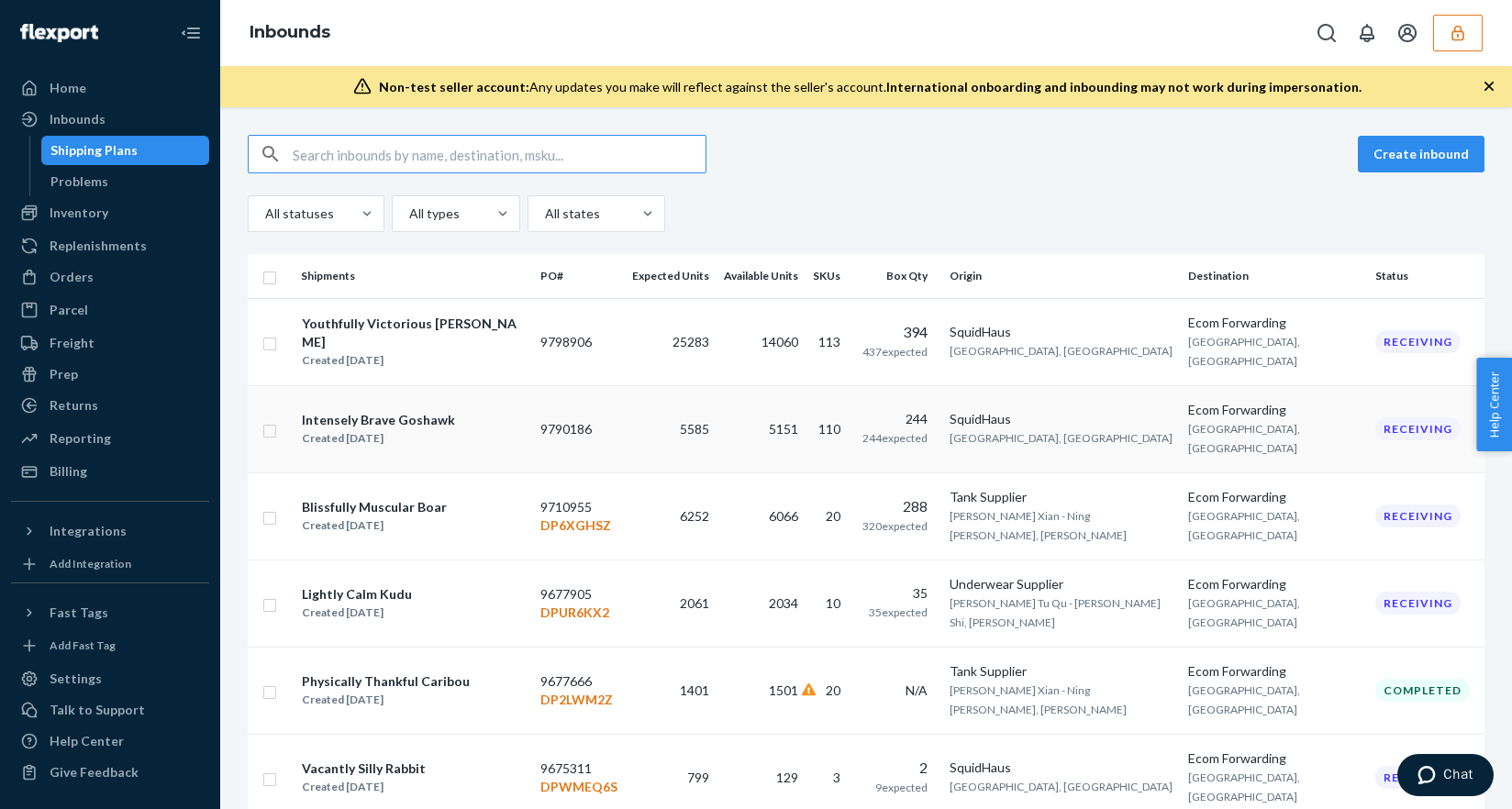 click on "244 244  expected" at bounding box center (898, 428) 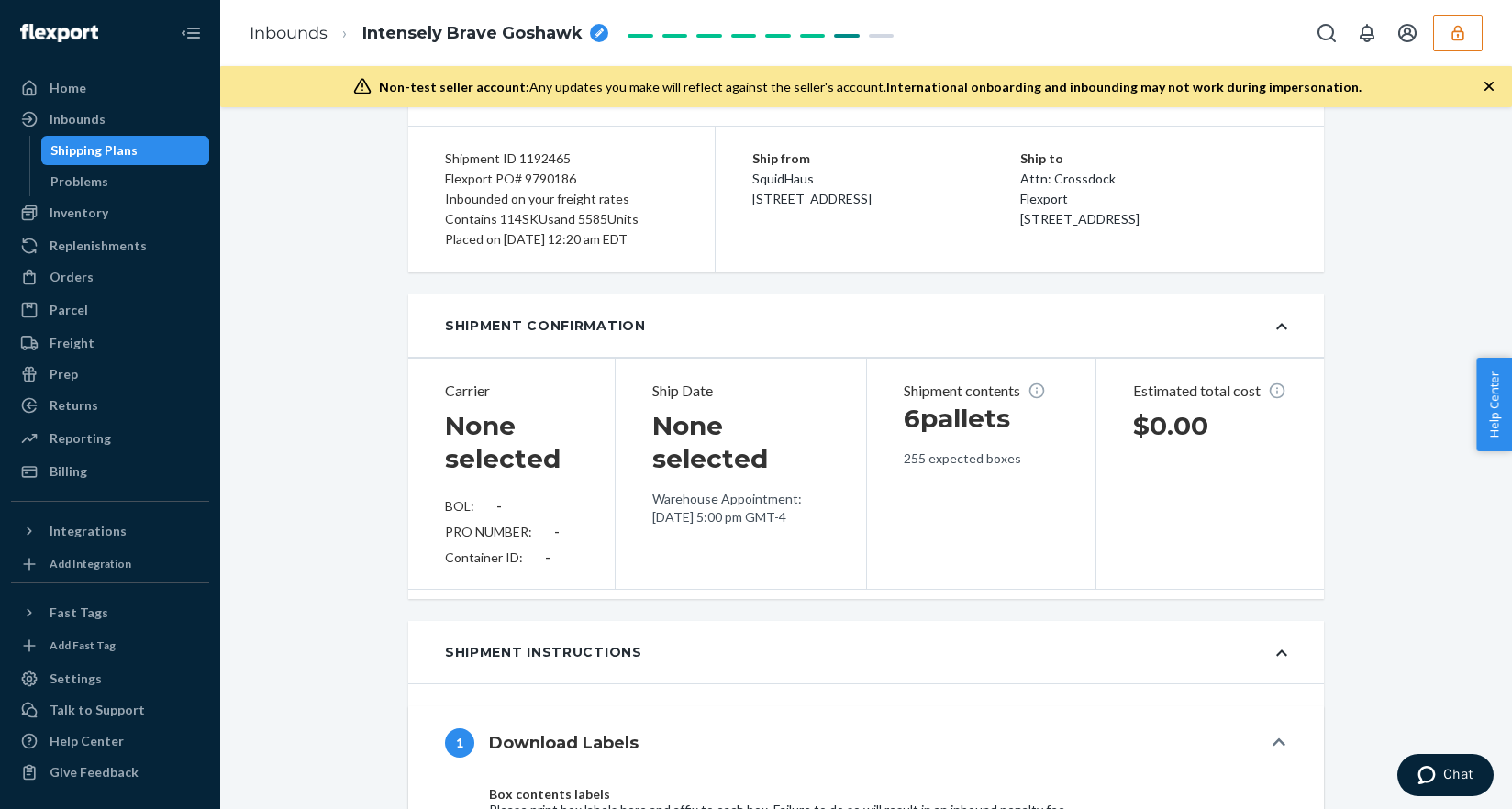 scroll, scrollTop: 0, scrollLeft: 0, axis: both 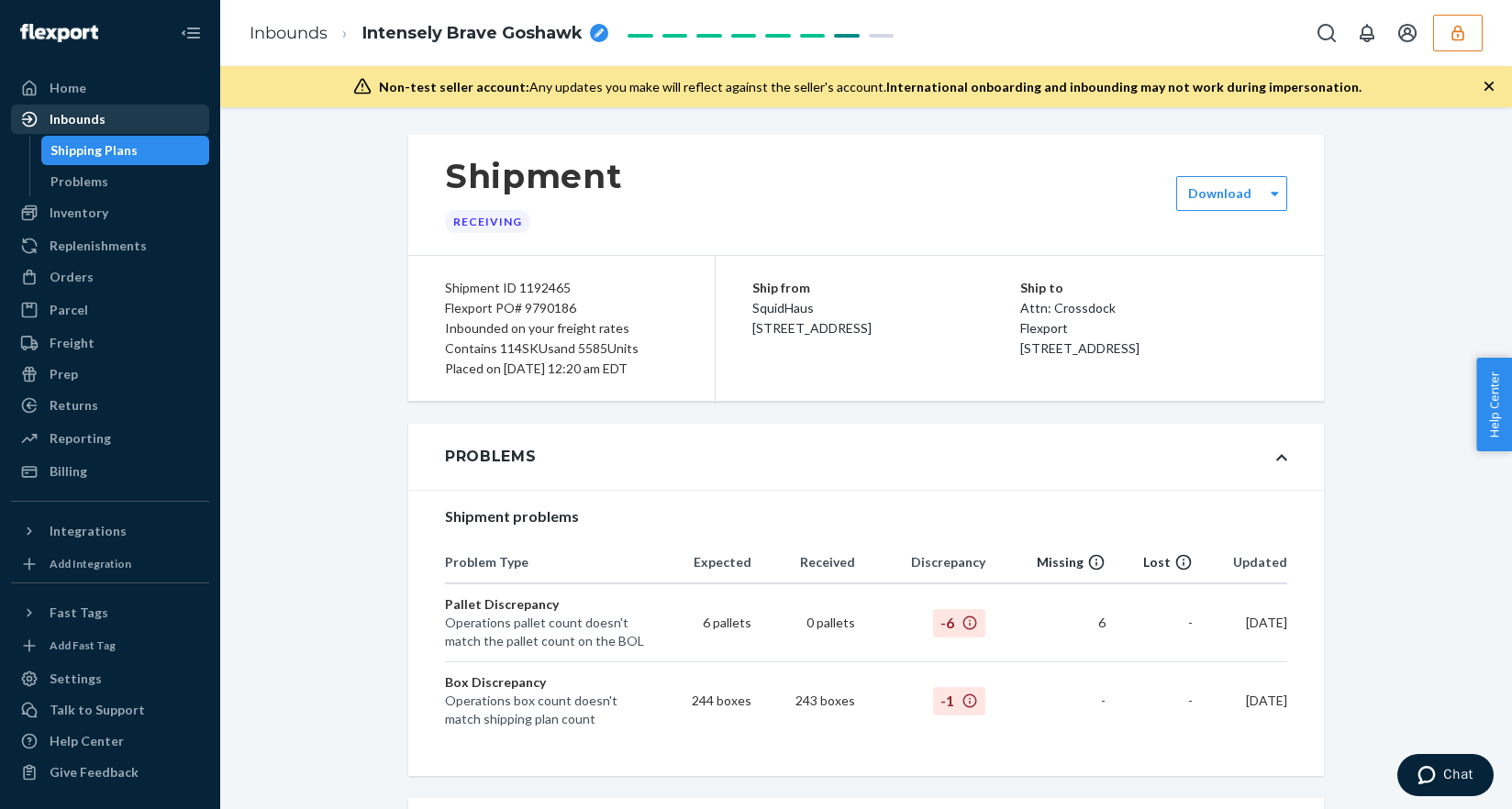 click on "Inbounds" at bounding box center [110, 119] 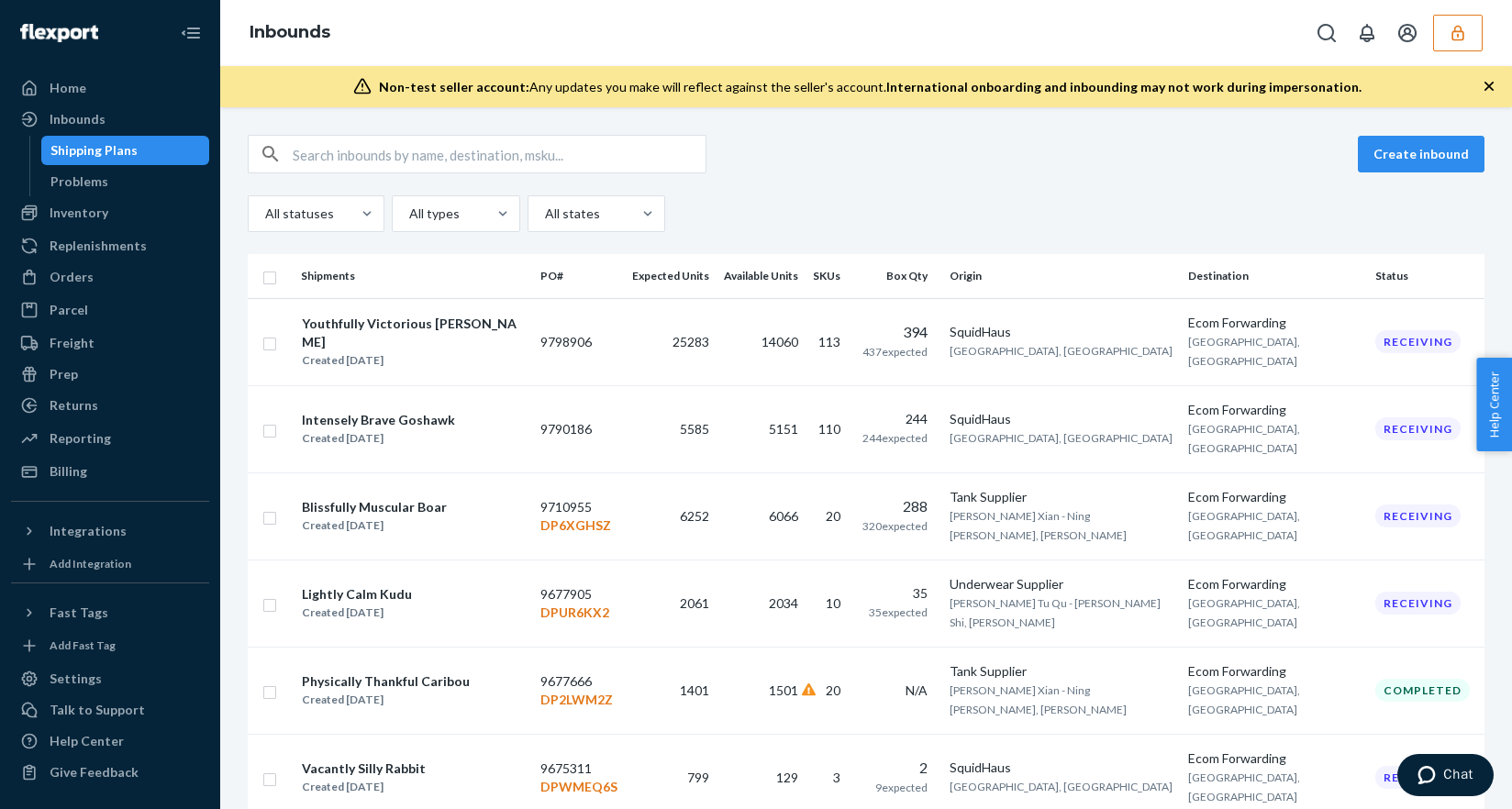 click 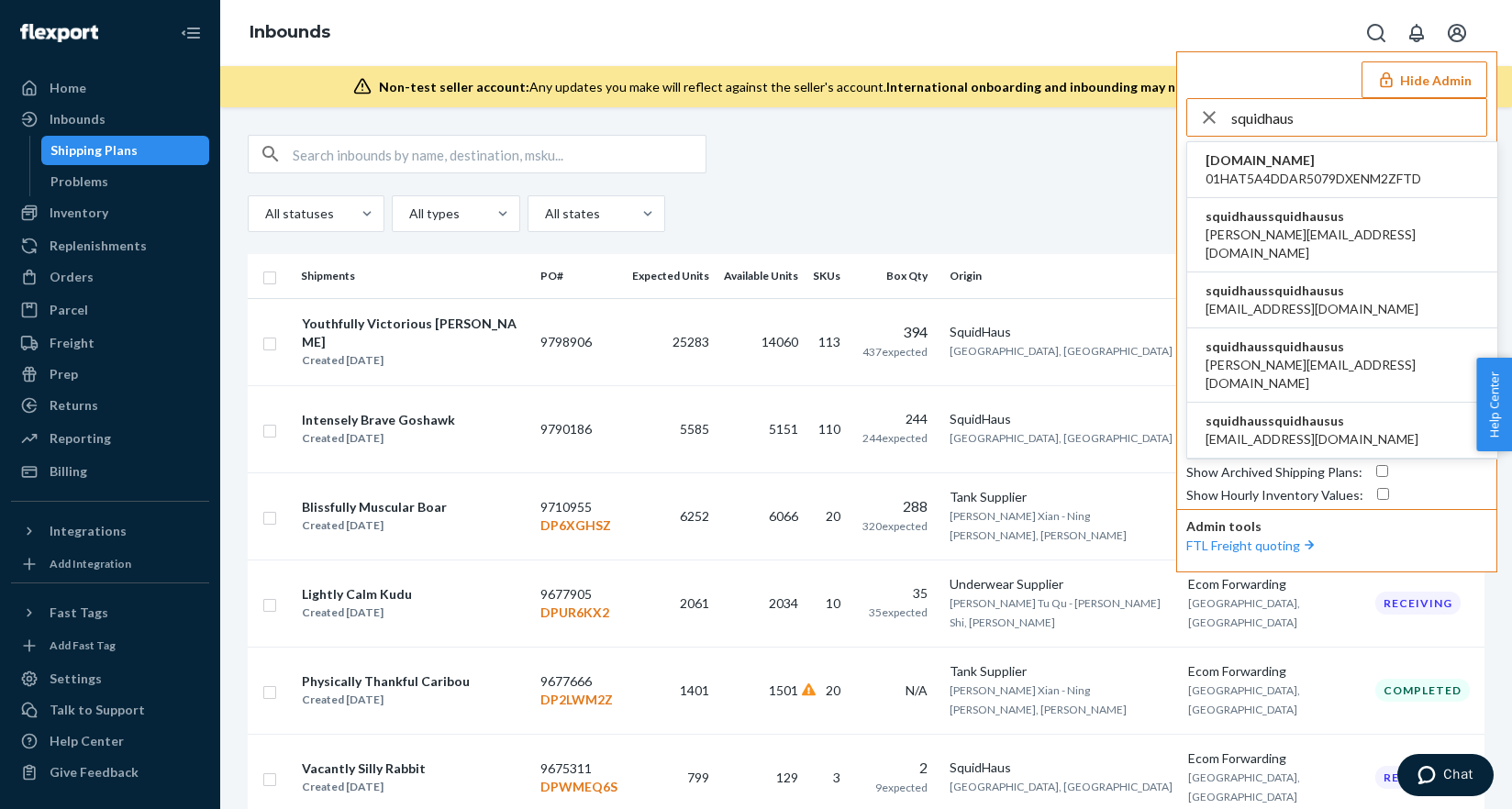 type on "squidhaus" 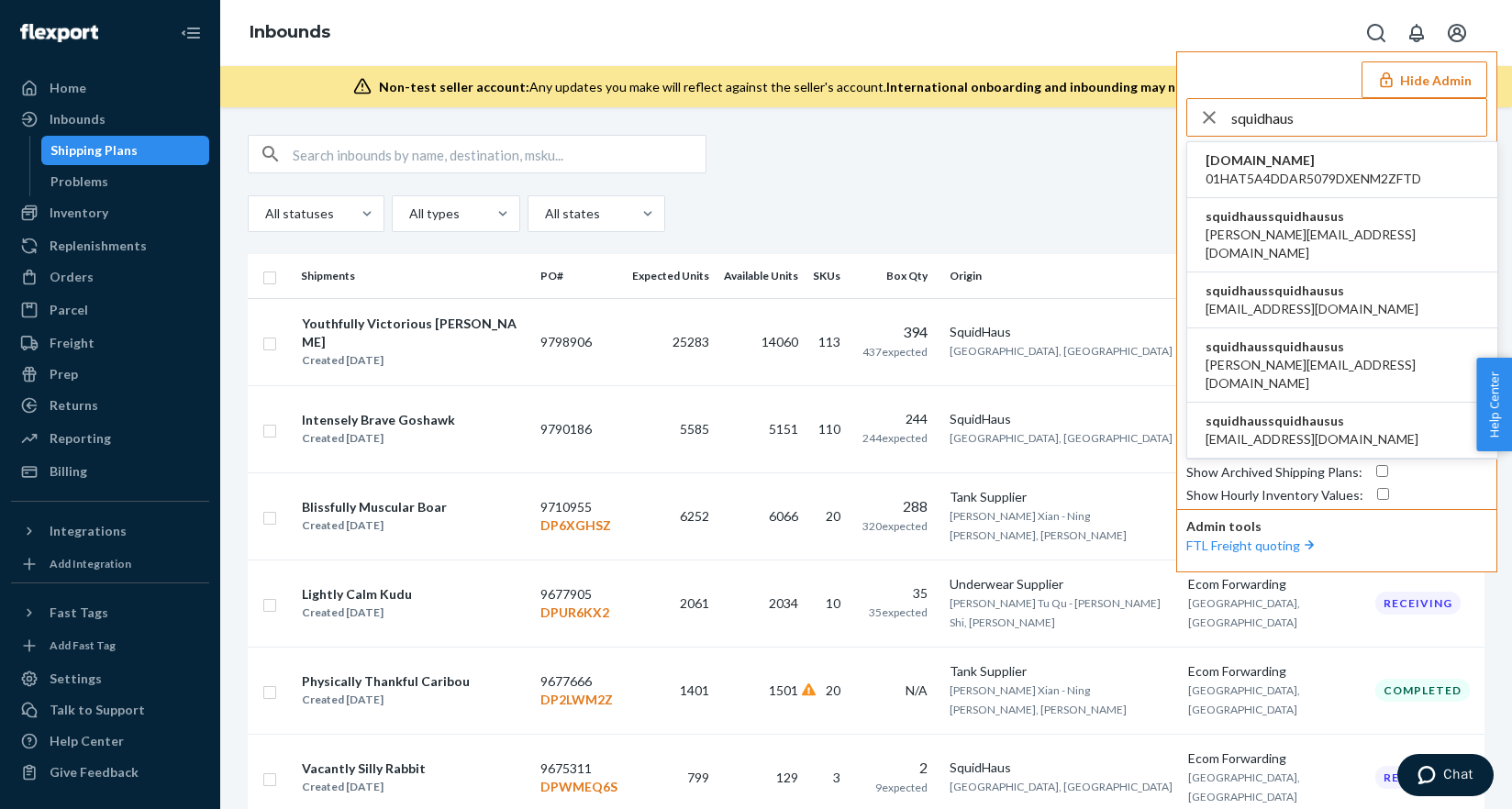 type 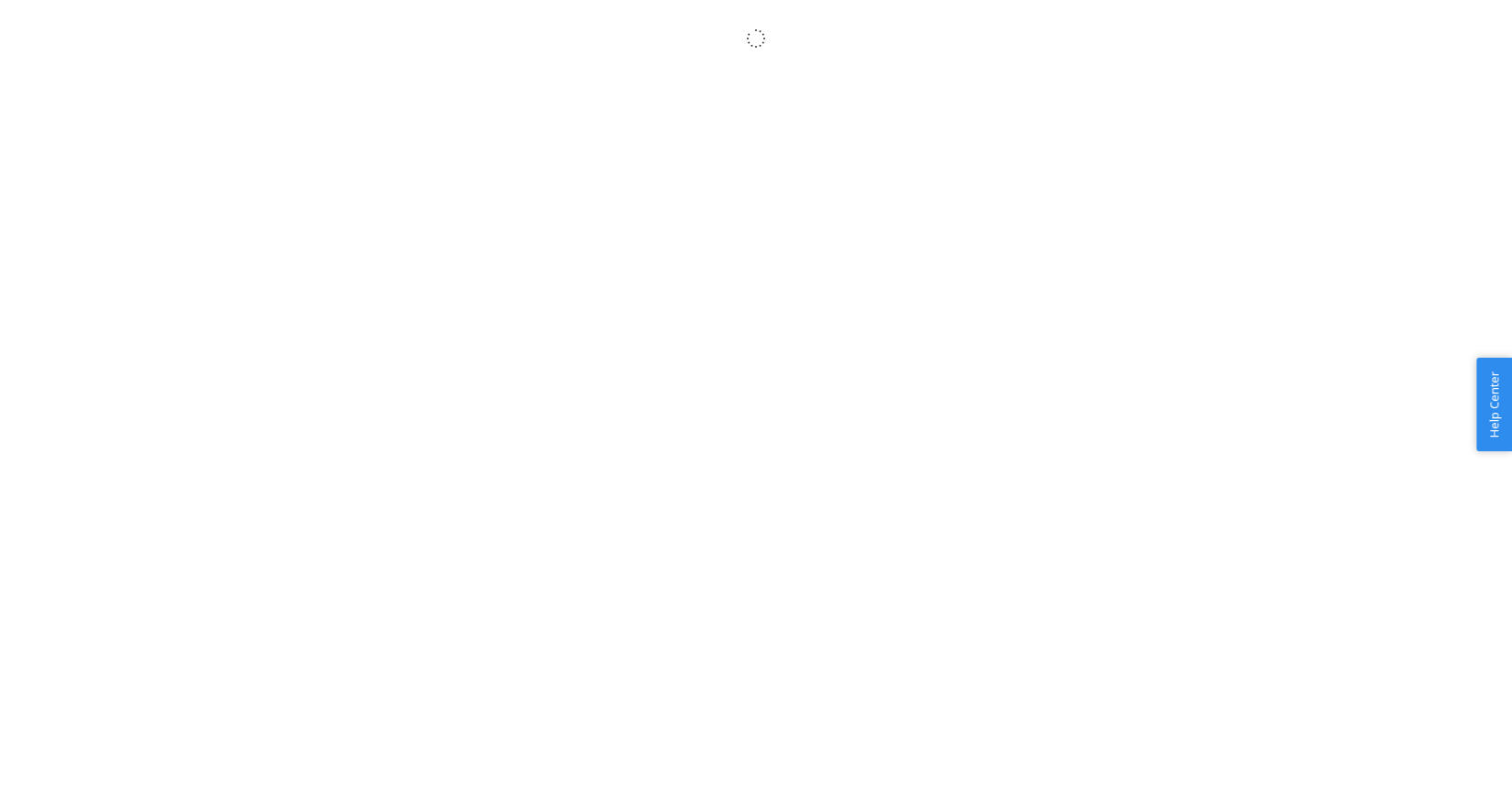 scroll, scrollTop: 0, scrollLeft: 0, axis: both 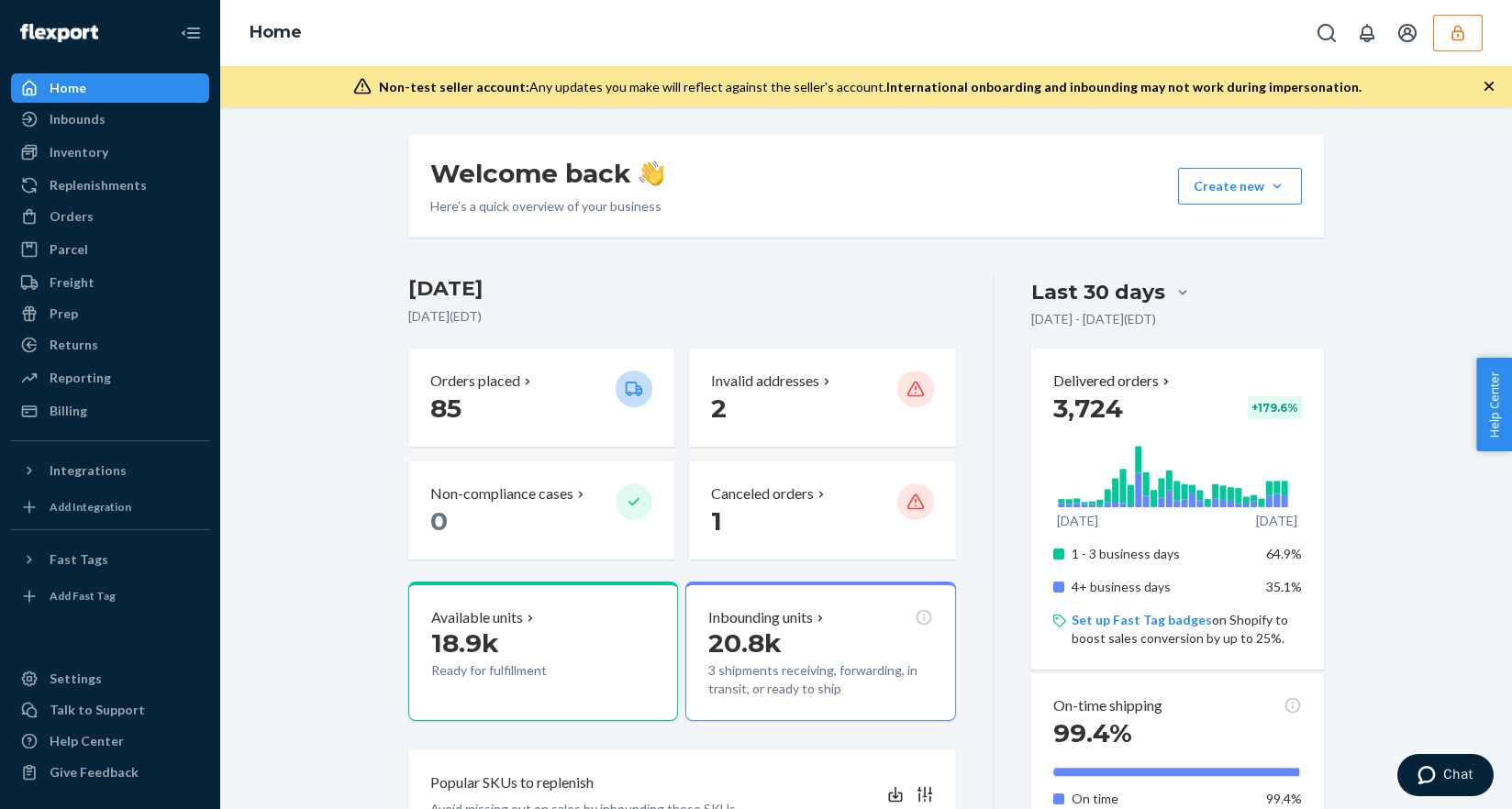 click 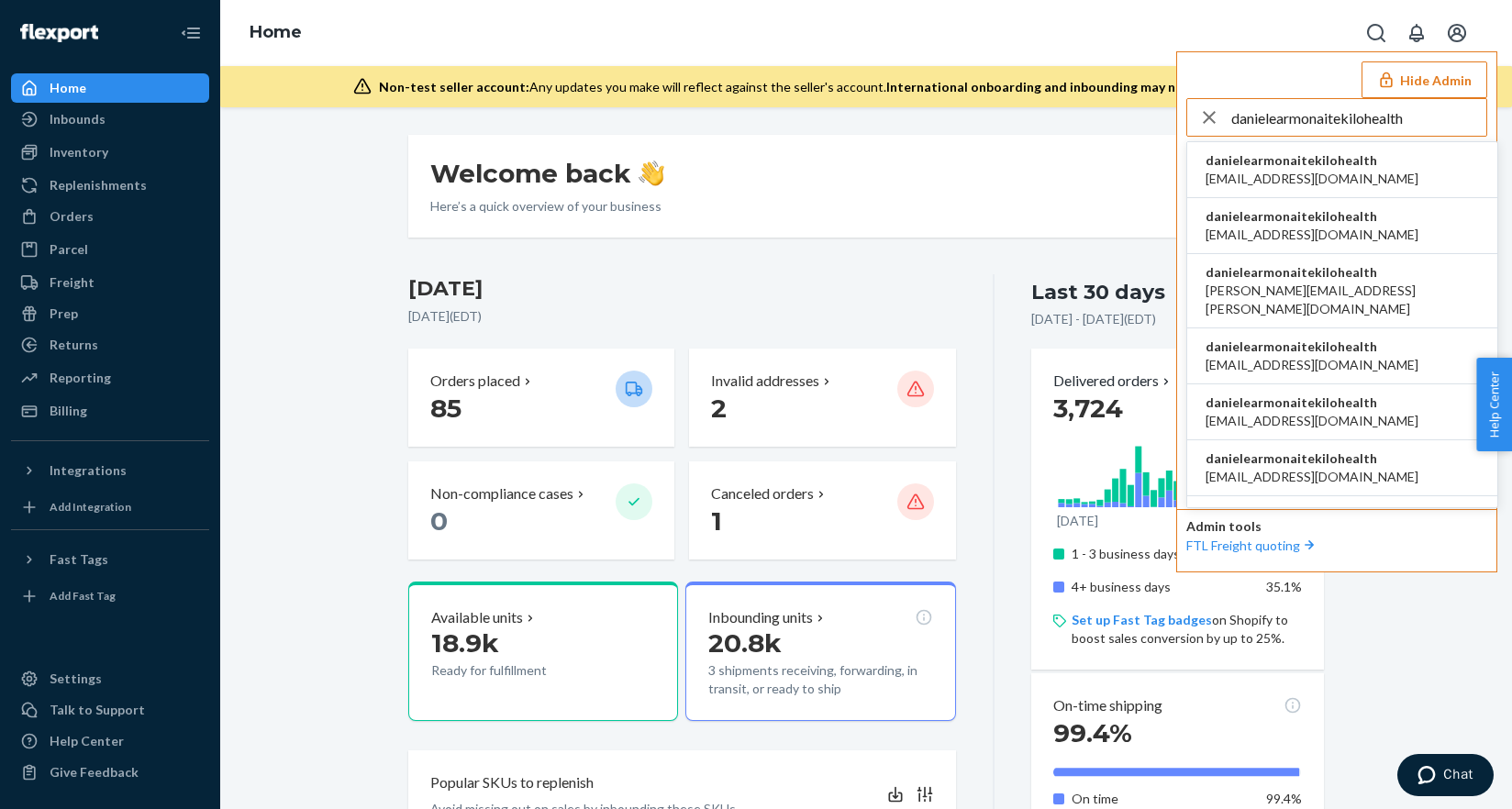 type on "danielearmonaitekilohealth" 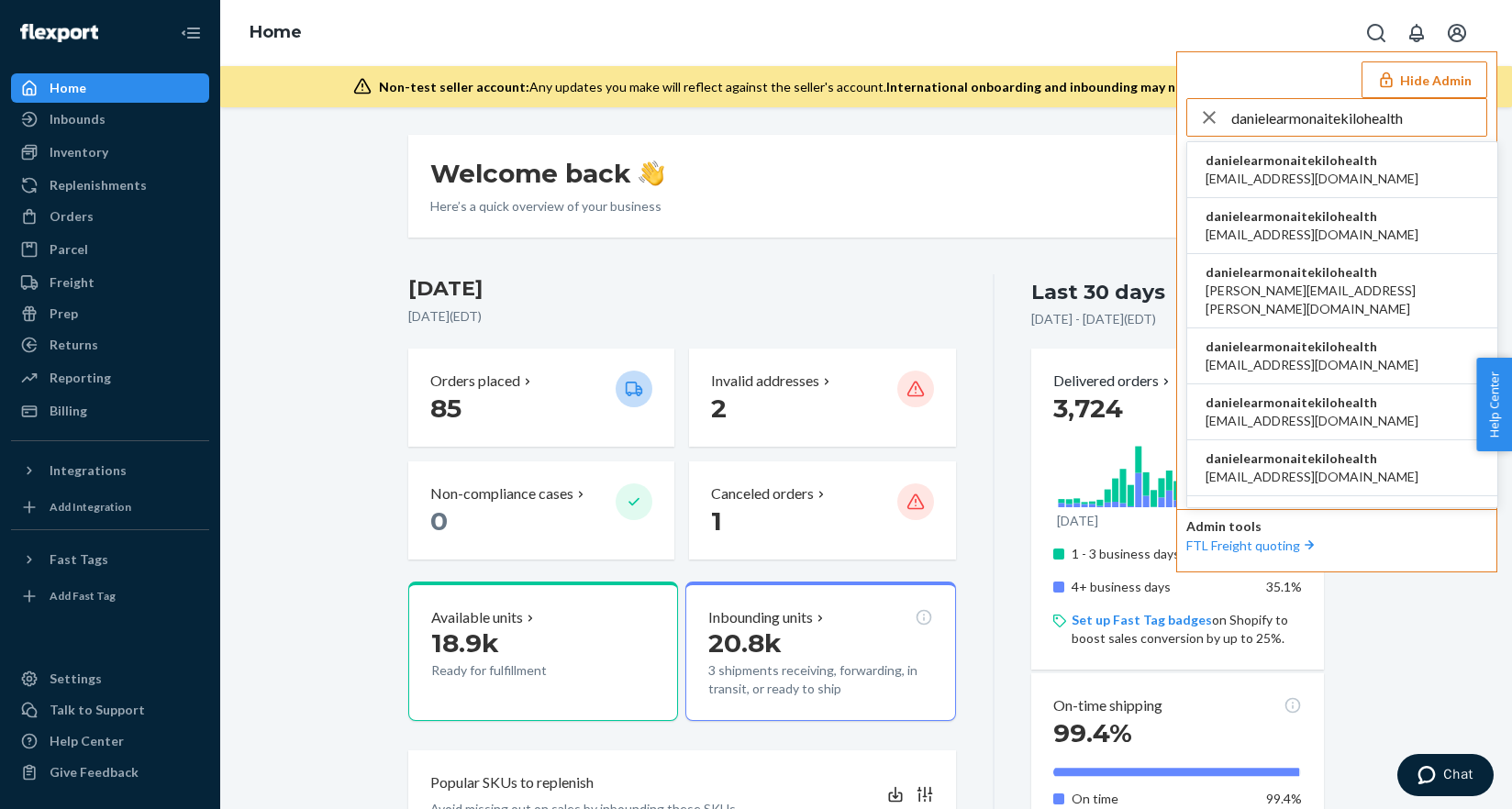 type 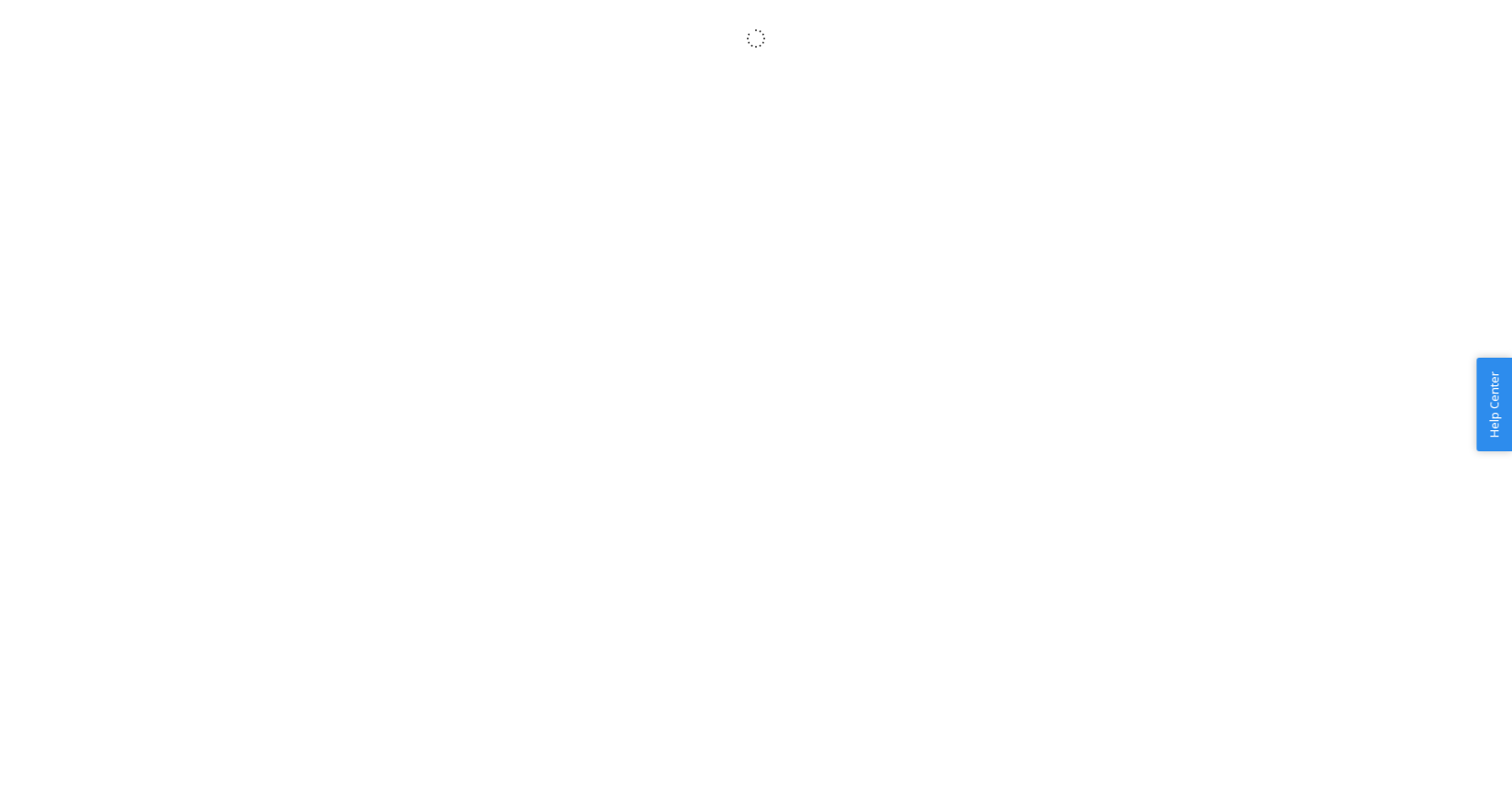 scroll, scrollTop: 0, scrollLeft: 0, axis: both 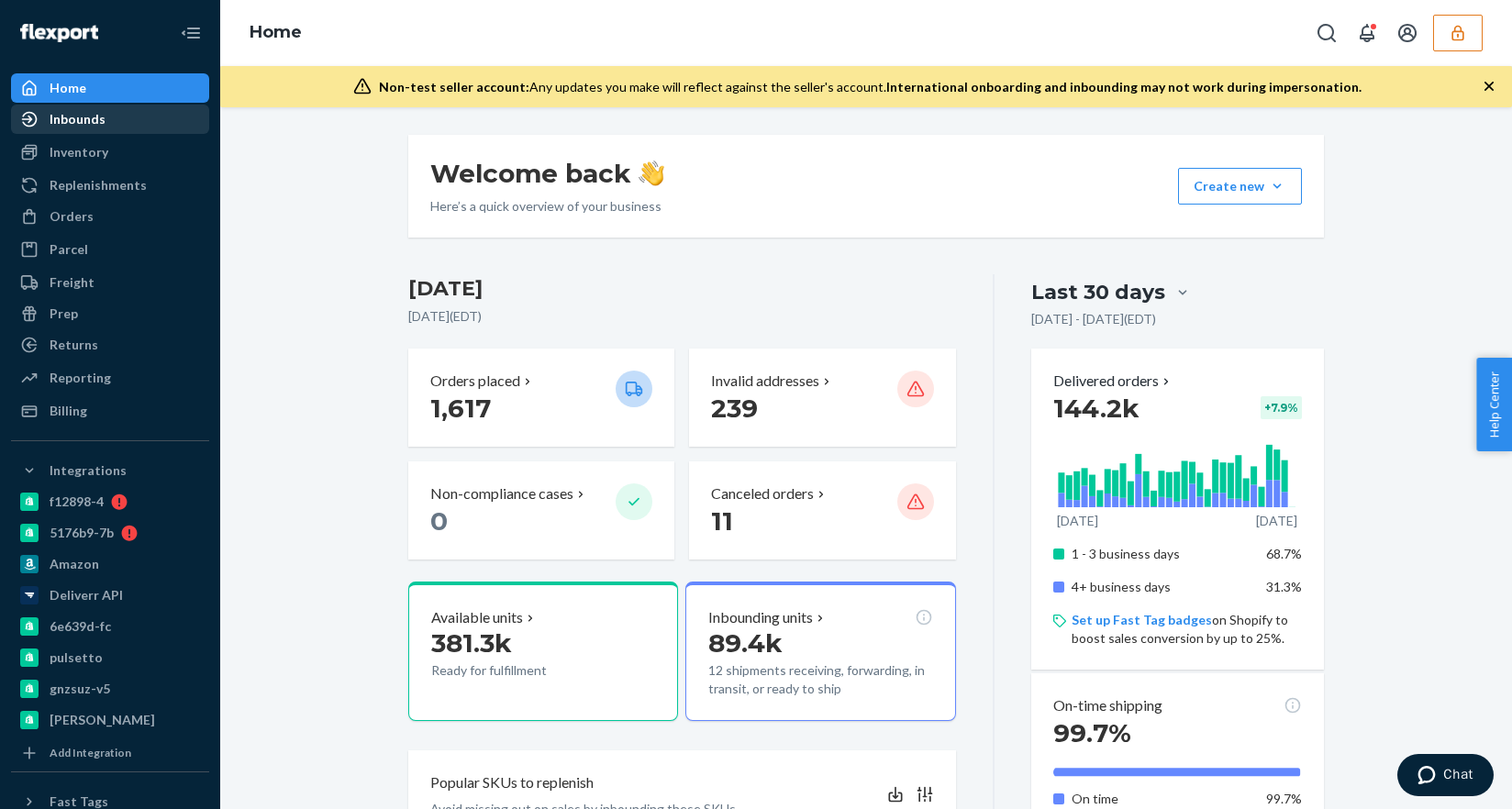 click on "Inbounds" at bounding box center (110, 119) 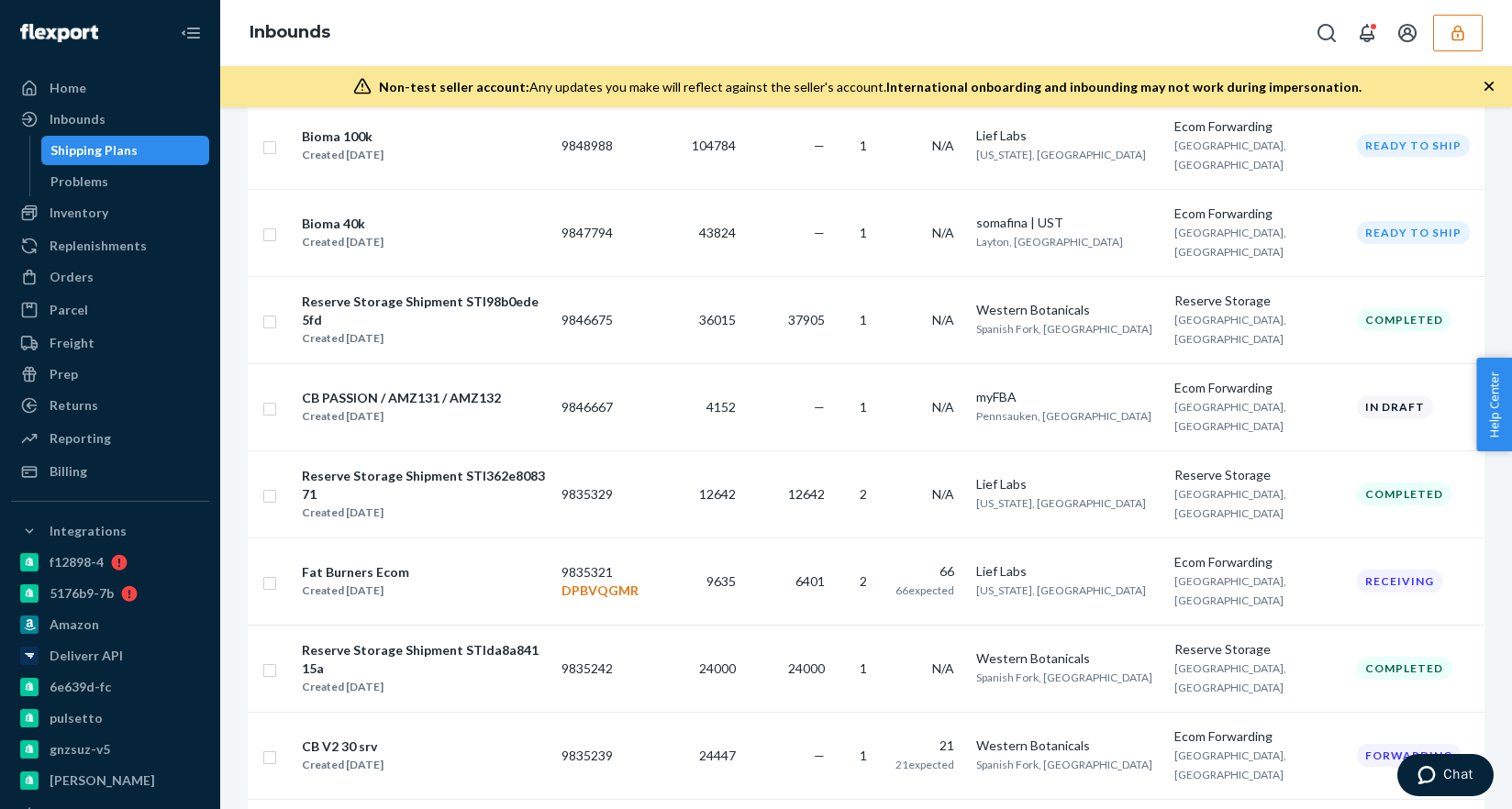 scroll, scrollTop: 459, scrollLeft: 0, axis: vertical 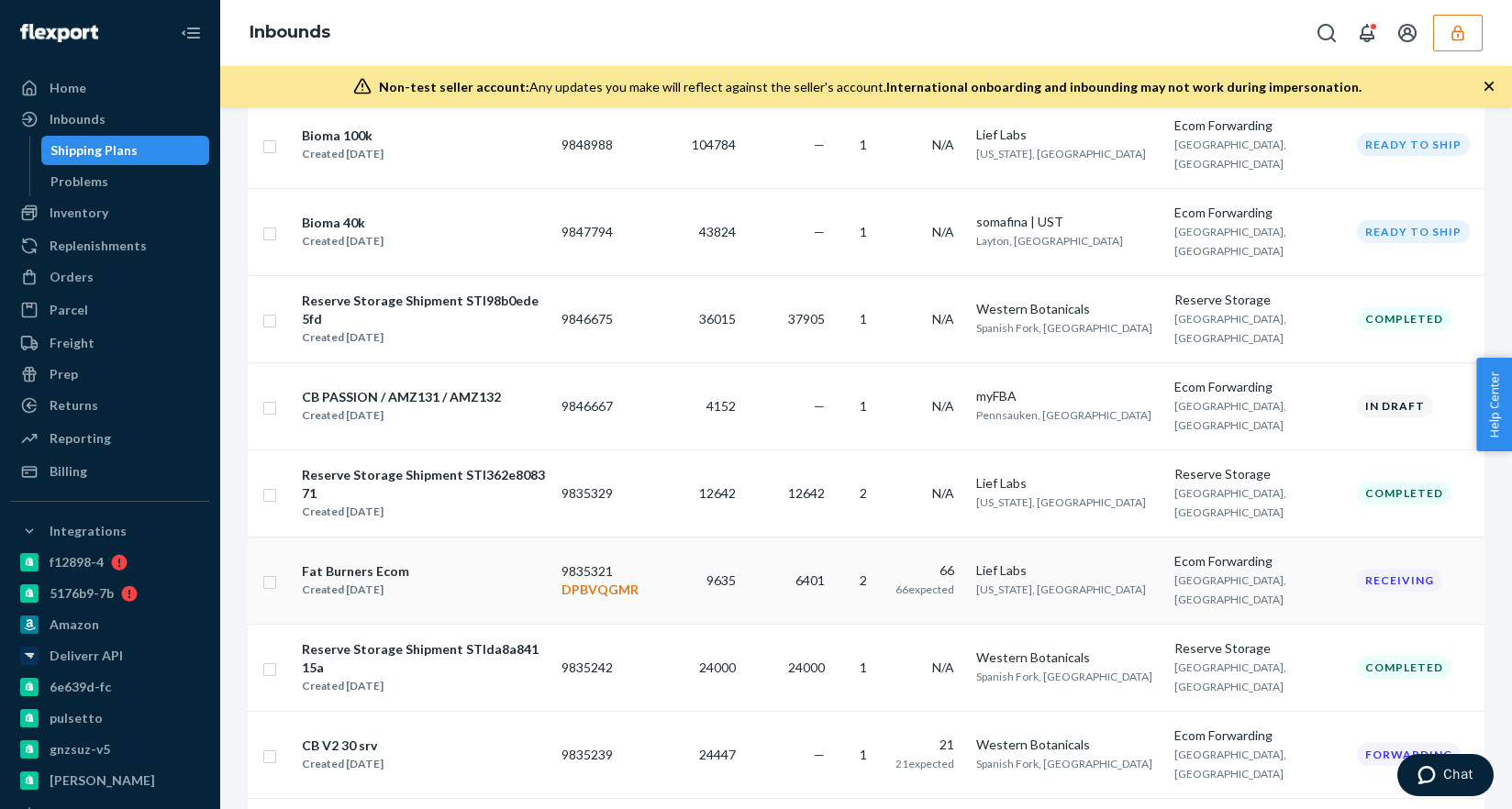 click on "Fat Burners Ecom Created [DATE]" at bounding box center (424, 581) 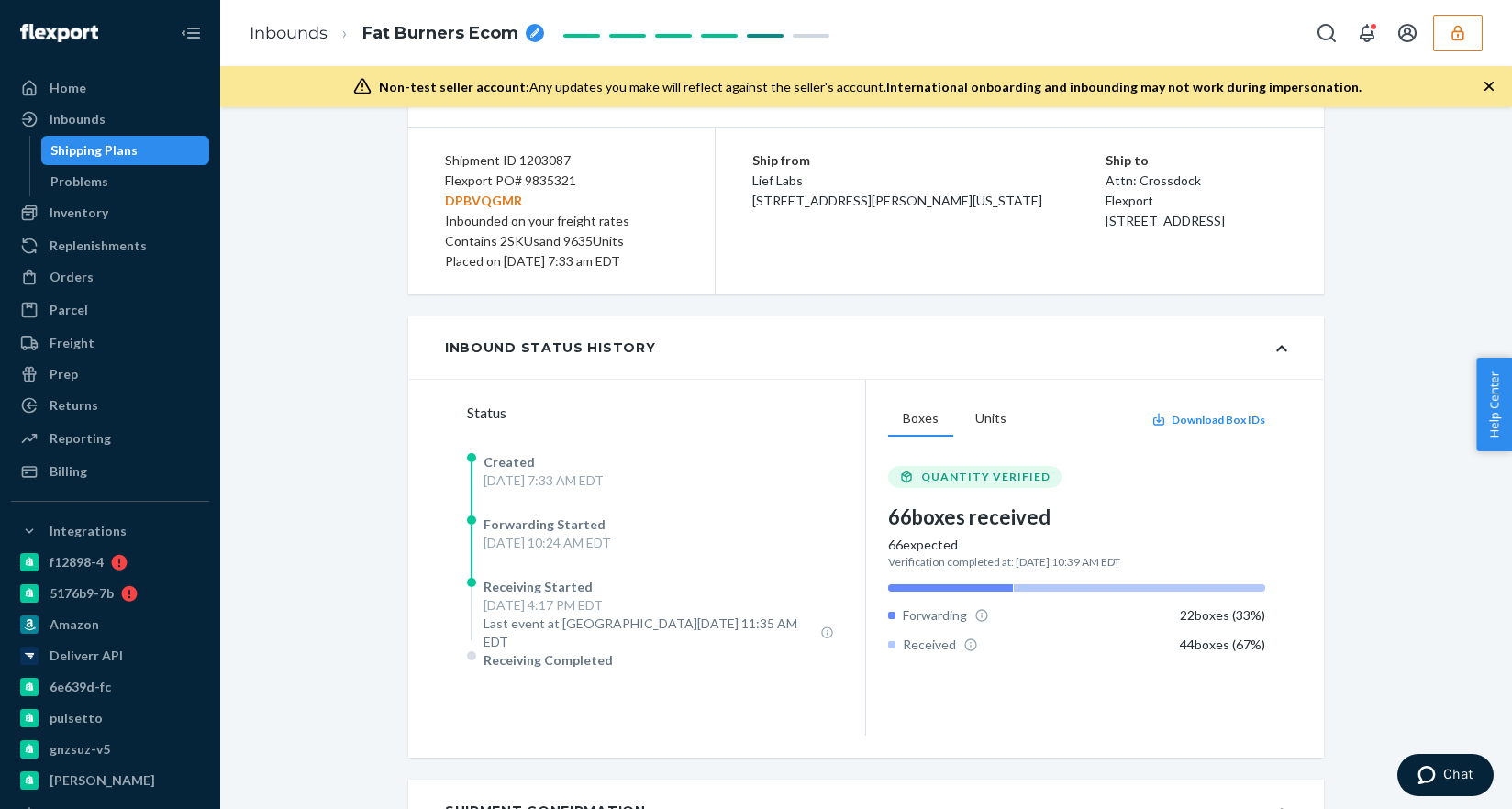 scroll, scrollTop: 120, scrollLeft: 0, axis: vertical 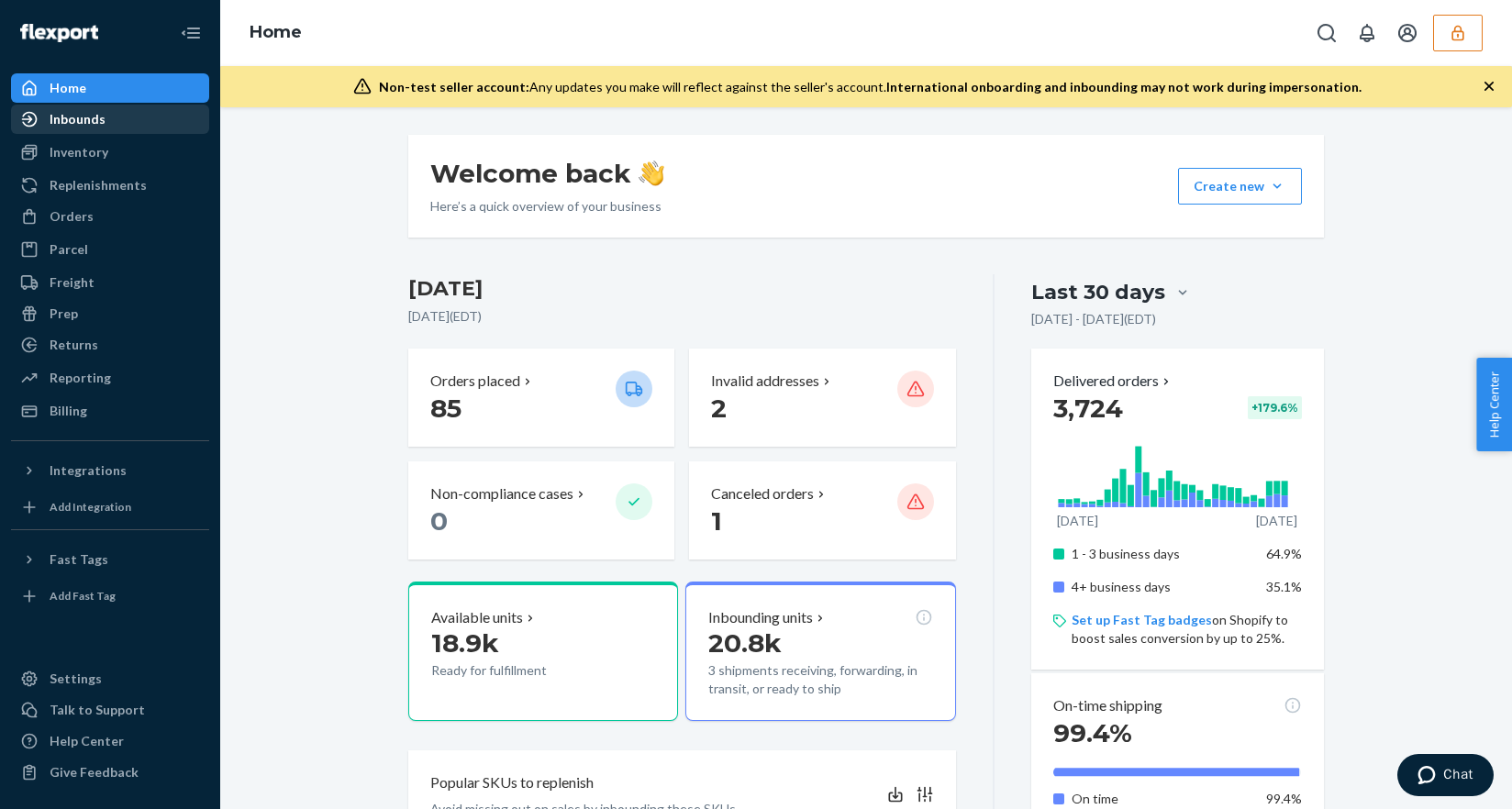 click on "Inbounds" at bounding box center [110, 119] 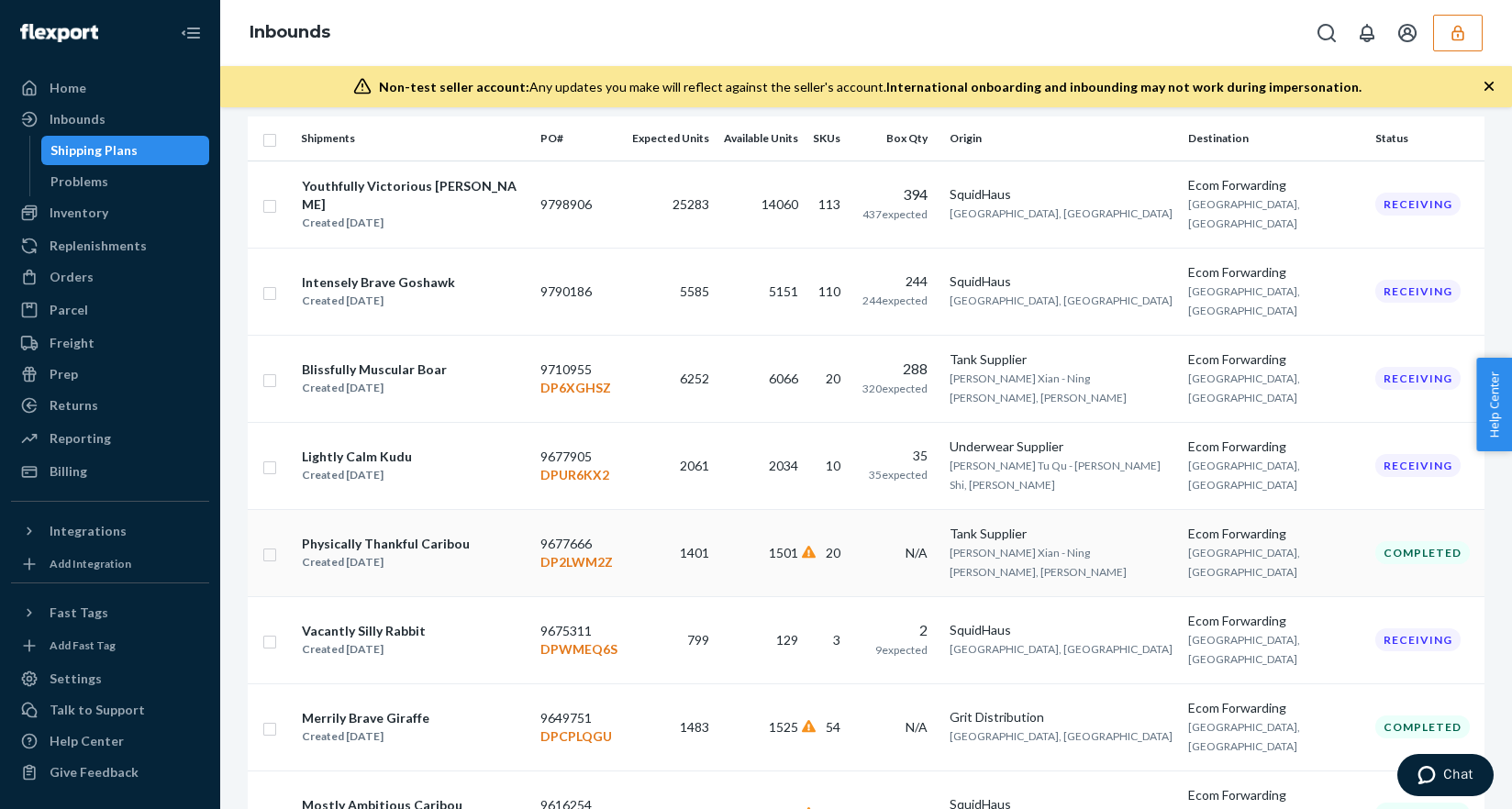scroll, scrollTop: 143, scrollLeft: 0, axis: vertical 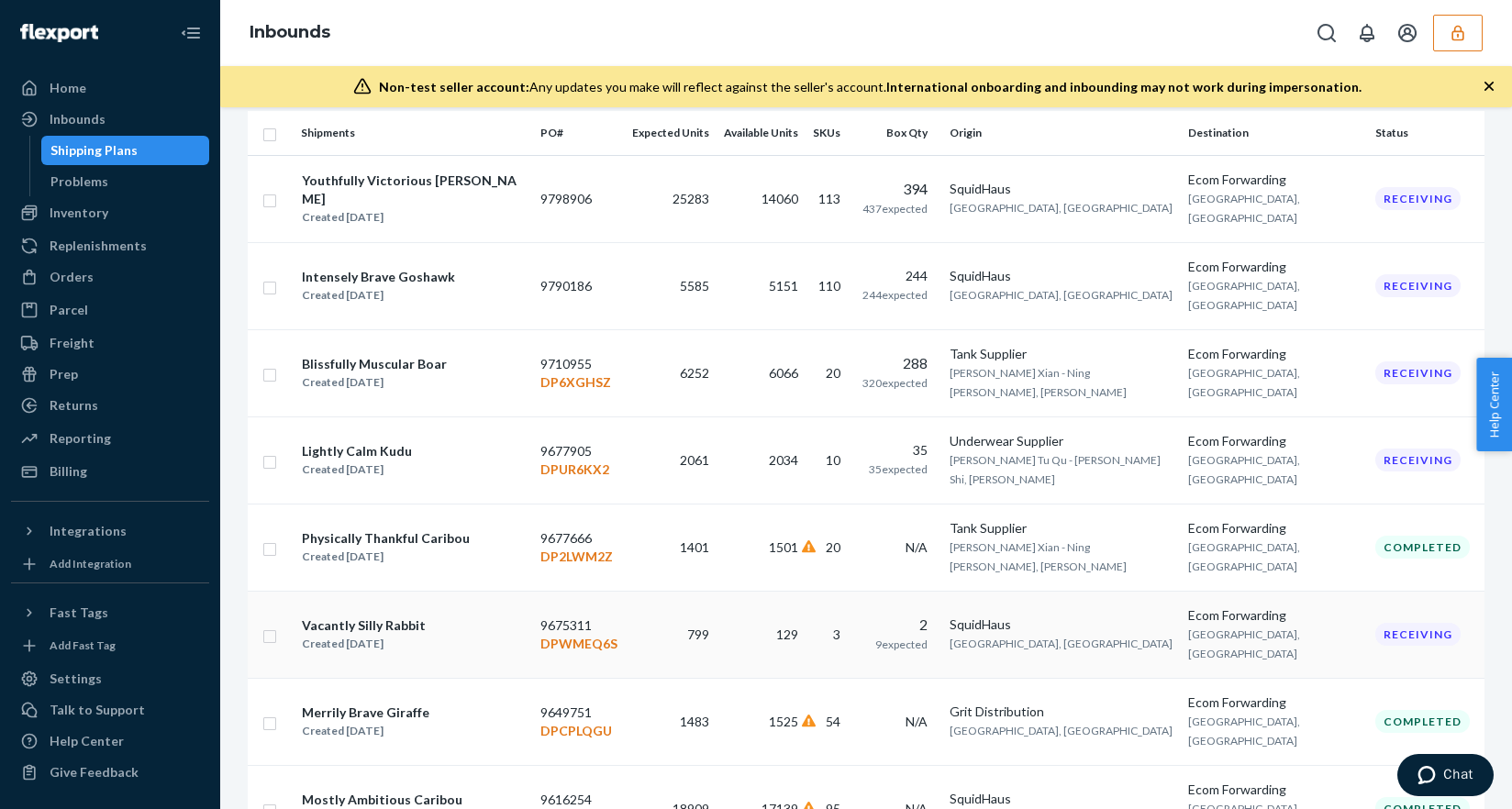 click on "129" at bounding box center (761, 634) 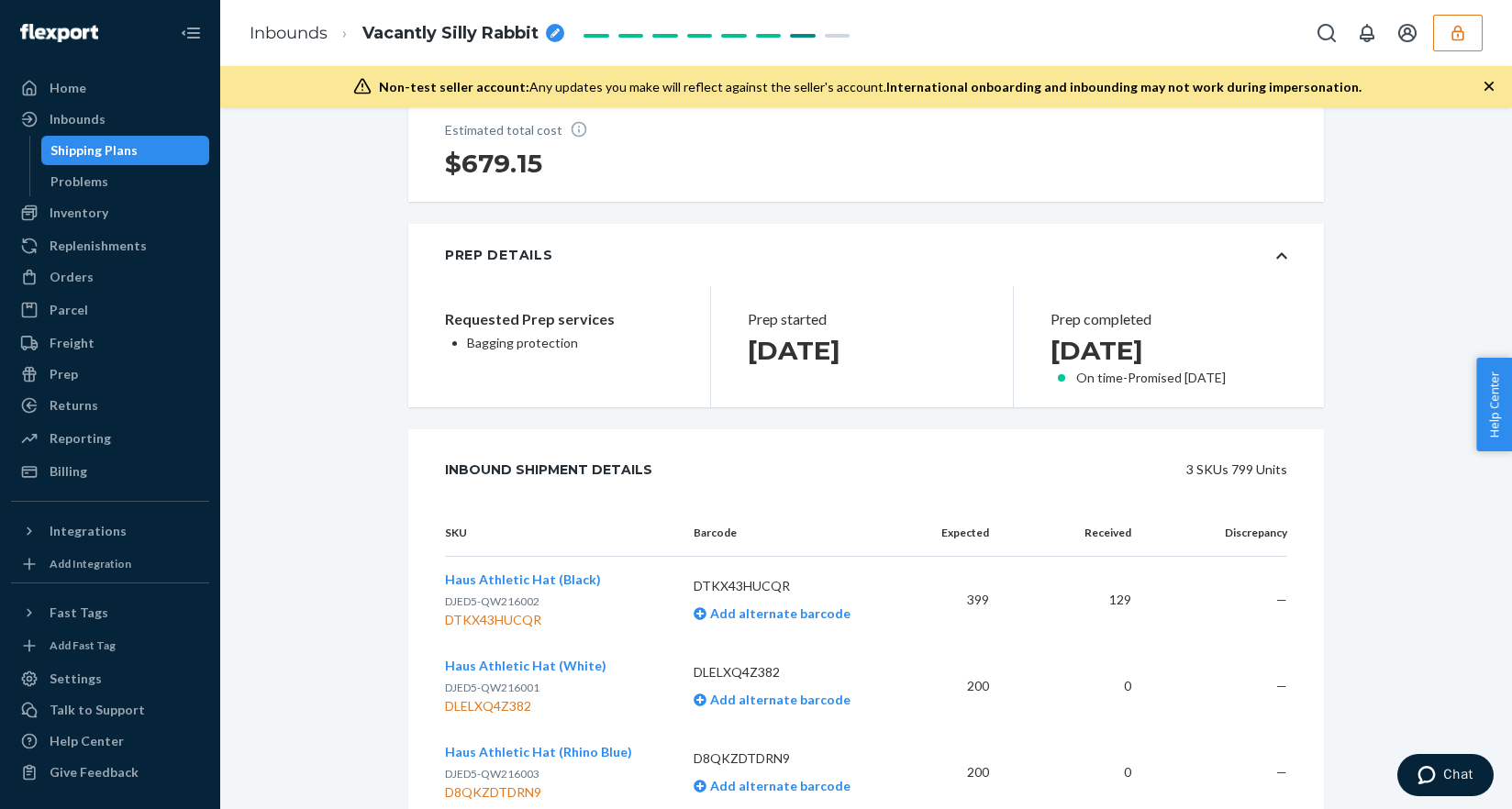 scroll, scrollTop: 0, scrollLeft: 0, axis: both 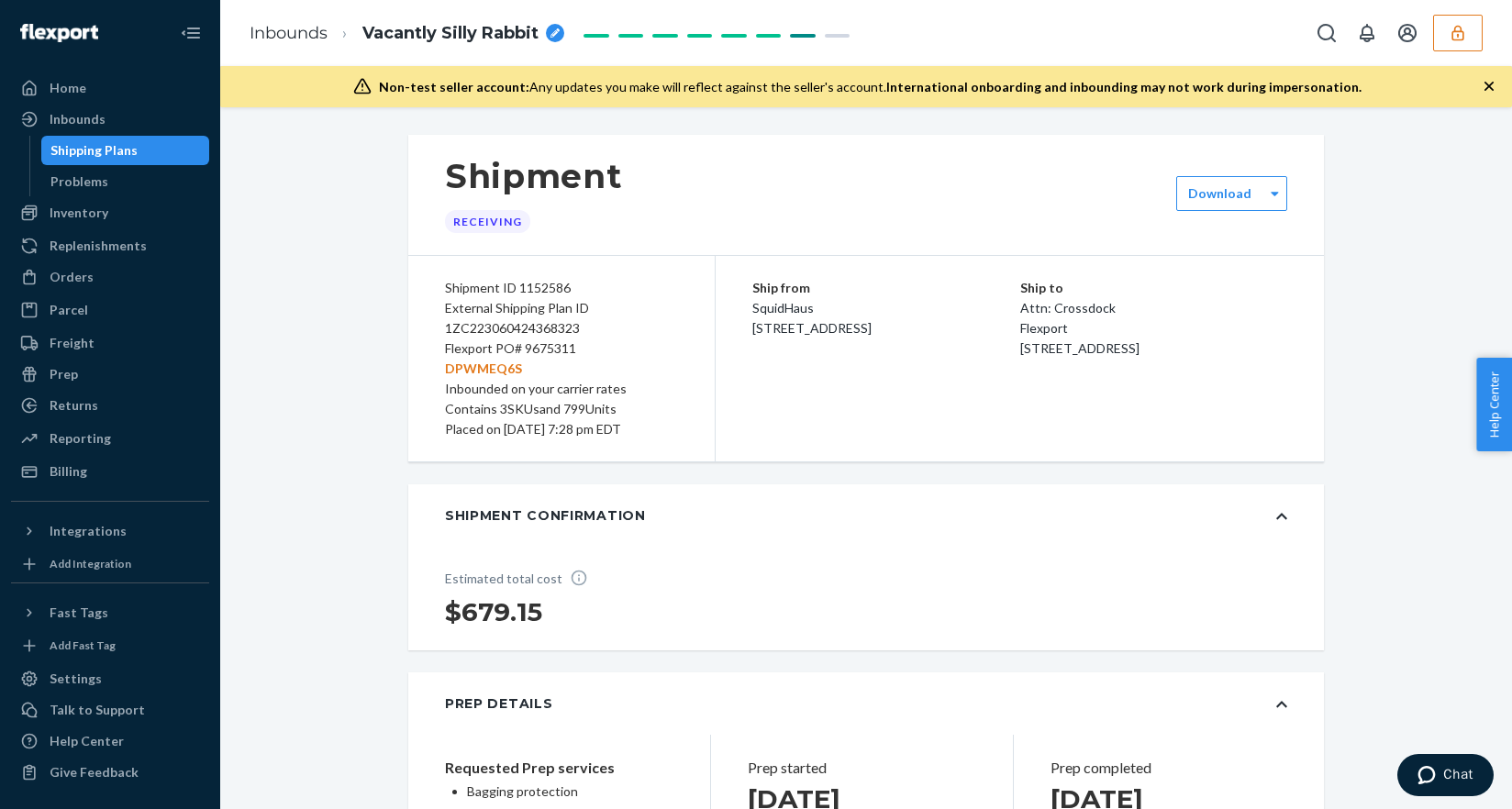 click at bounding box center [1458, 33] 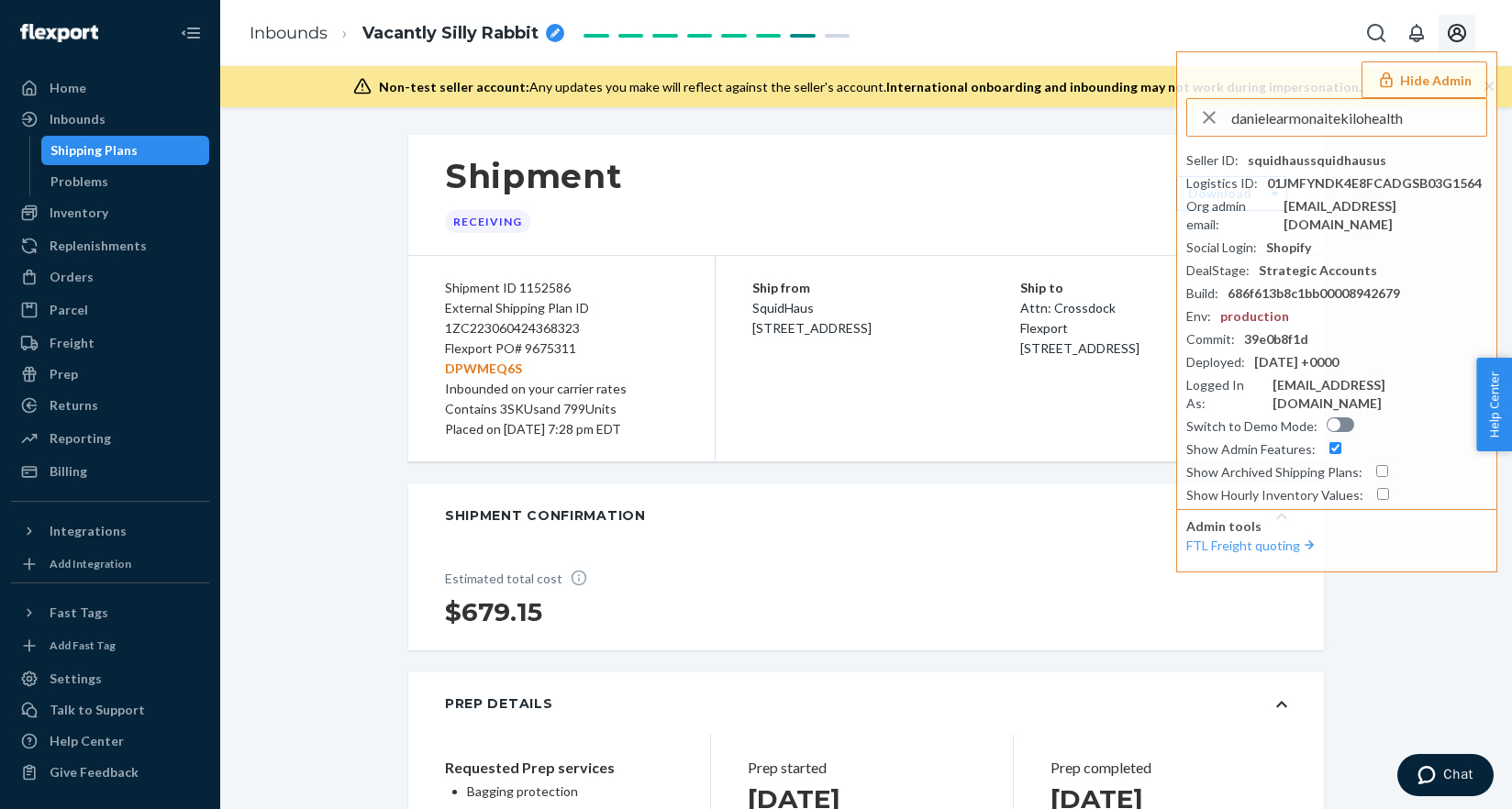 type on "danielearmonaitekilohealth" 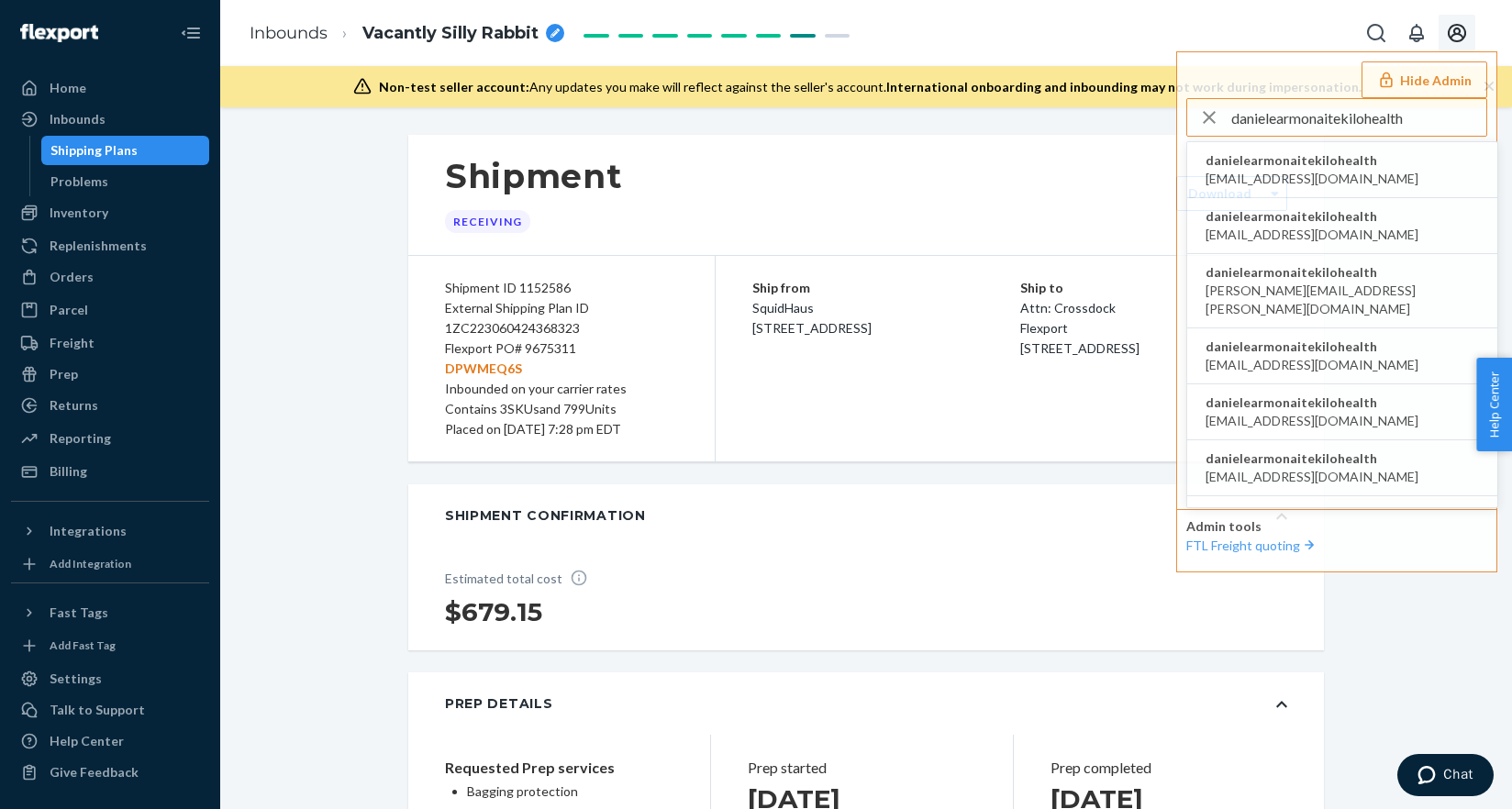 type 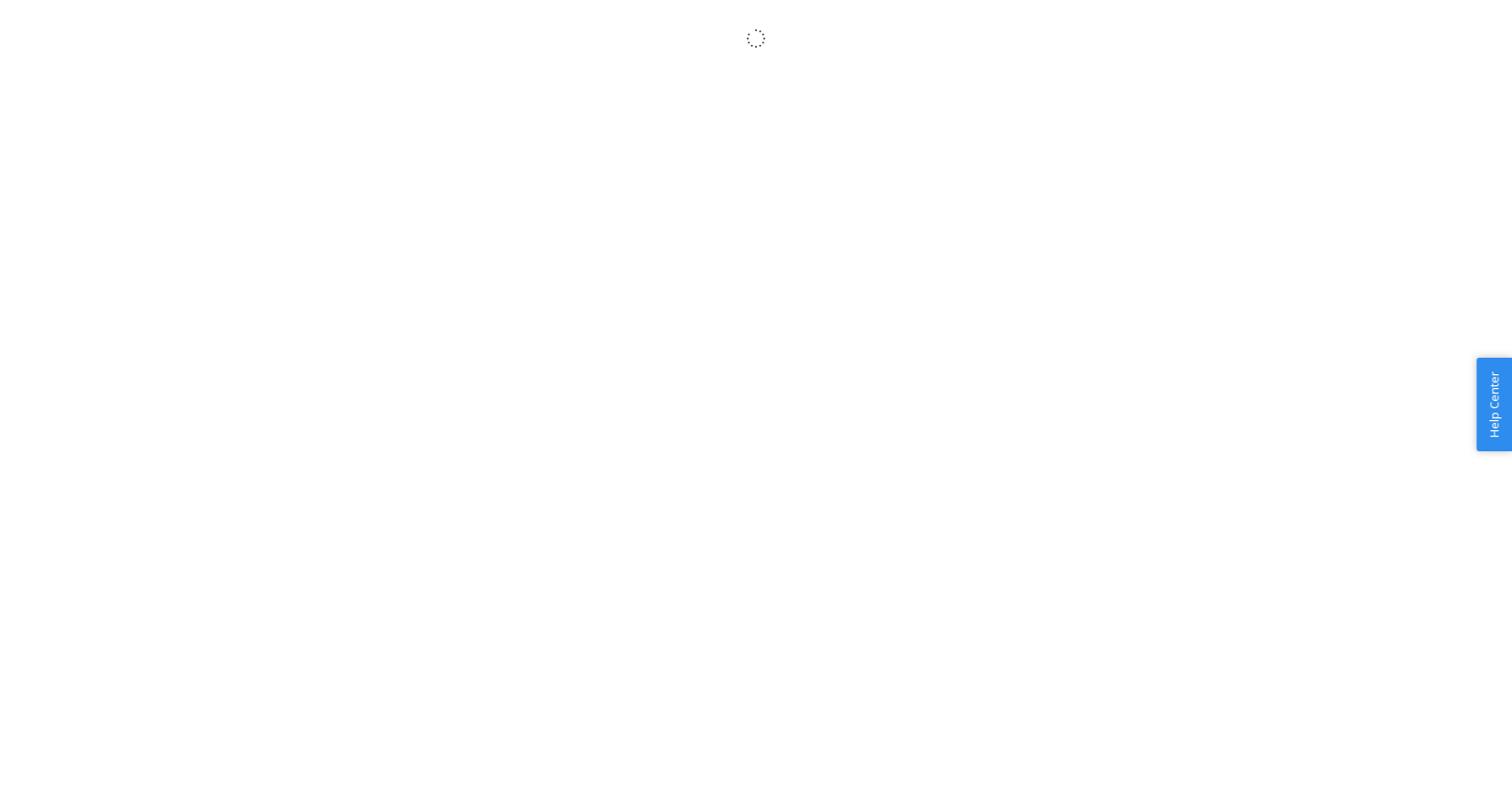 scroll, scrollTop: 0, scrollLeft: 0, axis: both 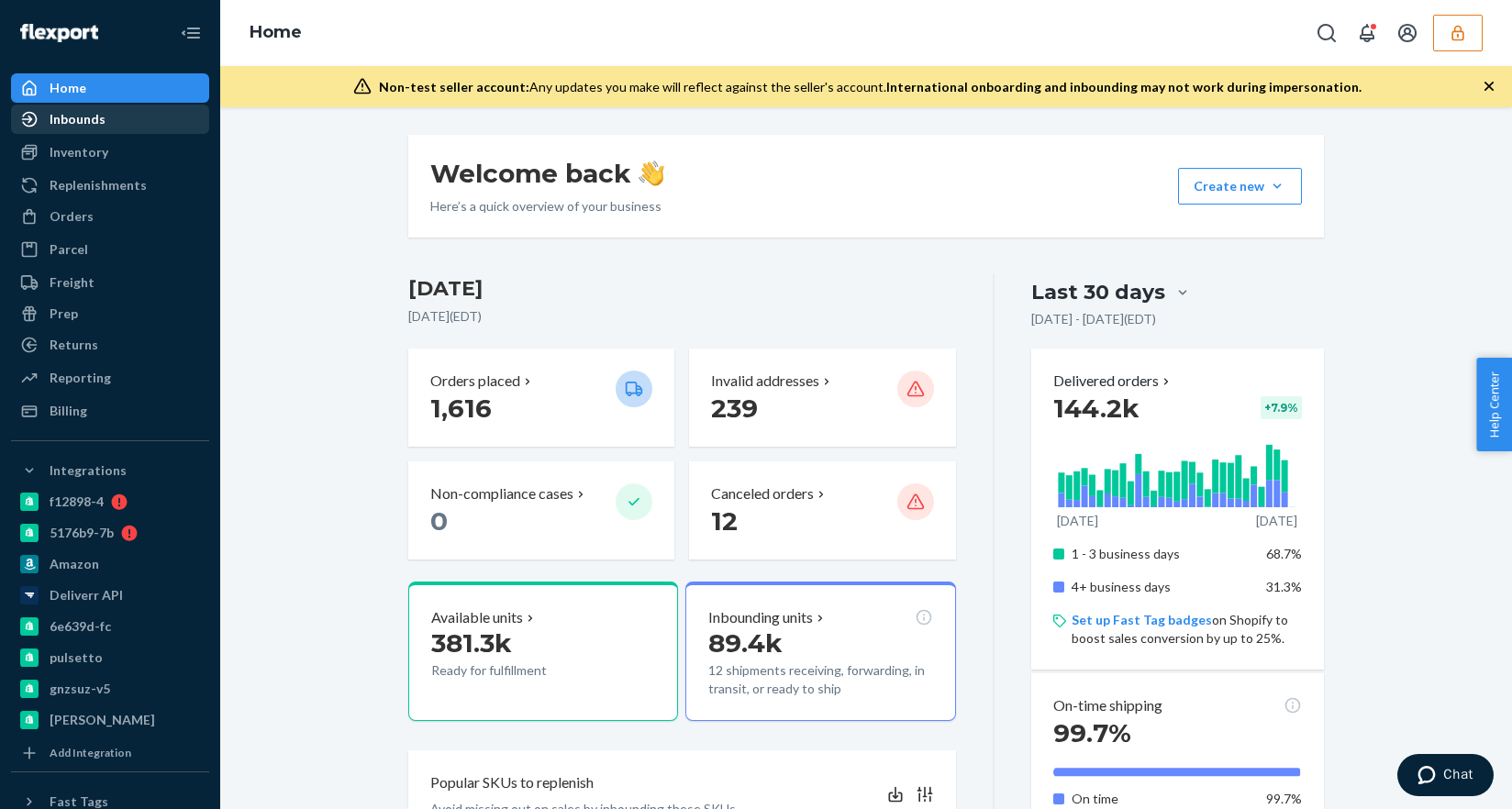 click on "Inbounds" at bounding box center [110, 119] 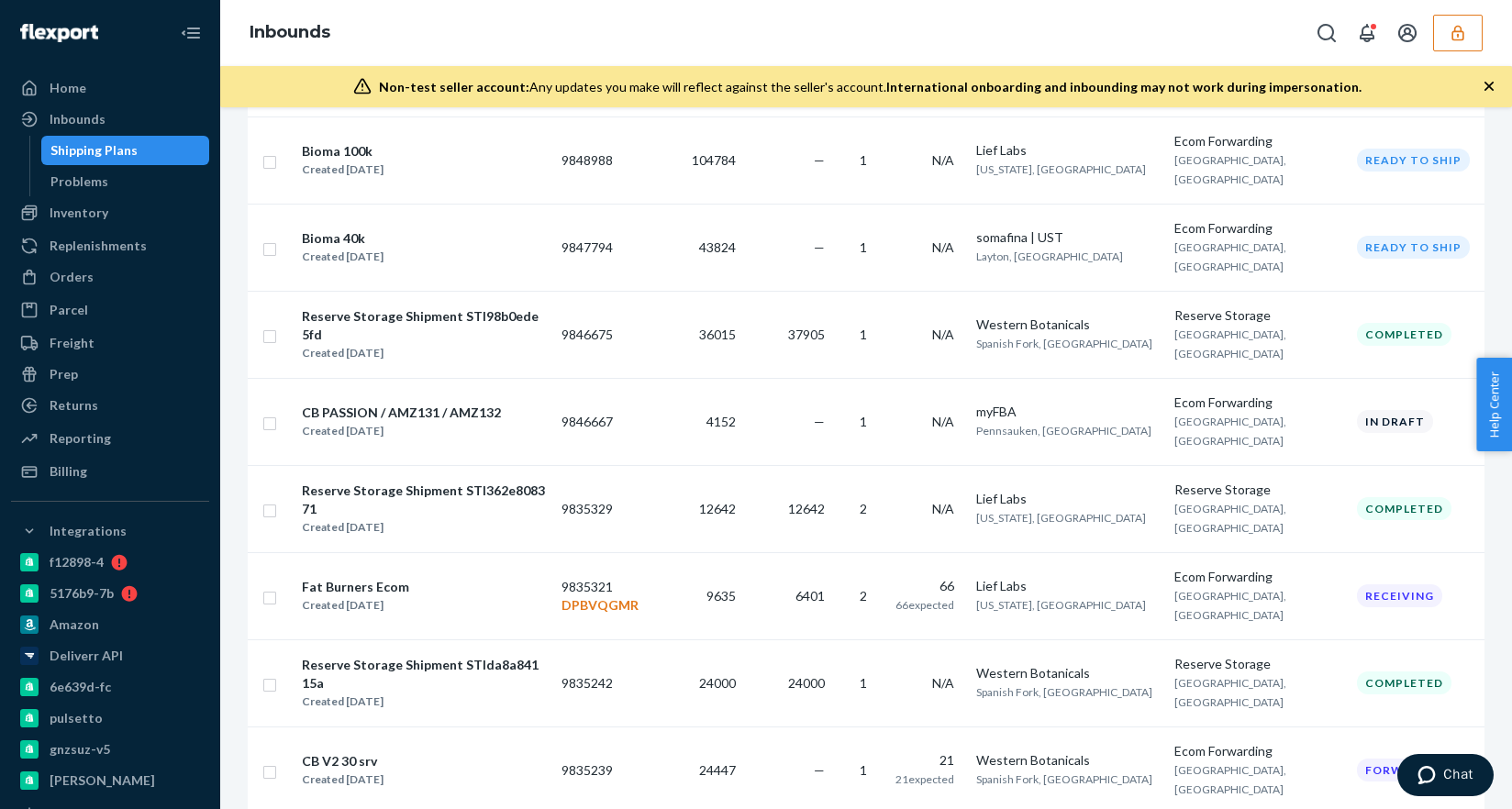 scroll, scrollTop: 457, scrollLeft: 0, axis: vertical 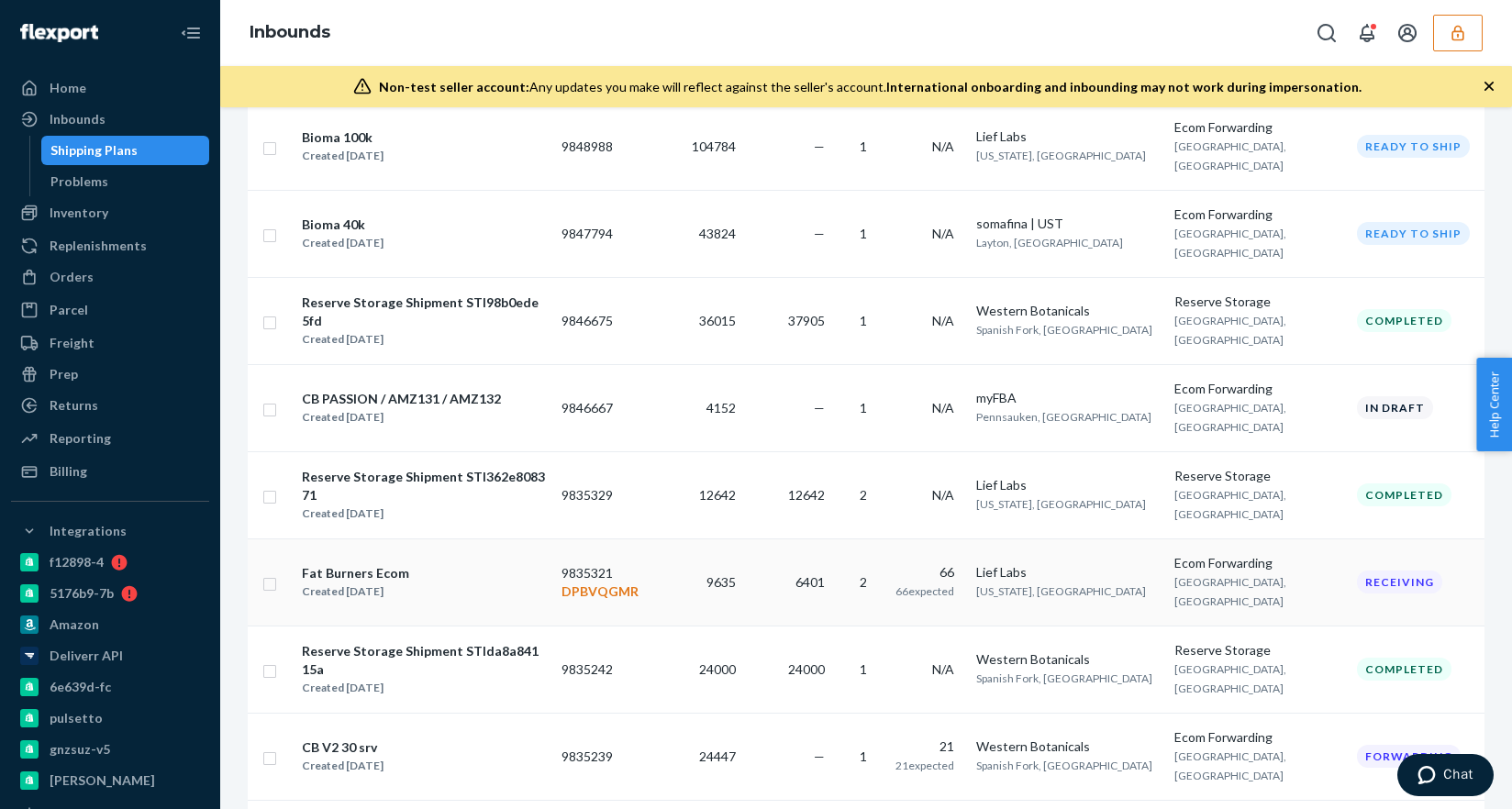 click on "Fat Burners Ecom Created [DATE]" at bounding box center (424, 582) 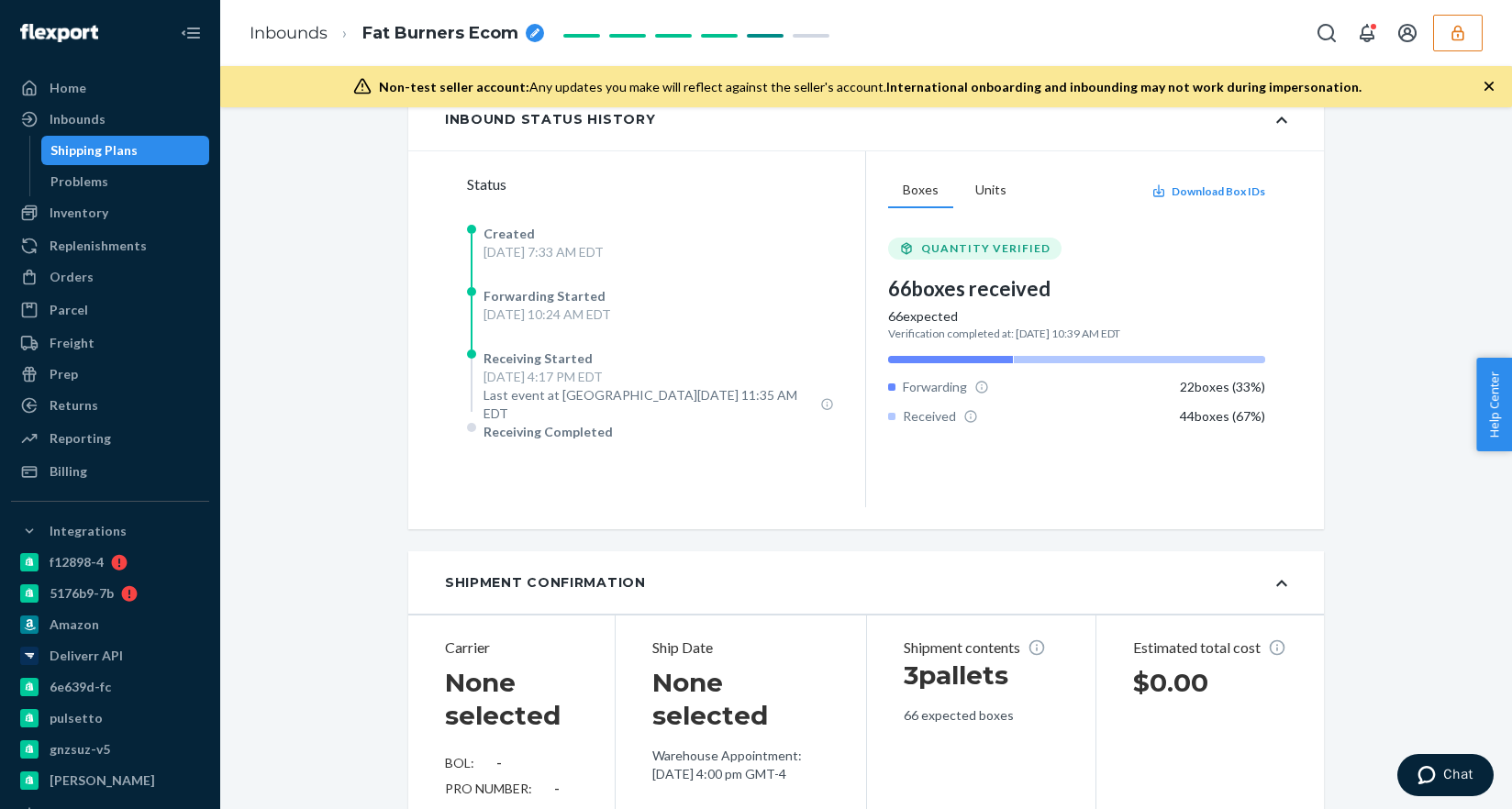scroll, scrollTop: 0, scrollLeft: 0, axis: both 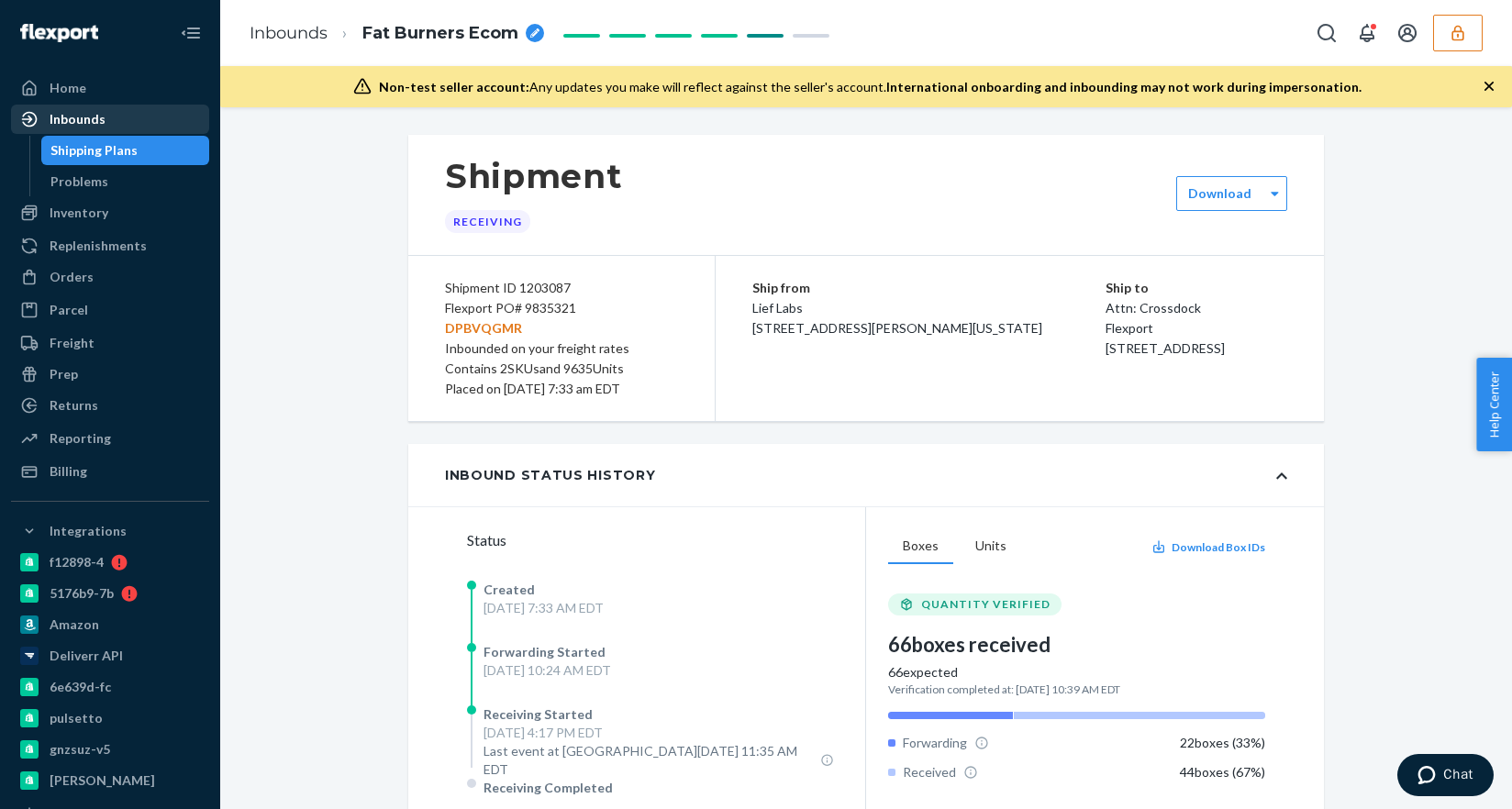 click on "Inbounds" at bounding box center (110, 119) 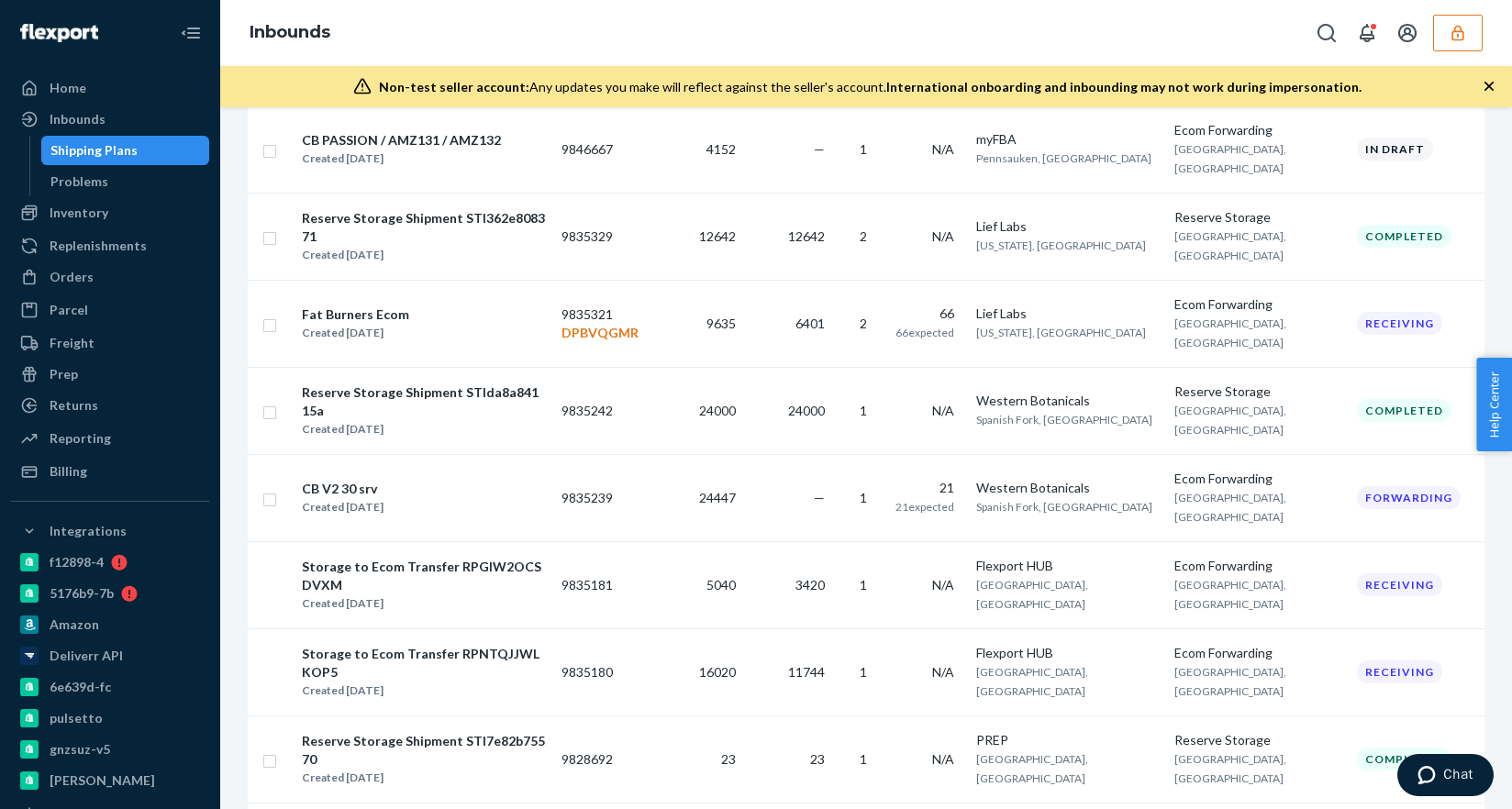 scroll, scrollTop: 737, scrollLeft: 0, axis: vertical 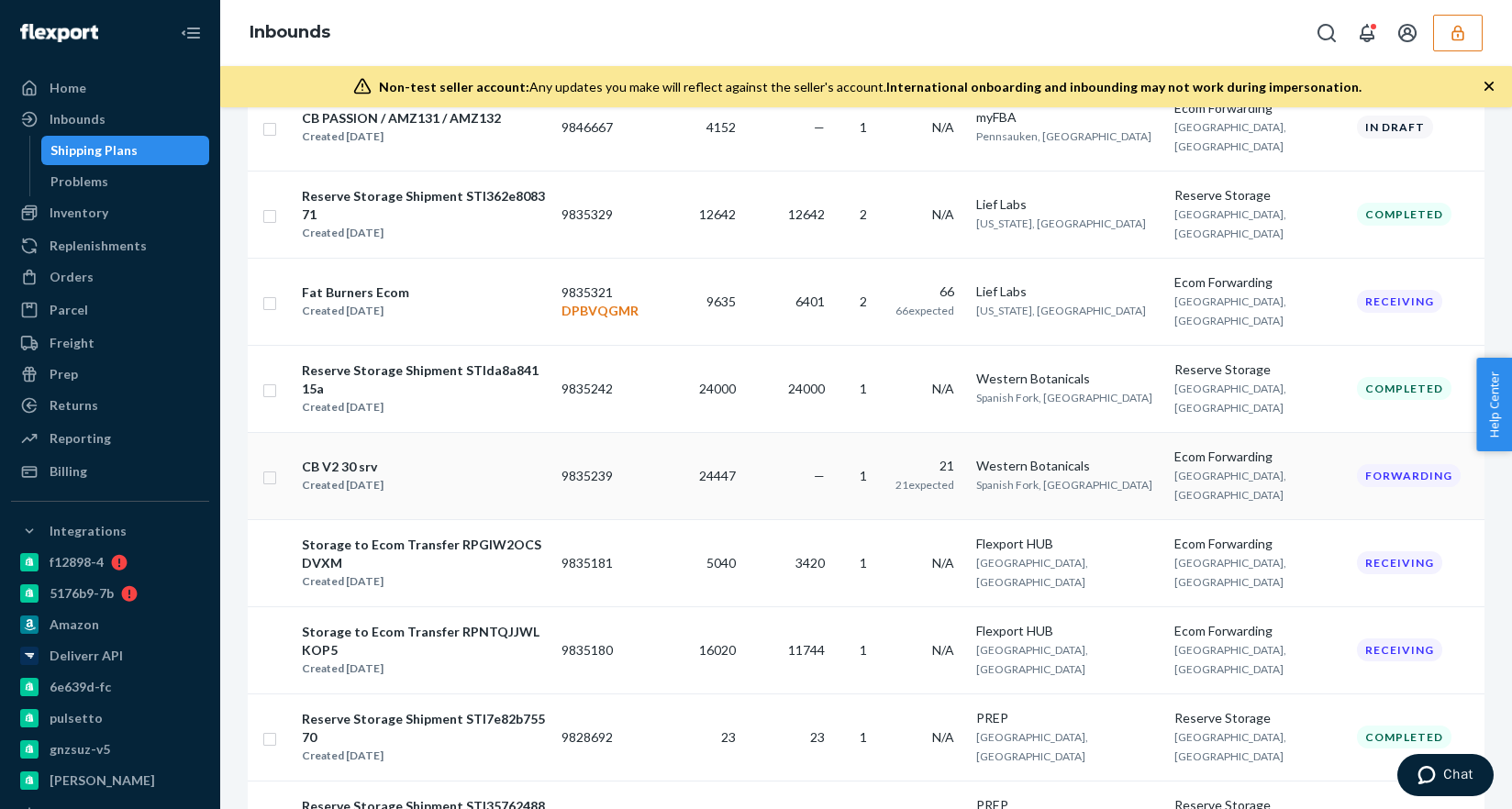 click on "9835239" at bounding box center (603, 475) 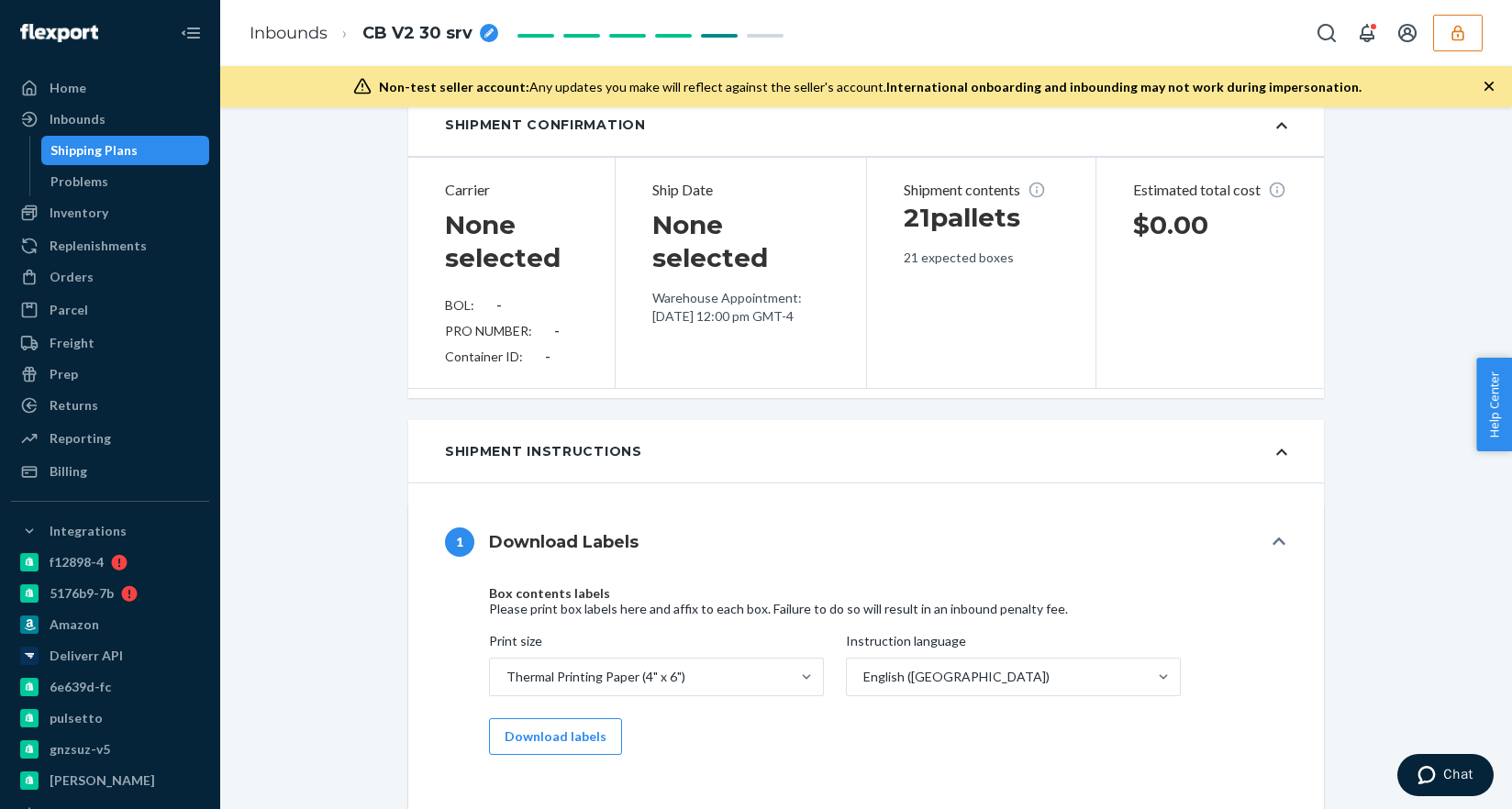 scroll, scrollTop: 668, scrollLeft: 0, axis: vertical 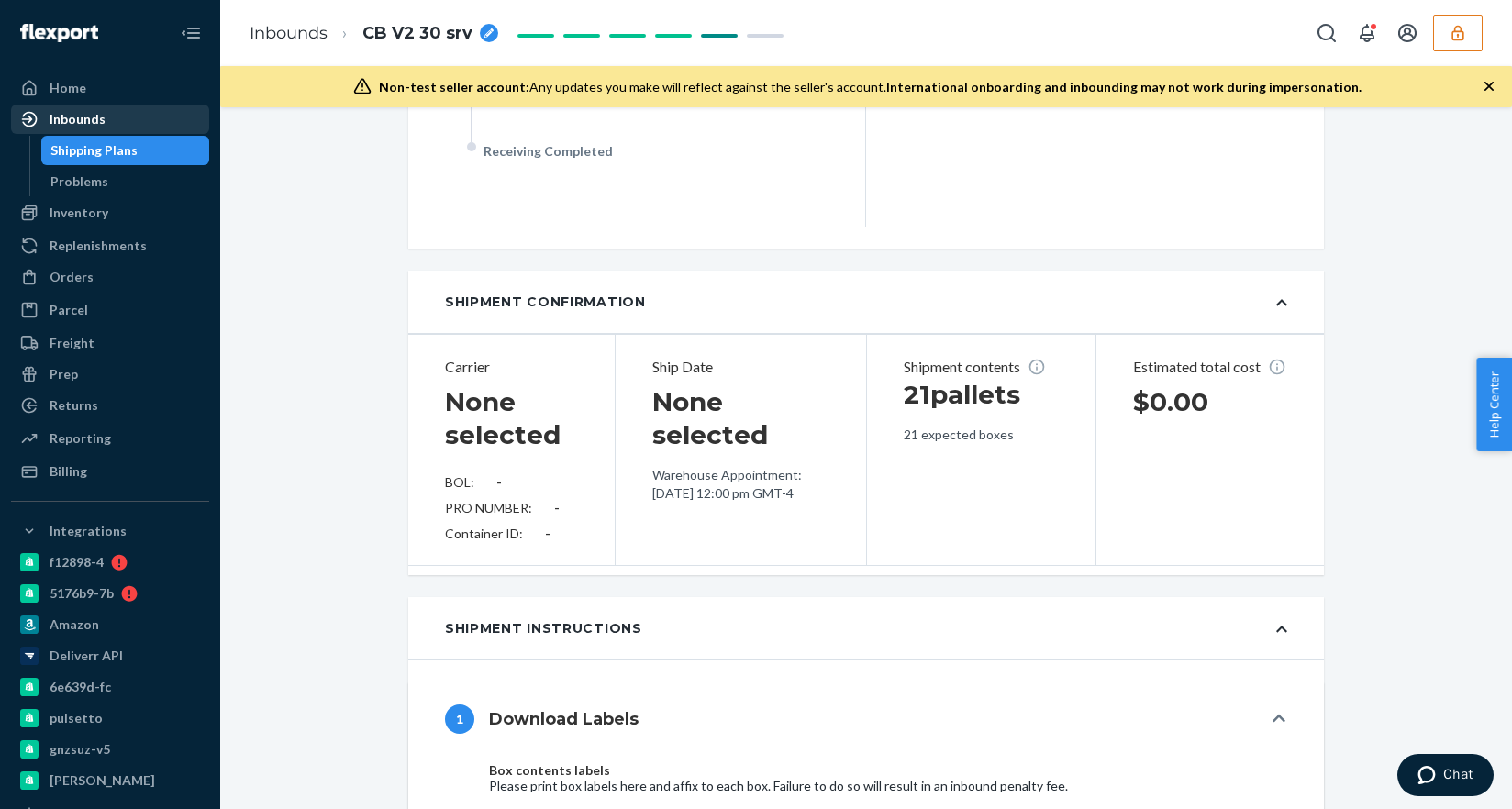 click on "Inbounds" at bounding box center (110, 119) 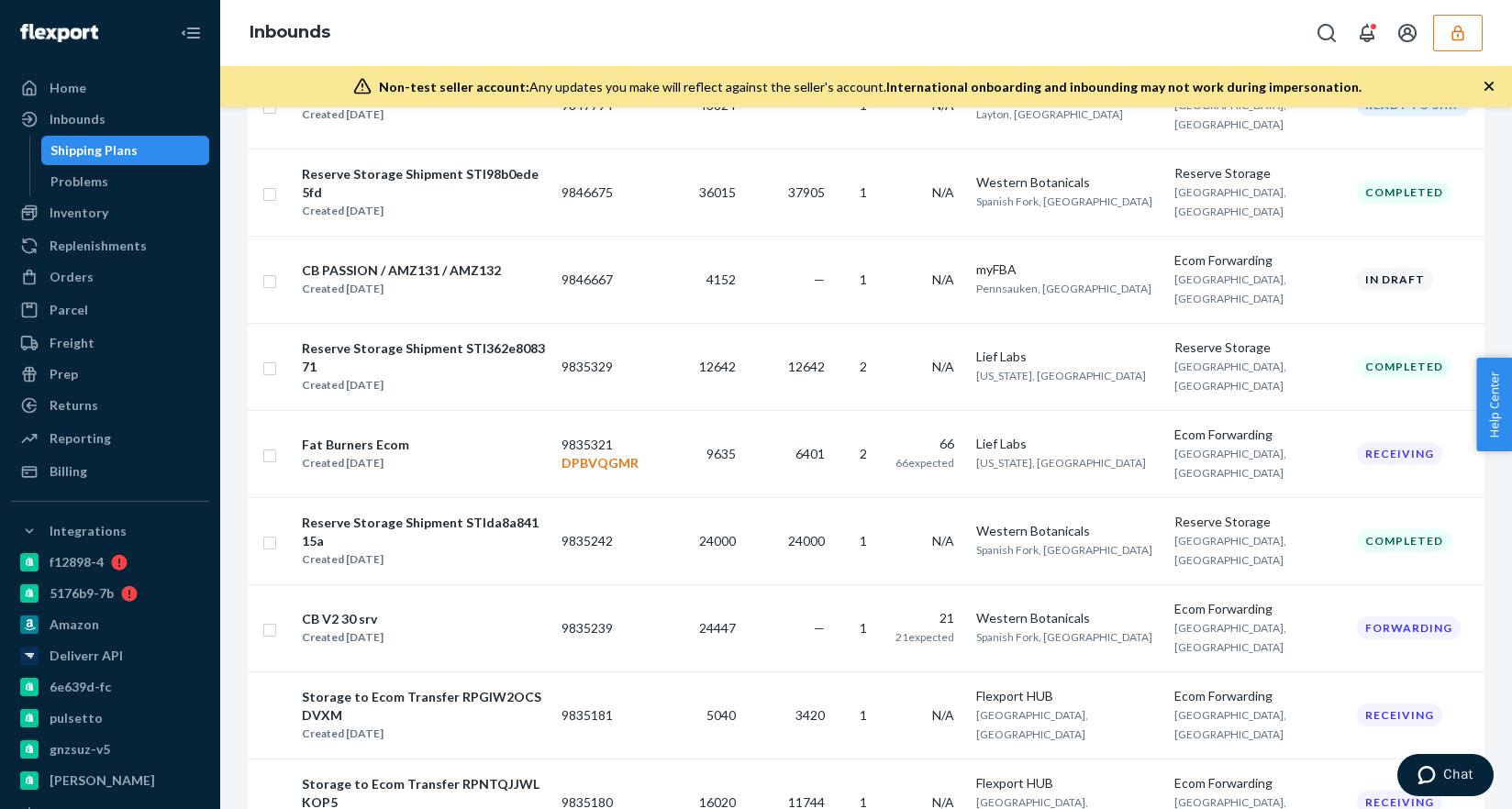 scroll, scrollTop: 598, scrollLeft: 0, axis: vertical 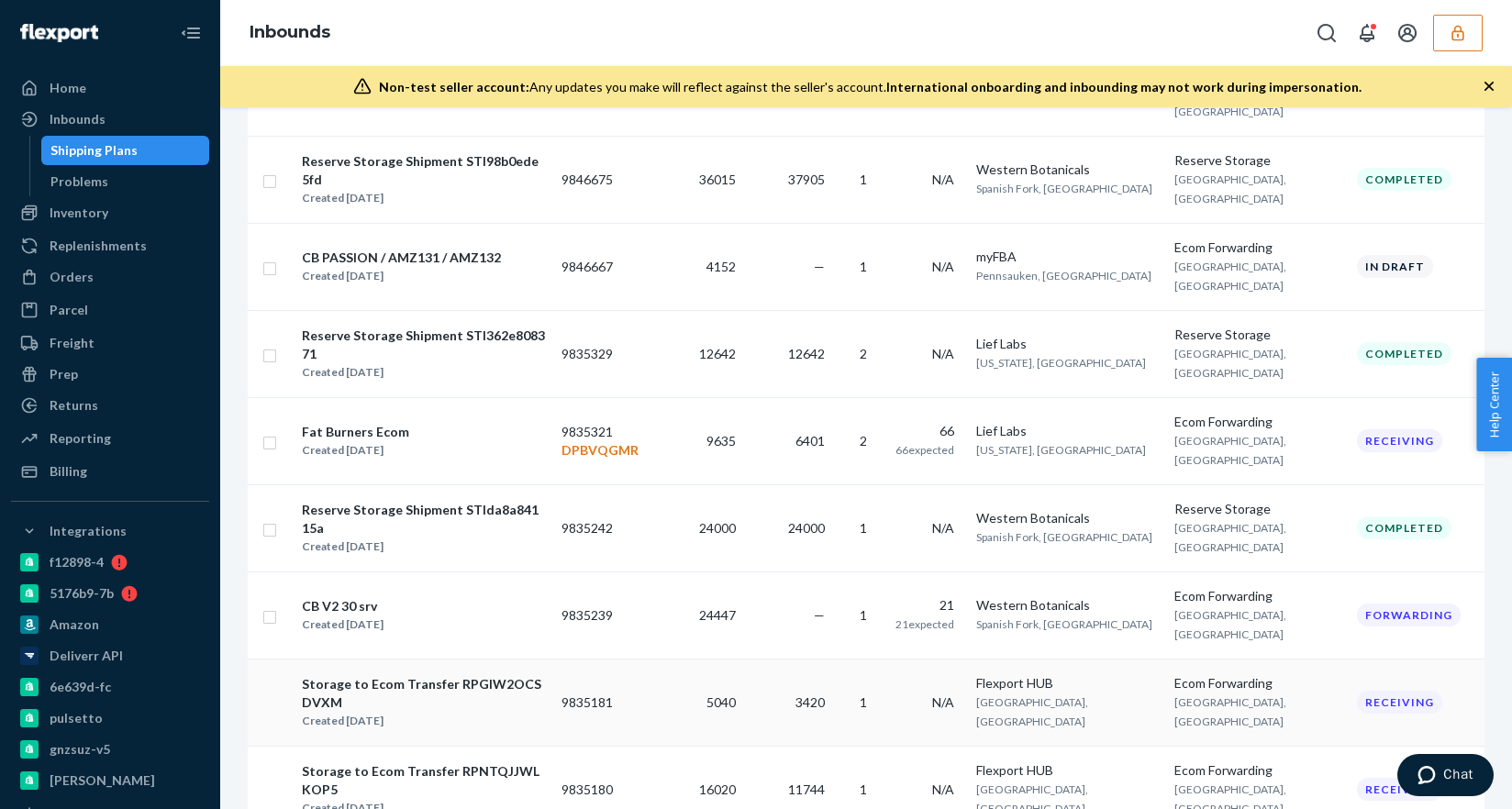 click on "9835181" at bounding box center (603, 702) 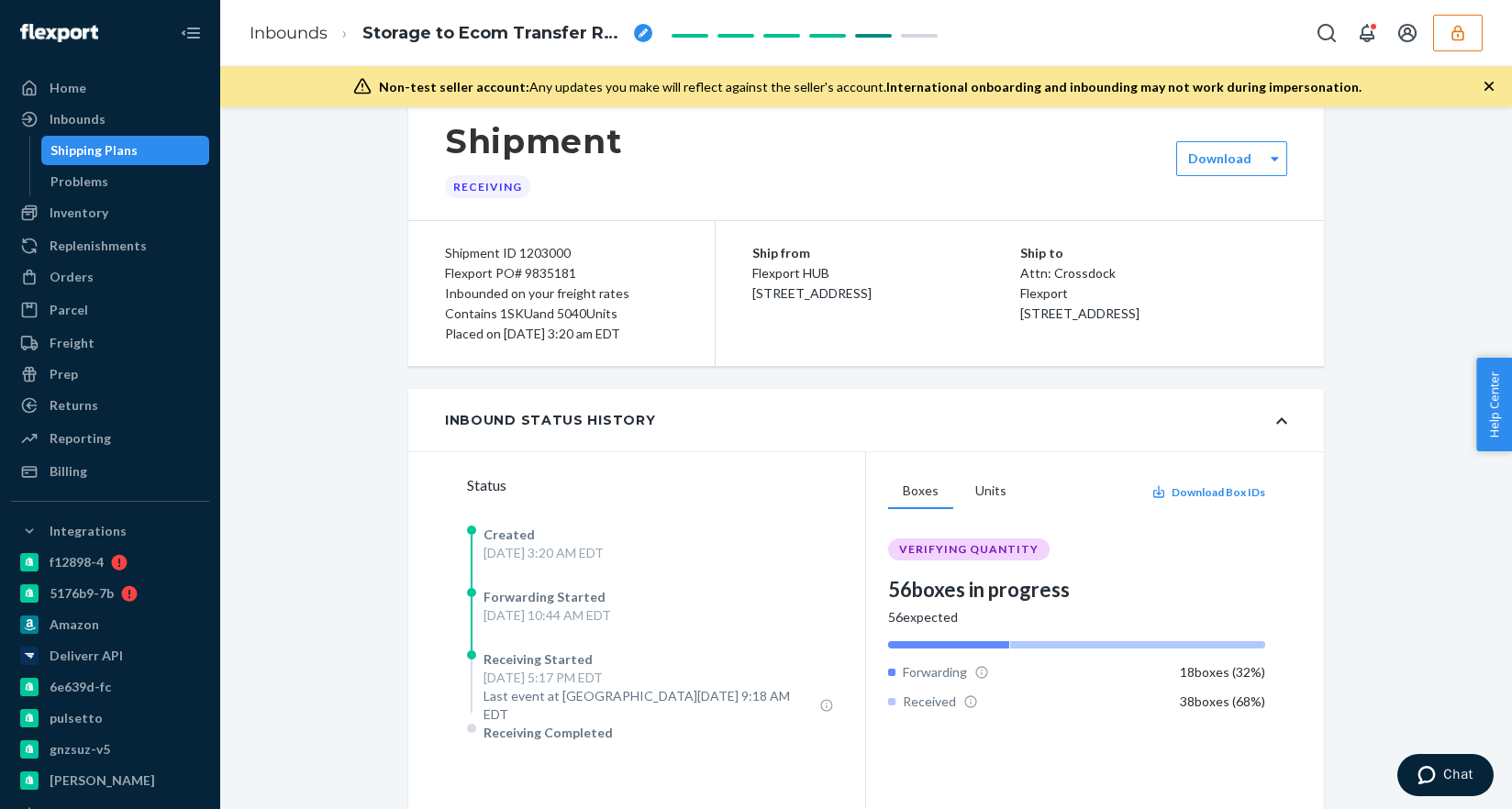 scroll, scrollTop: 31, scrollLeft: 0, axis: vertical 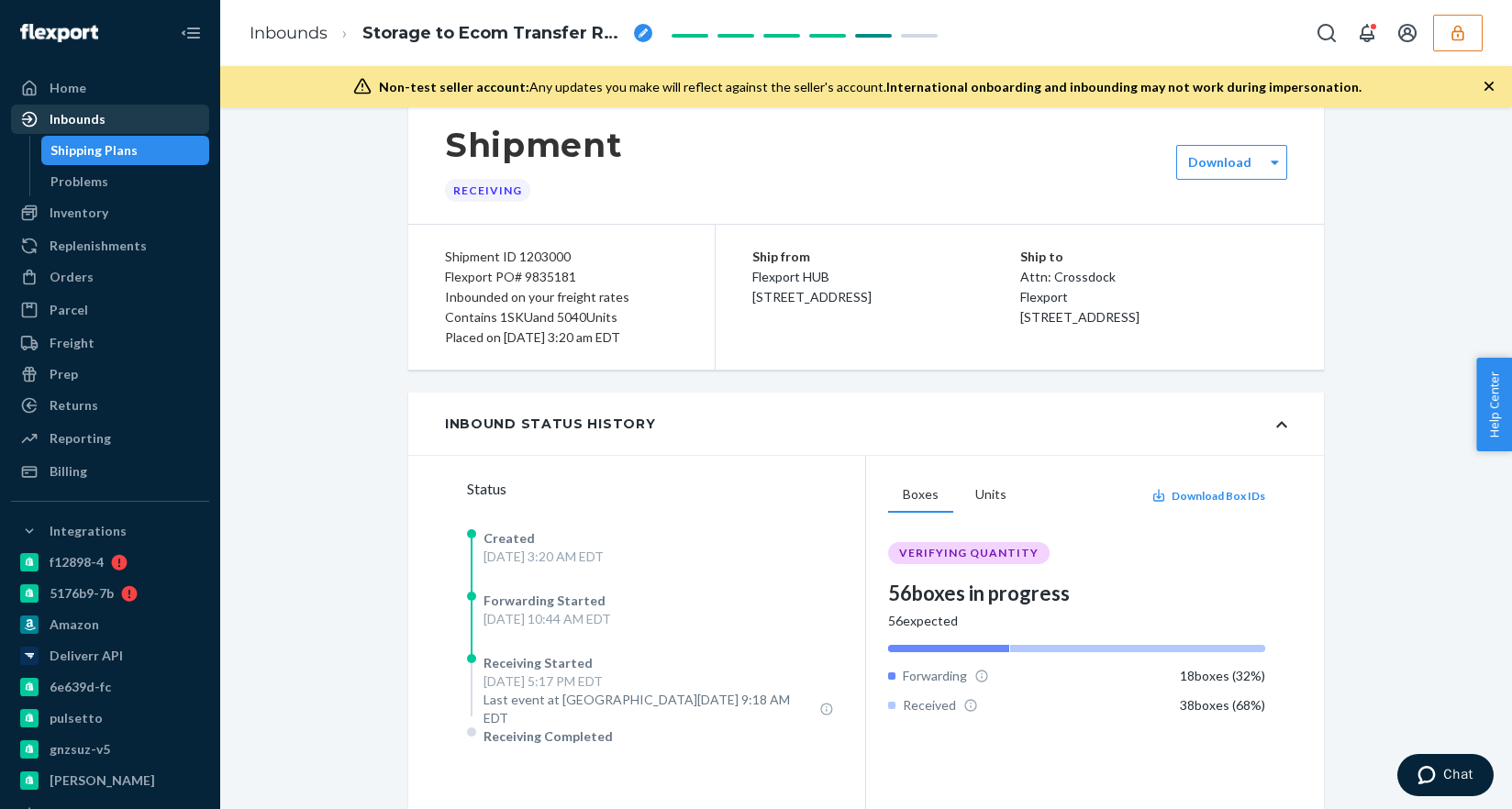 click on "Inbounds" at bounding box center [110, 119] 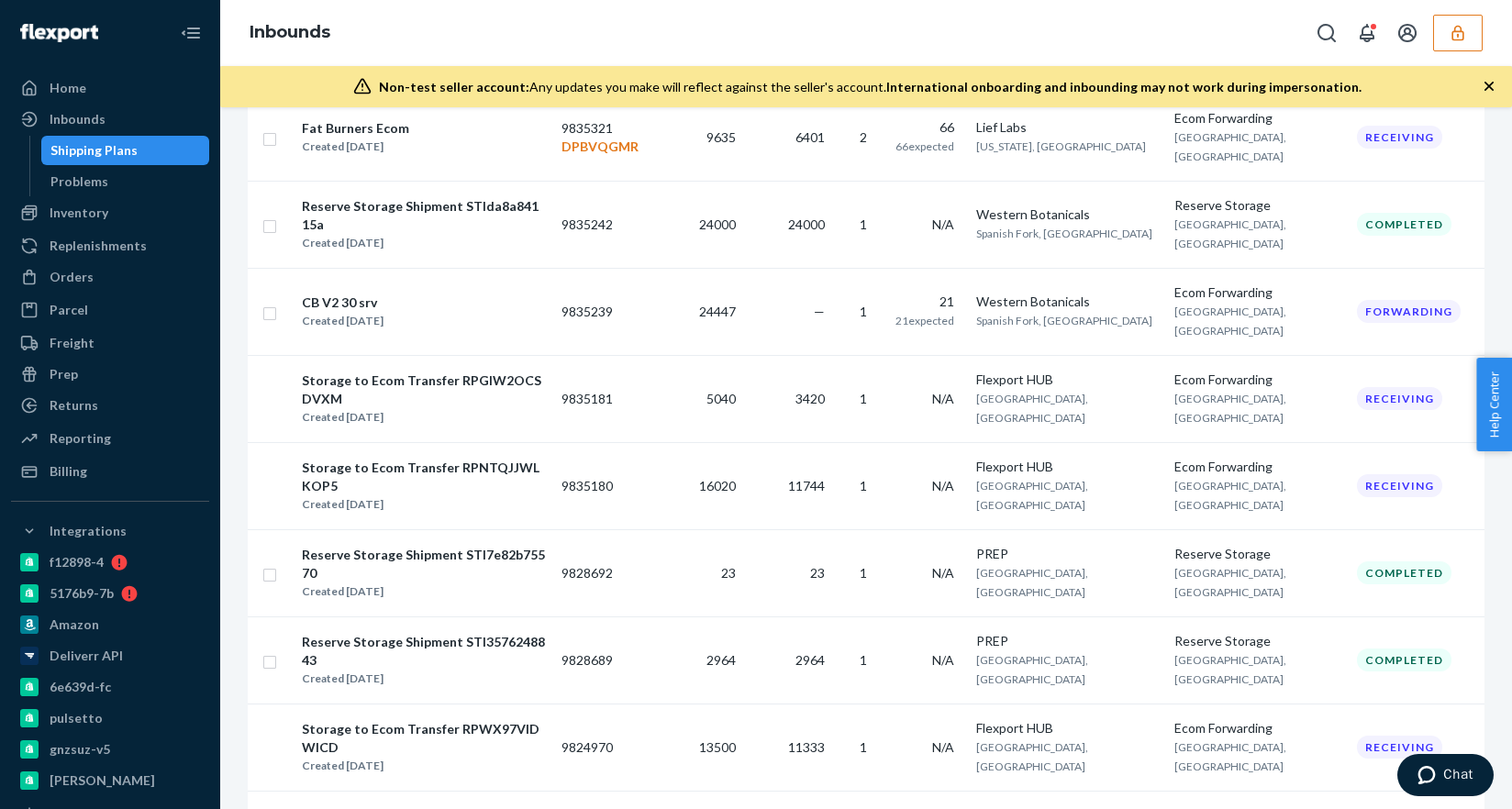 scroll, scrollTop: 920, scrollLeft: 0, axis: vertical 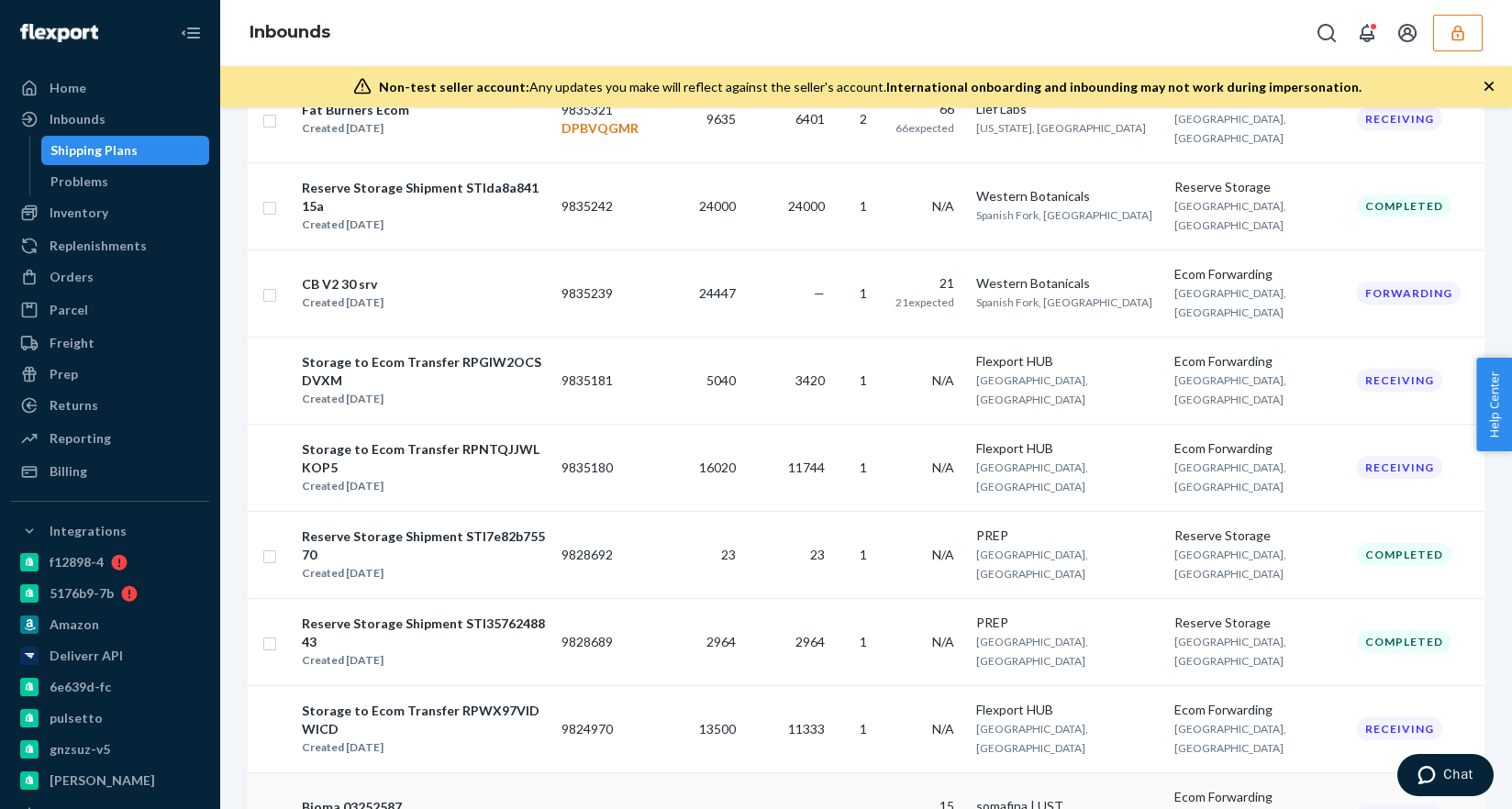click on "1" at bounding box center [857, 815] 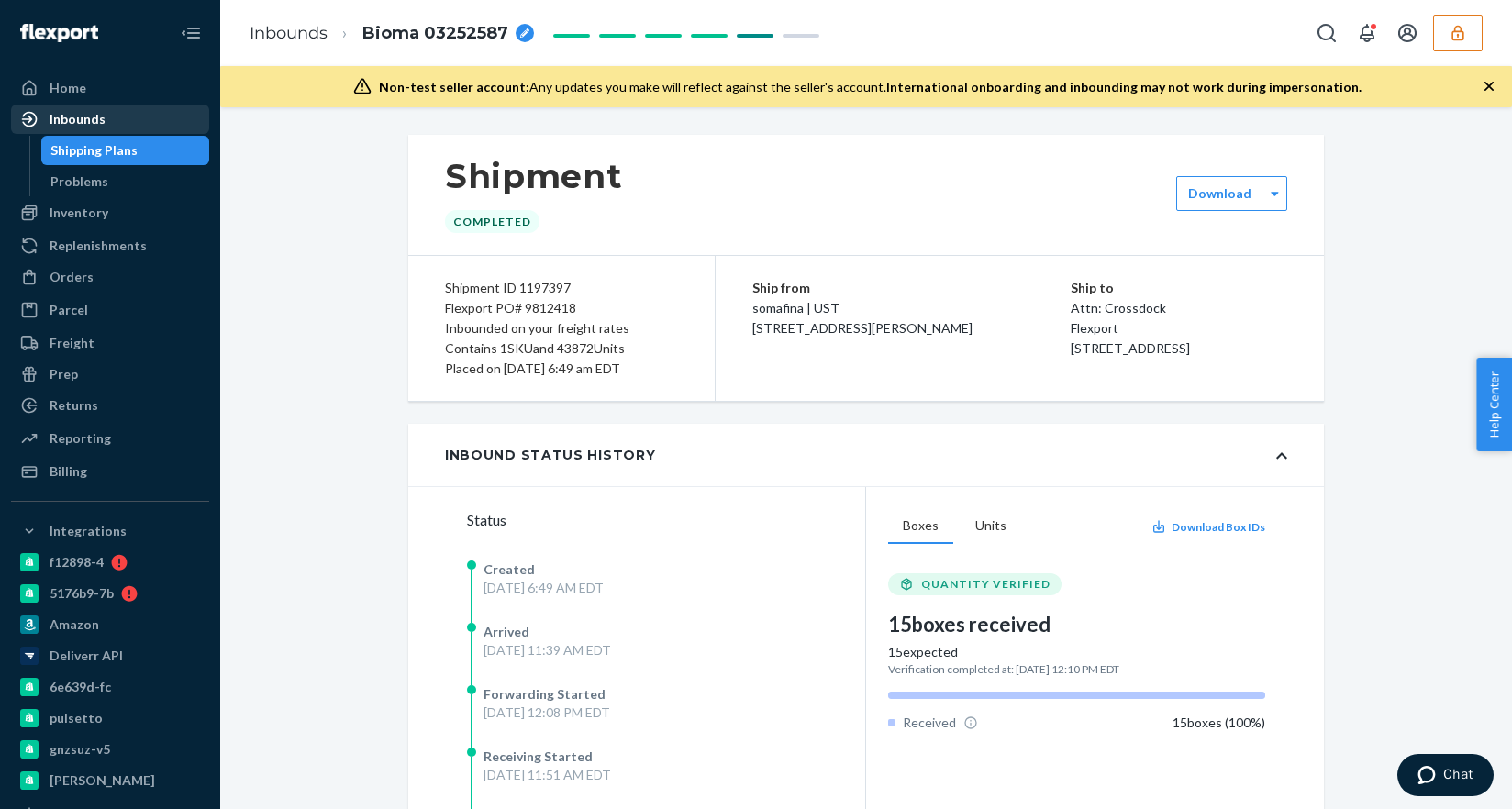 click on "Inbounds" at bounding box center (110, 119) 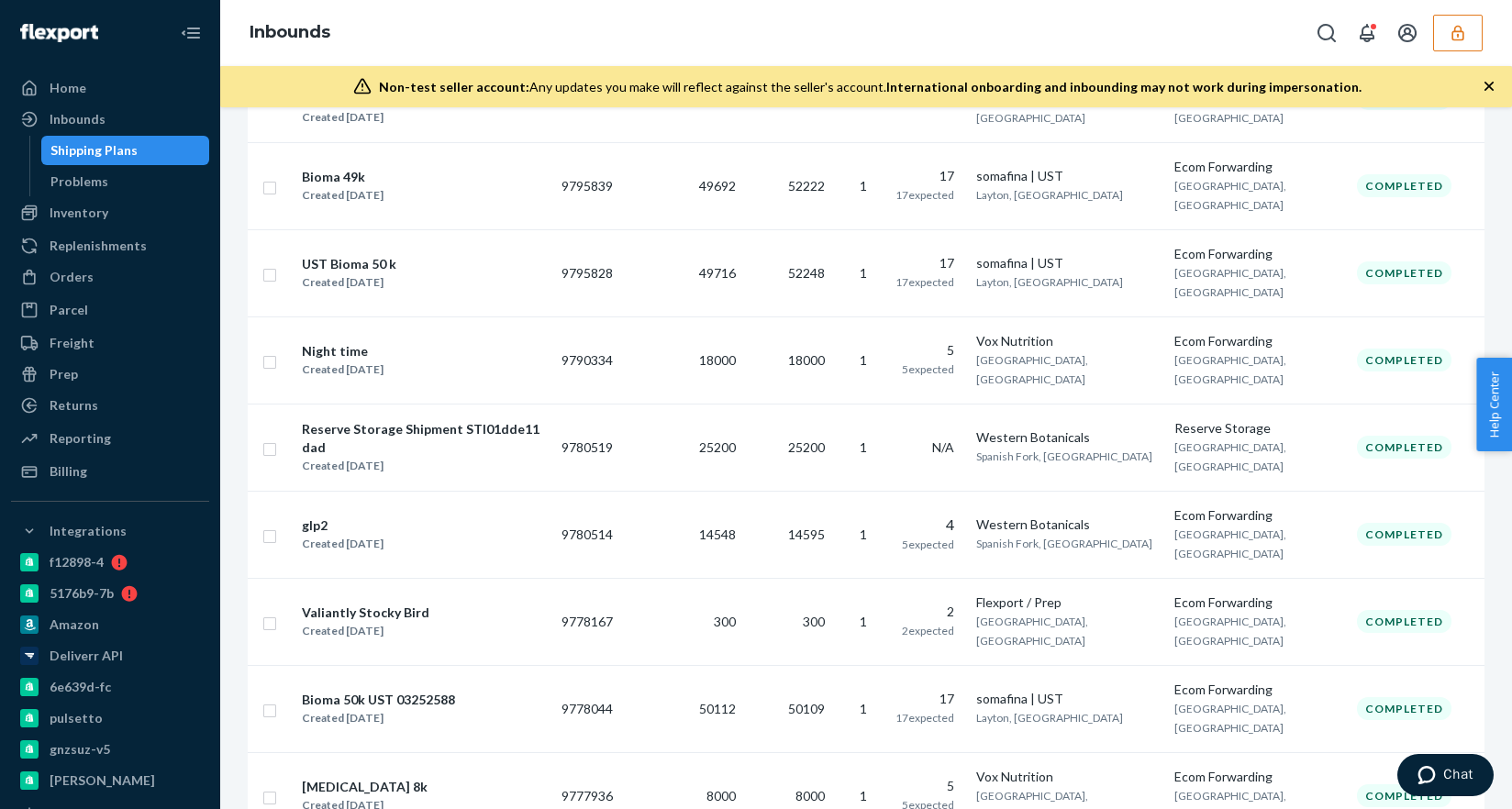 scroll, scrollTop: 2611, scrollLeft: 0, axis: vertical 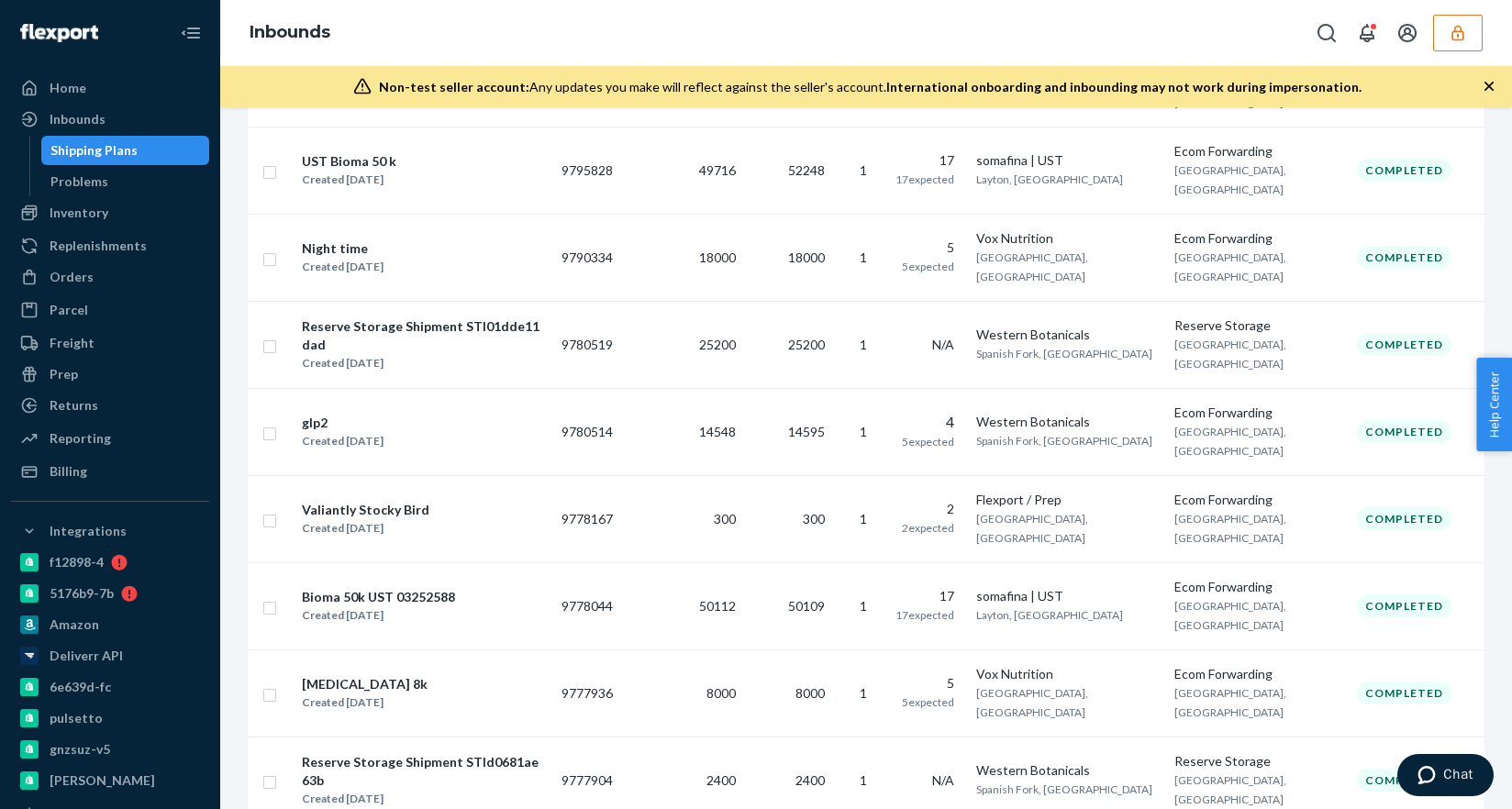 click on "9774014" at bounding box center (603, 954) 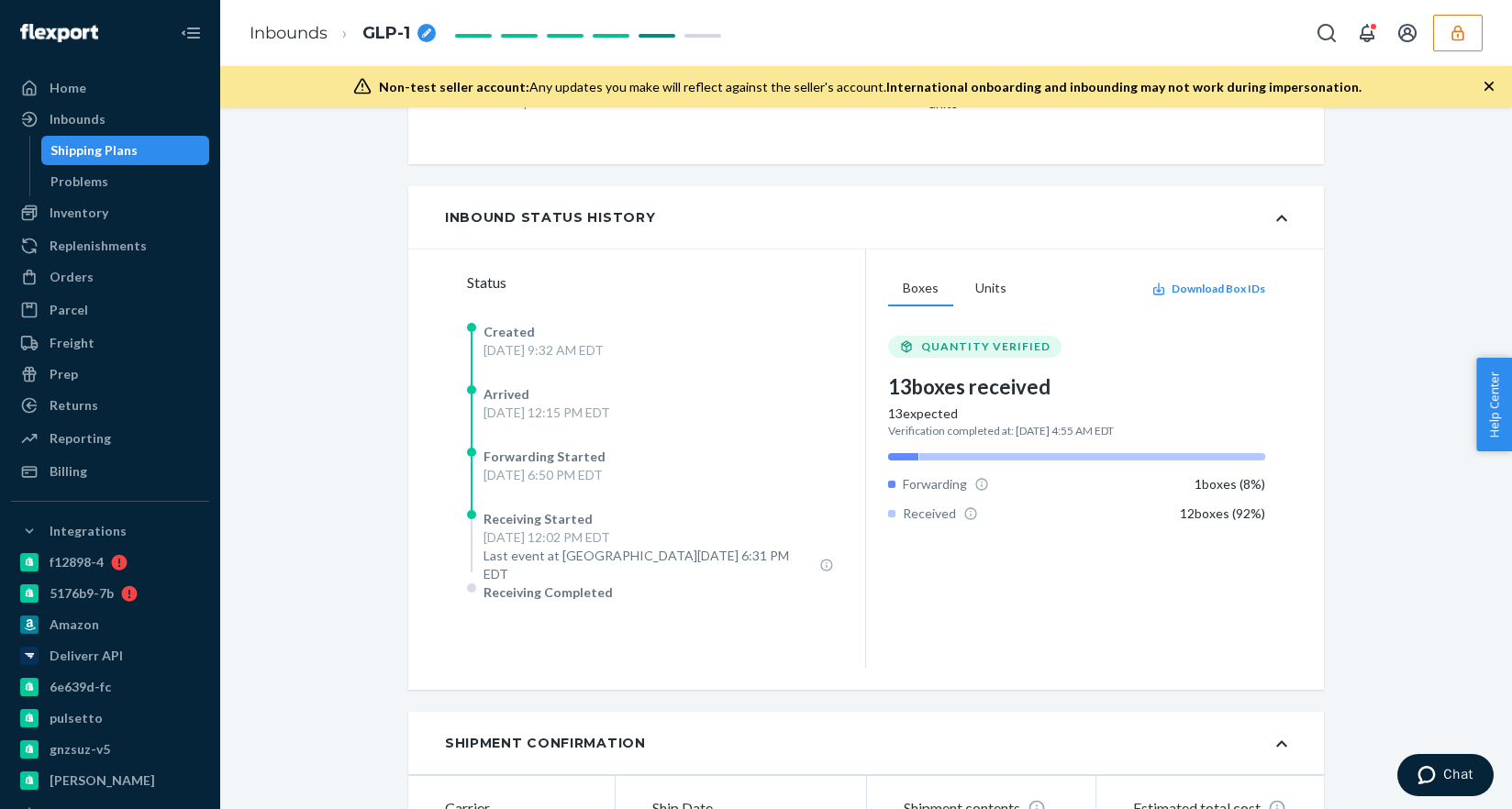 scroll, scrollTop: 507, scrollLeft: 0, axis: vertical 